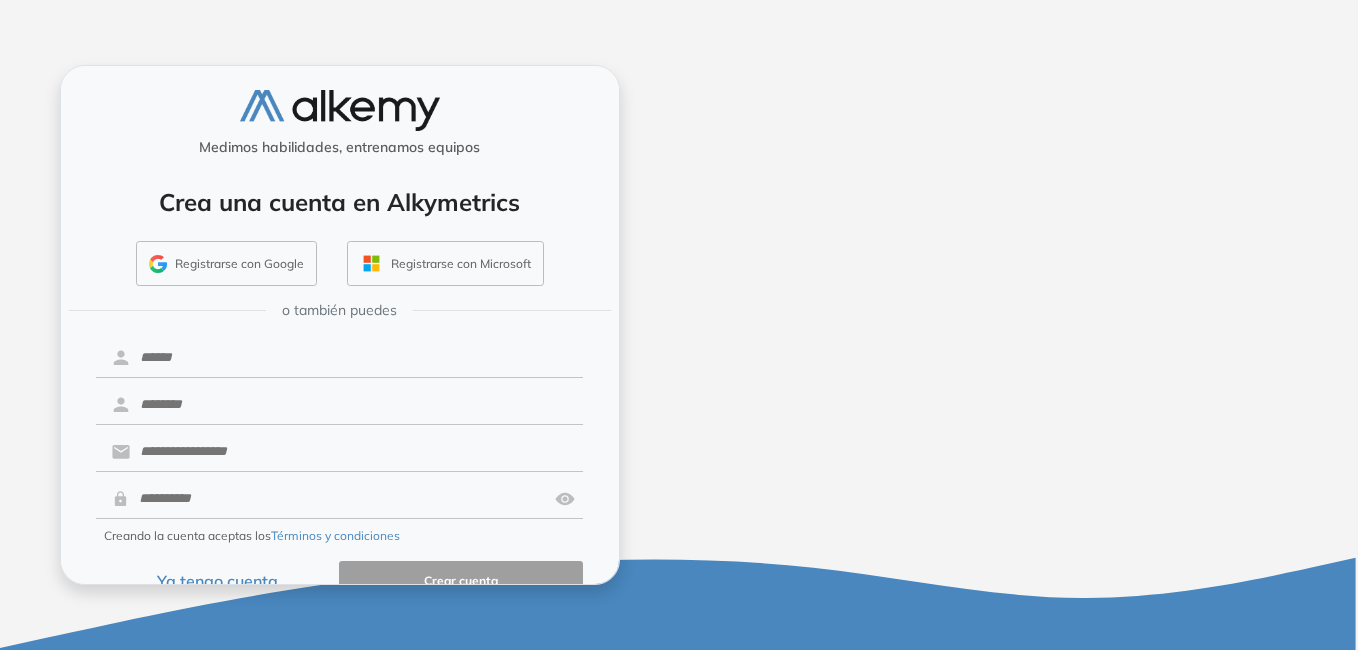 scroll, scrollTop: 0, scrollLeft: 0, axis: both 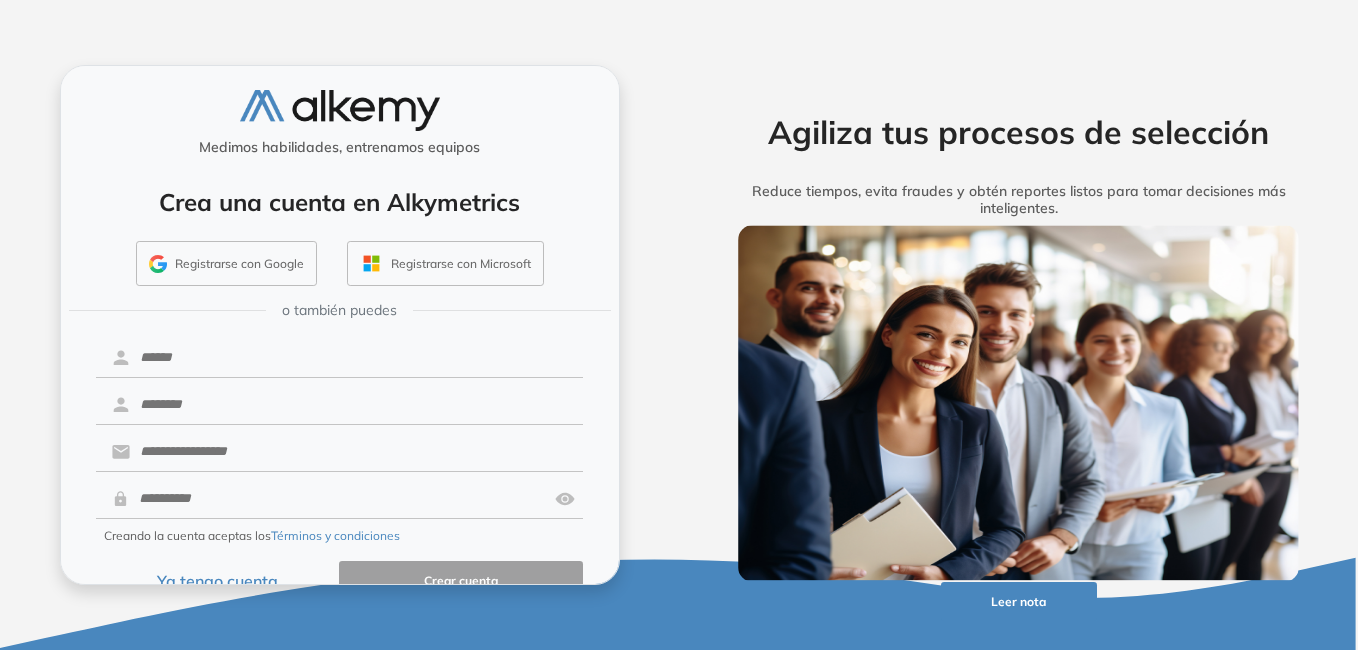 click on "Ya tengo cuenta" at bounding box center [218, 580] 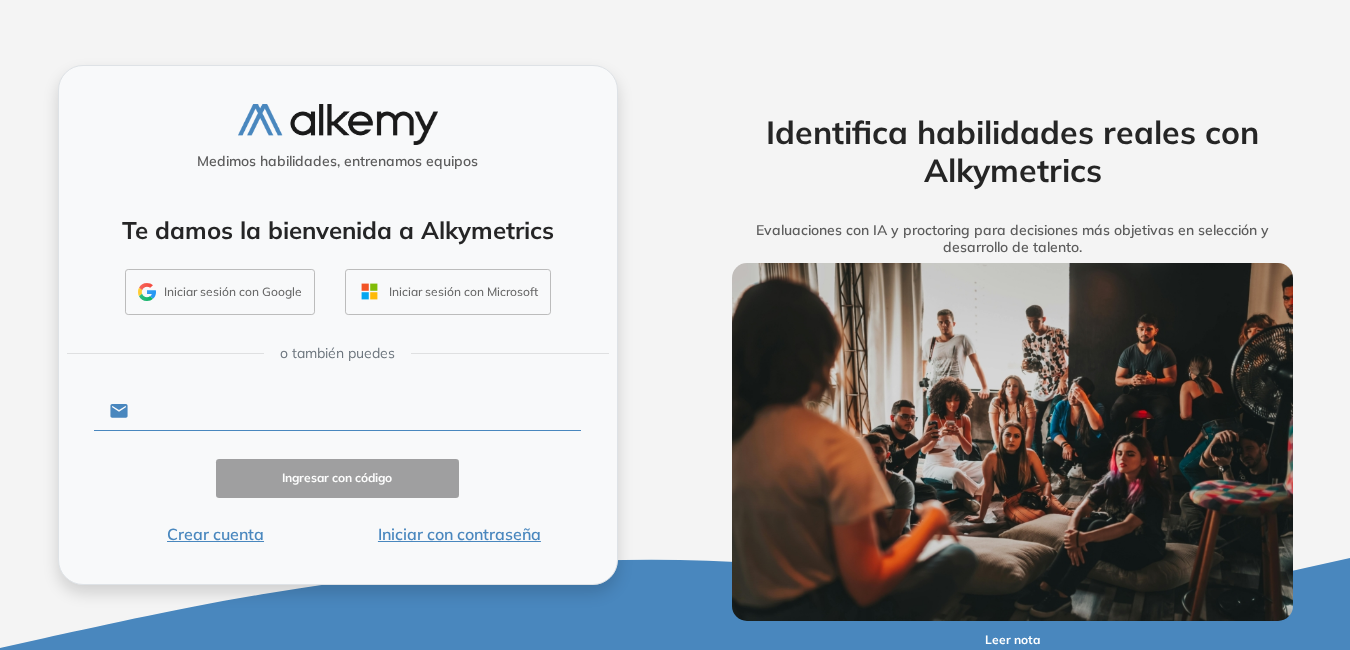 click at bounding box center (354, 411) 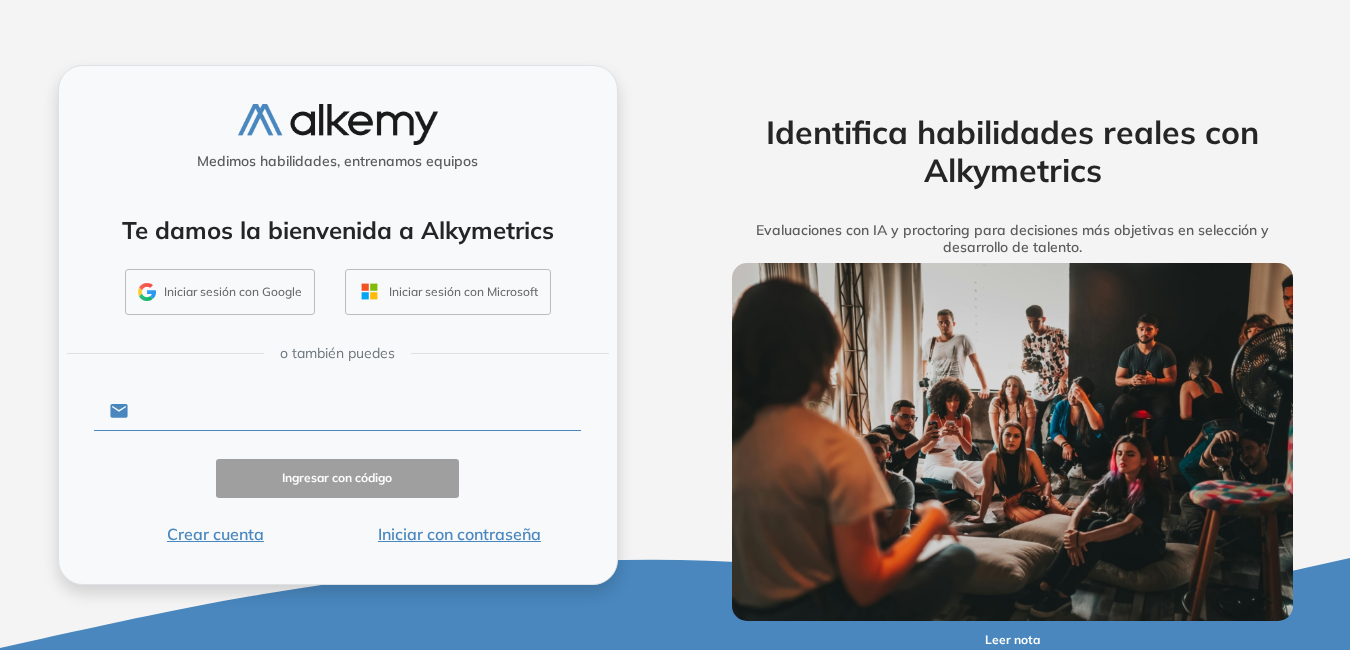 type on "**********" 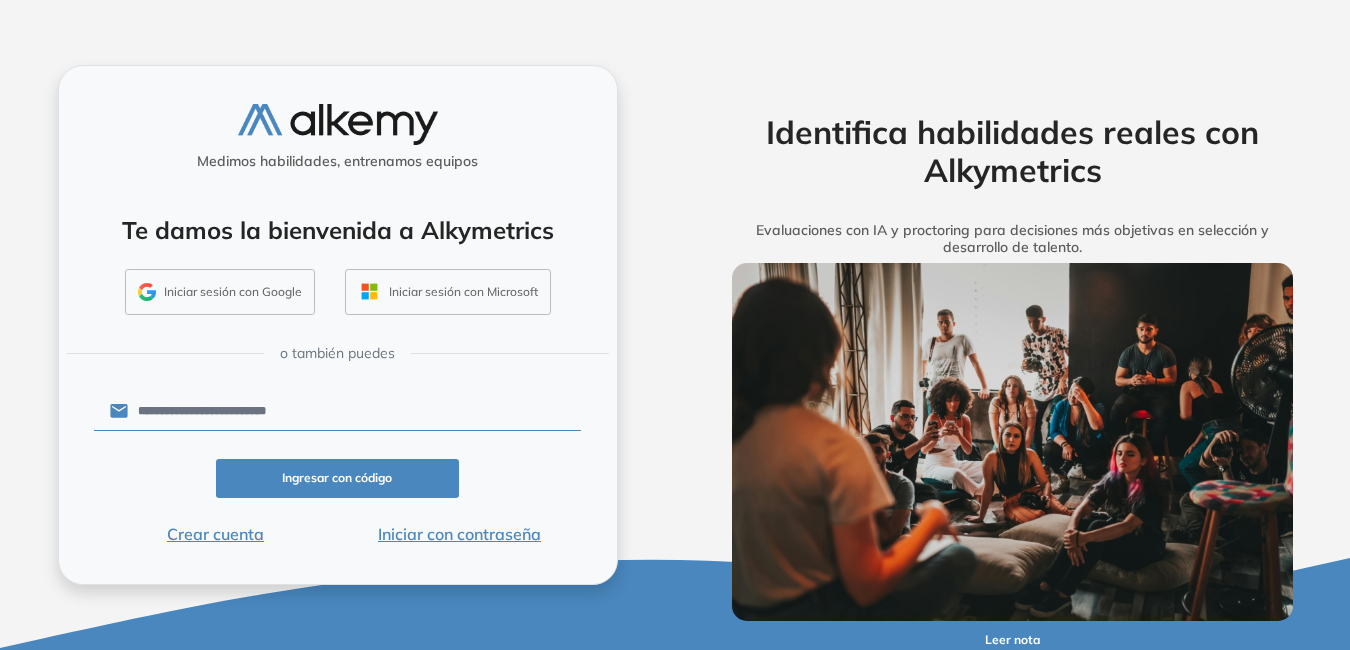 click on "Iniciar con contraseña" at bounding box center [459, 534] 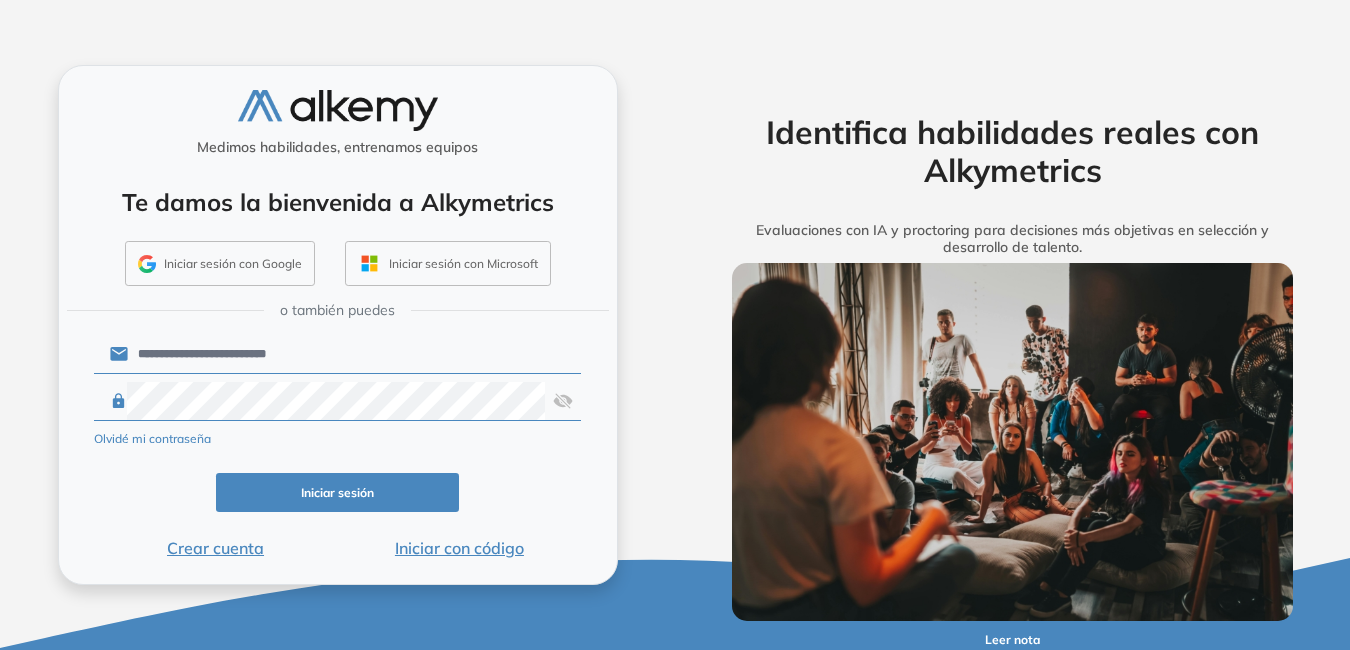 click on "Iniciar sesión" at bounding box center [338, 492] 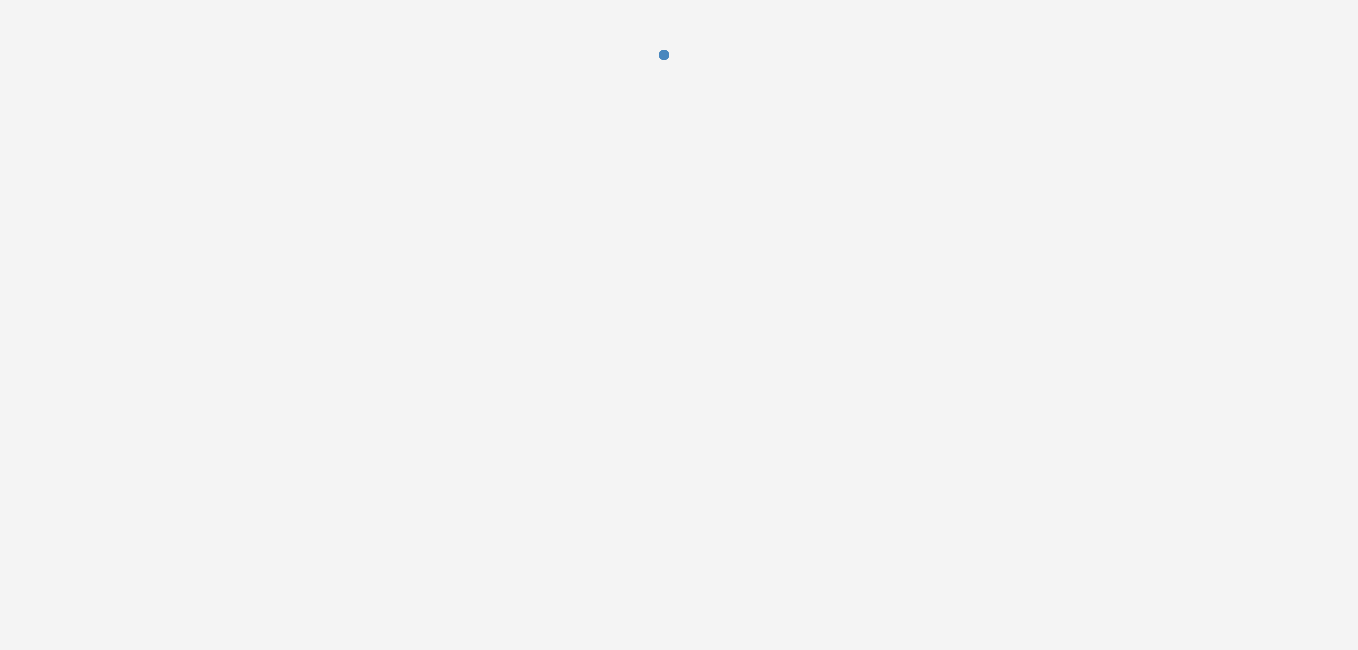 scroll, scrollTop: 0, scrollLeft: 0, axis: both 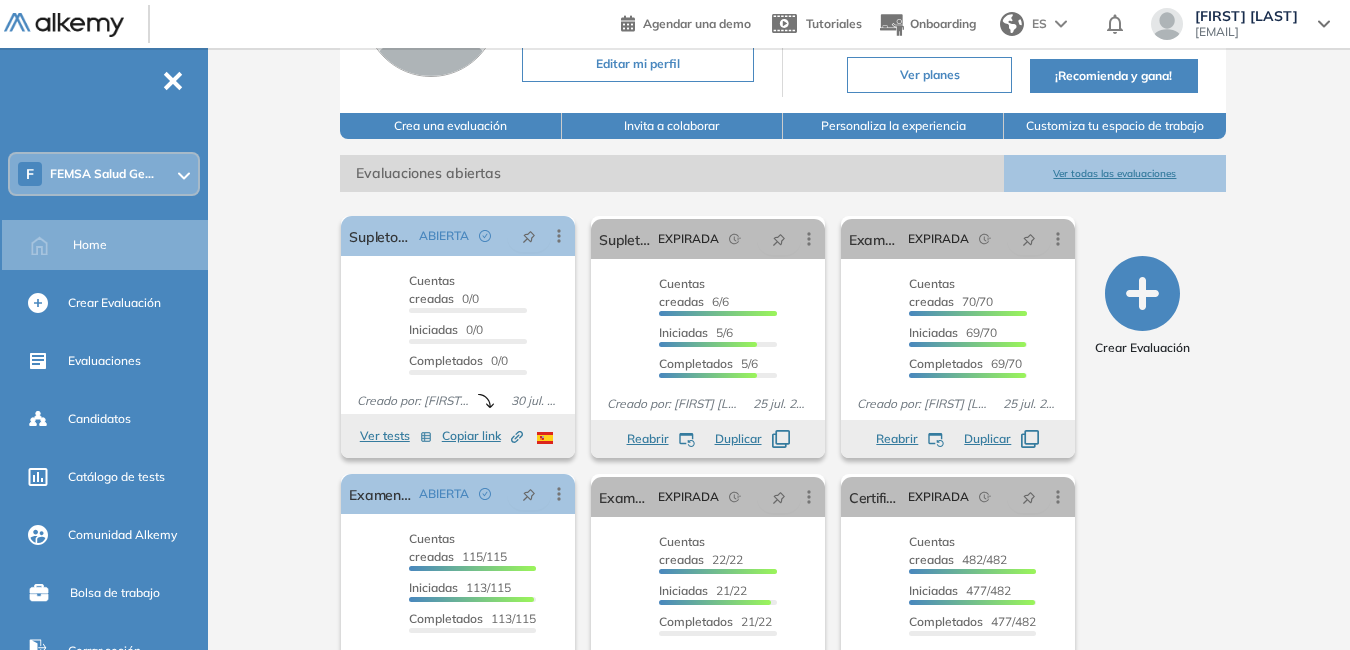 click on "Ver todas las evaluaciones" at bounding box center [1114, 173] 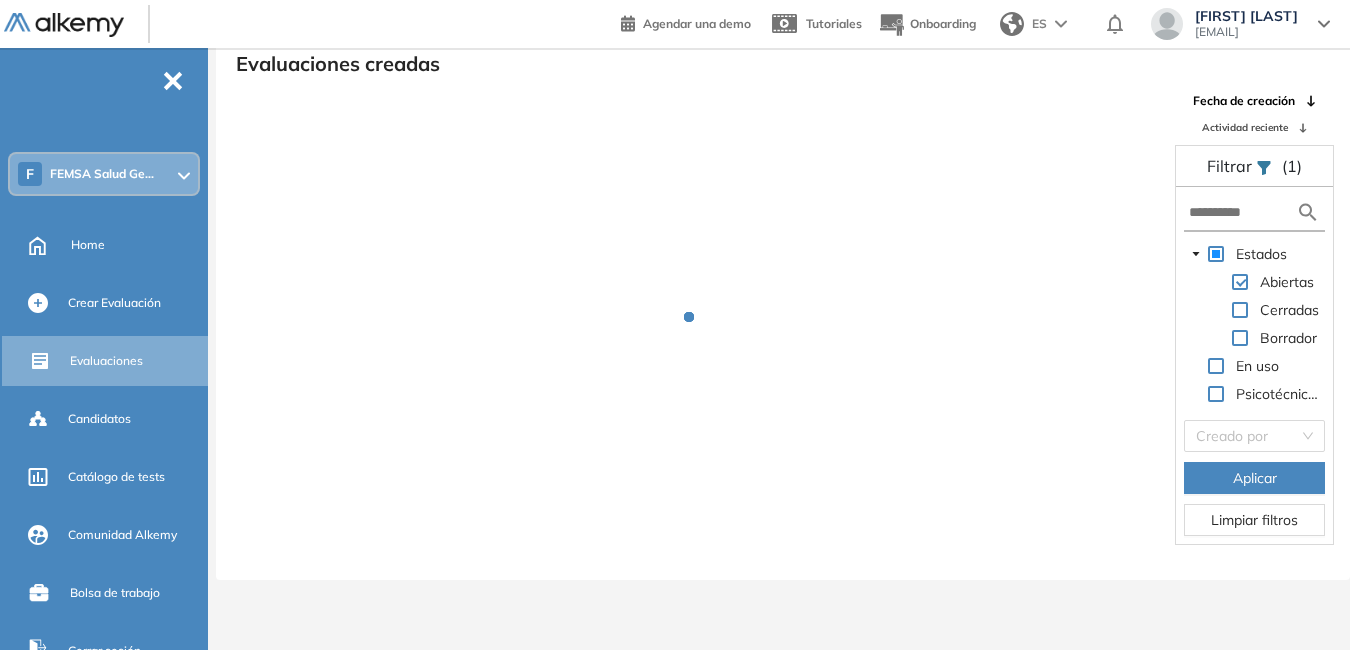 scroll, scrollTop: 48, scrollLeft: 0, axis: vertical 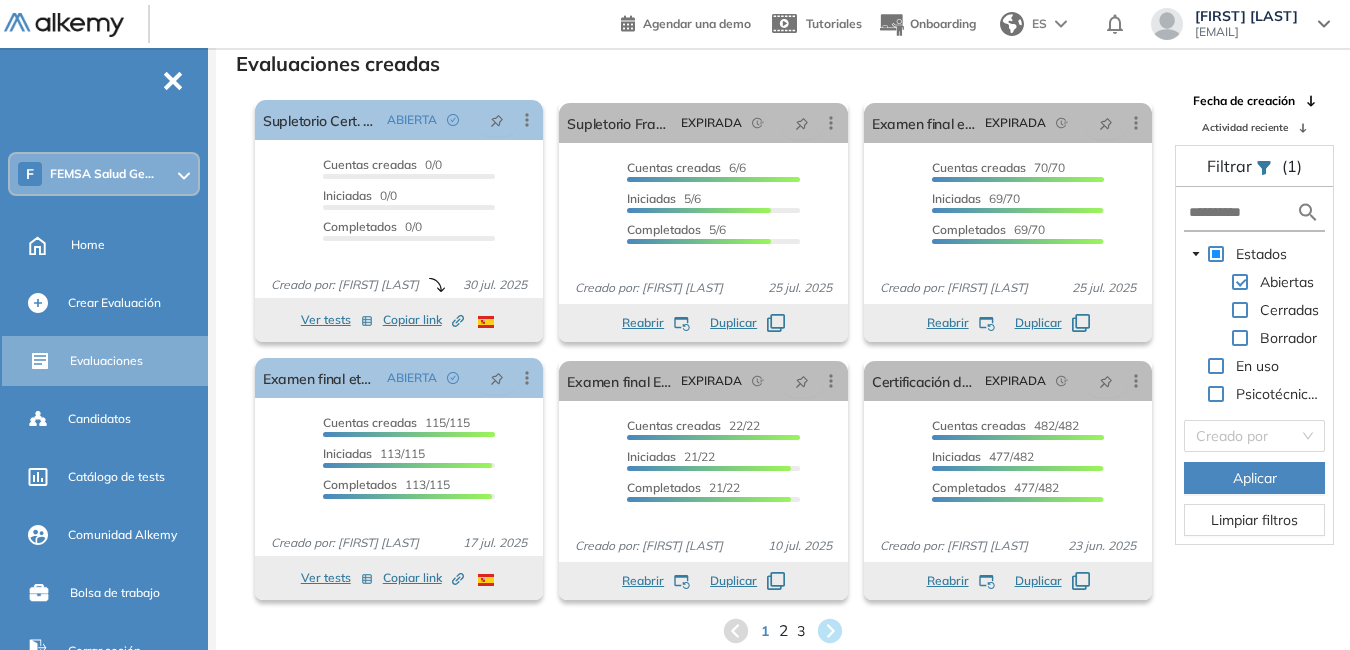 click on "2" at bounding box center (783, 630) 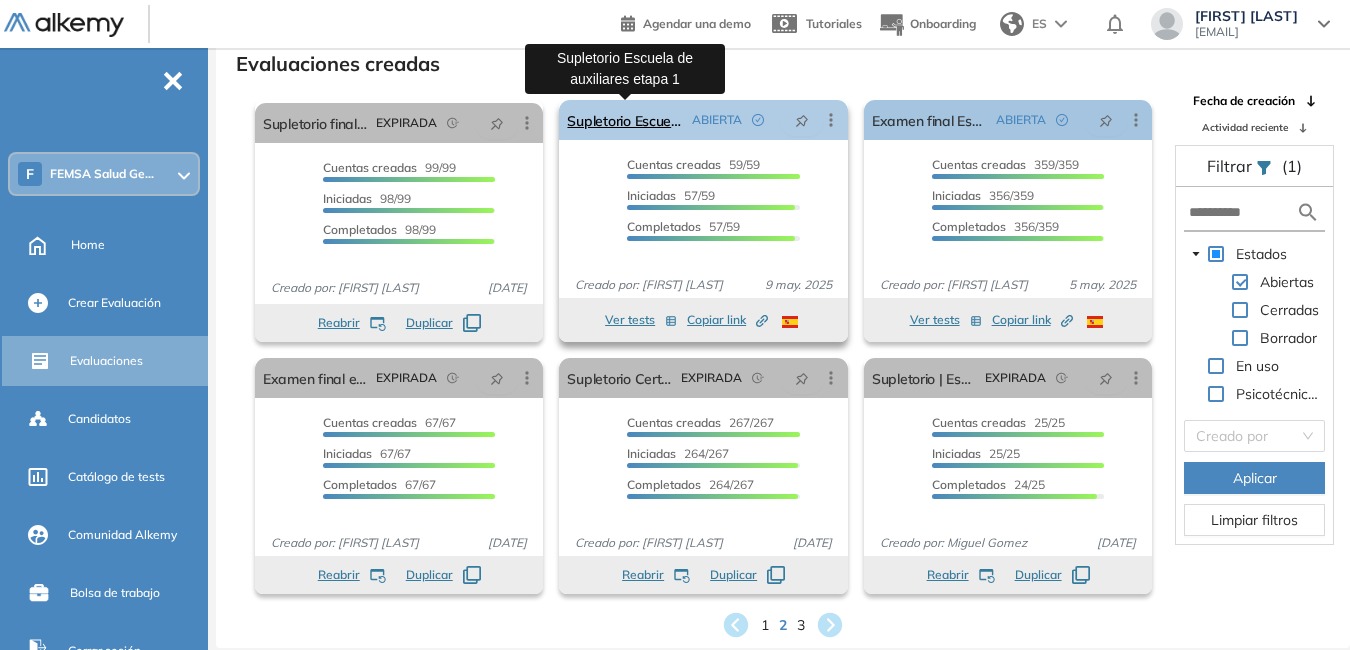 click on "Supletorio Escuela de auxiliares etapa 1" at bounding box center [625, 120] 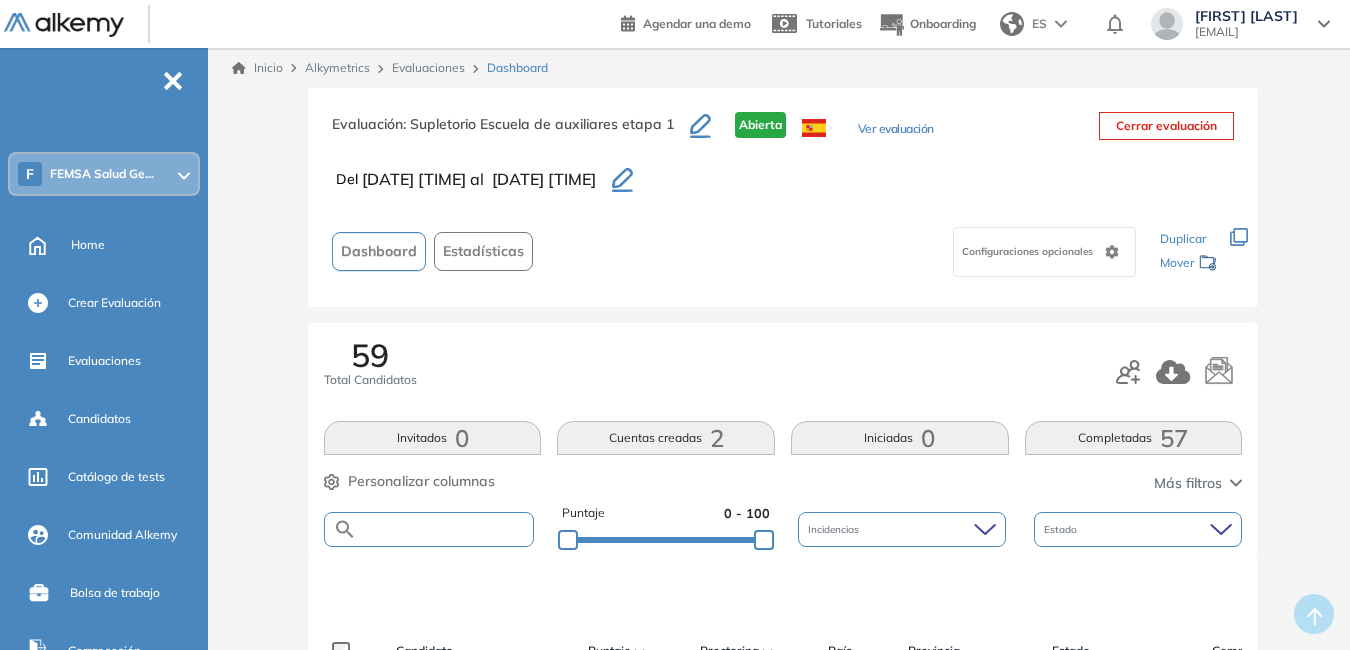 click at bounding box center [445, 529] 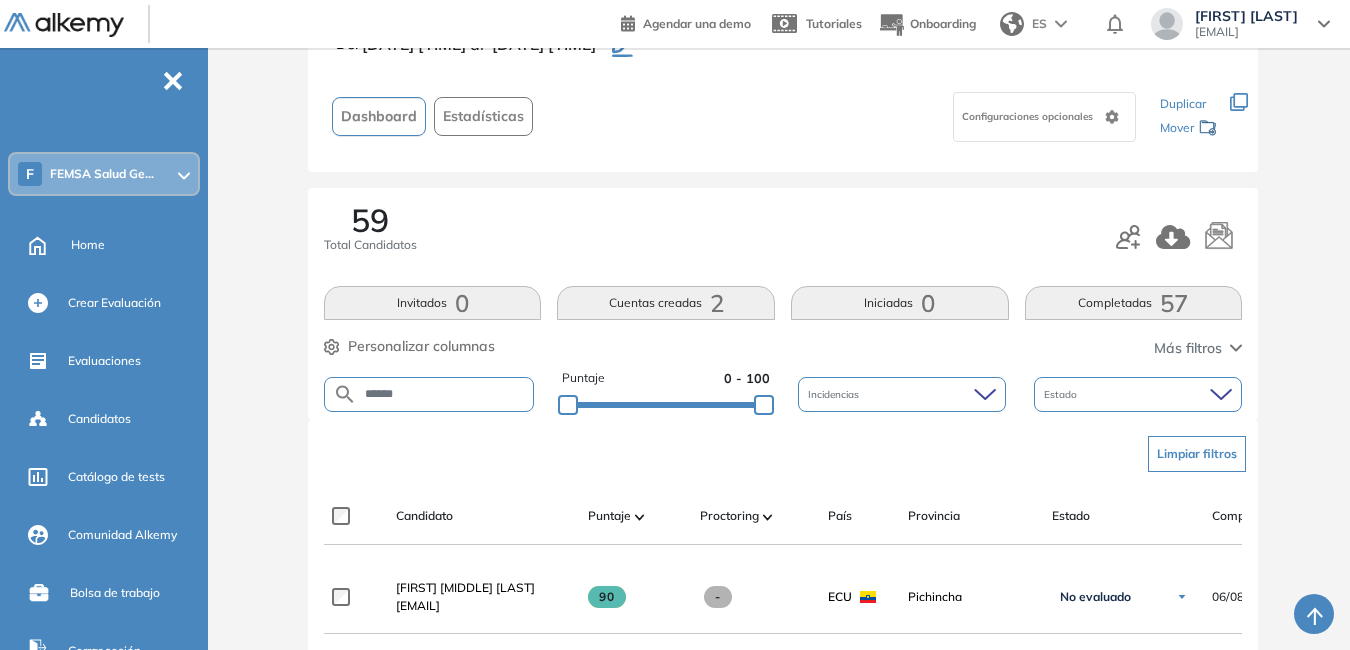 scroll, scrollTop: 219, scrollLeft: 0, axis: vertical 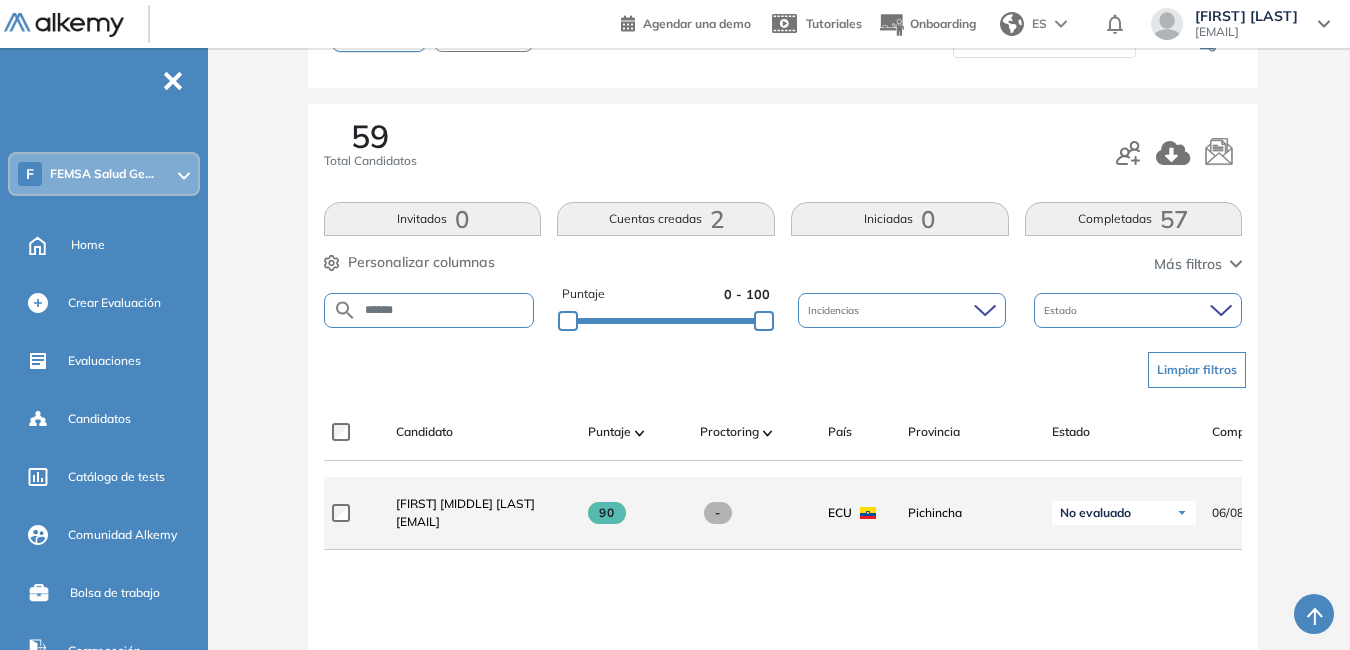 drag, startPoint x: 395, startPoint y: 530, endPoint x: 554, endPoint y: 534, distance: 159.05031 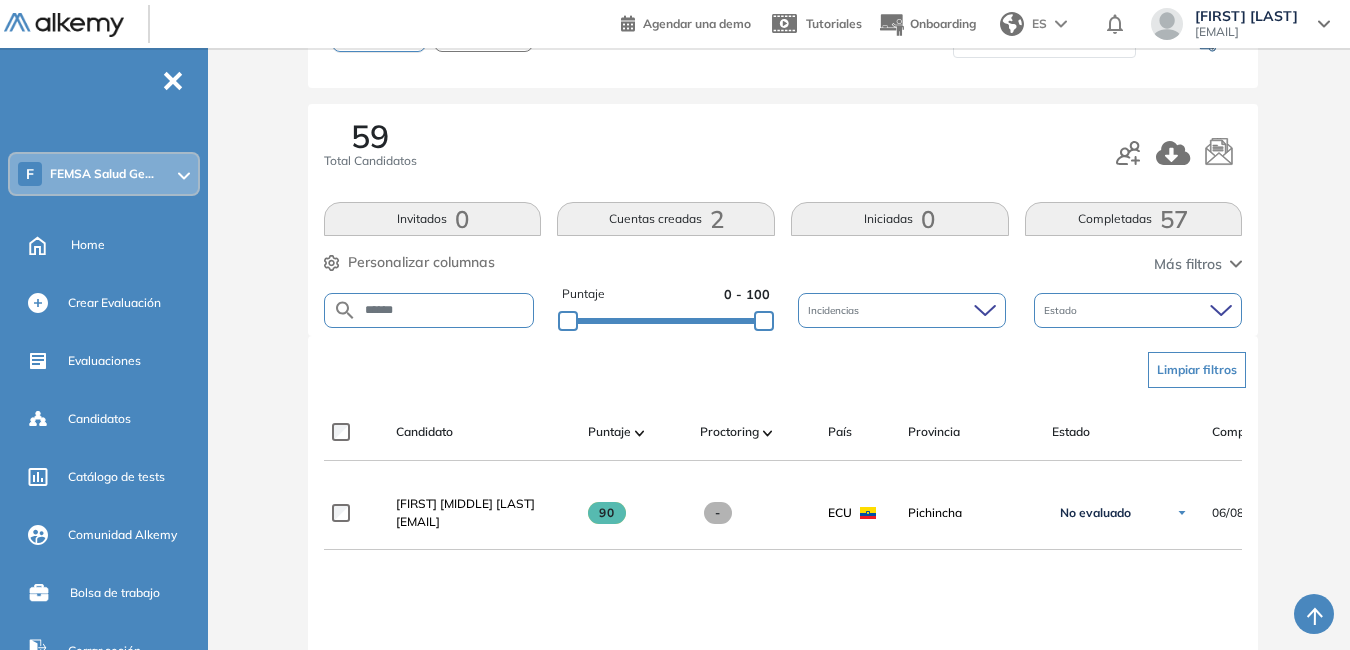 click on "******" at bounding box center [445, 310] 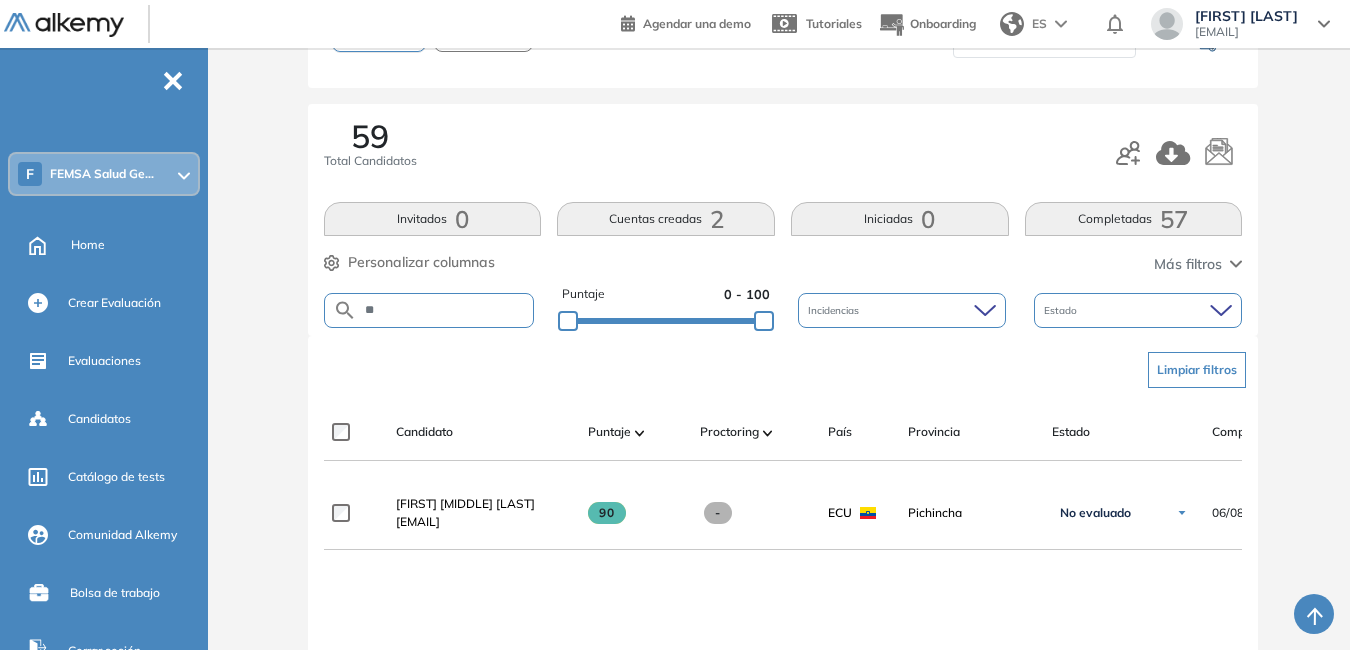 type on "*" 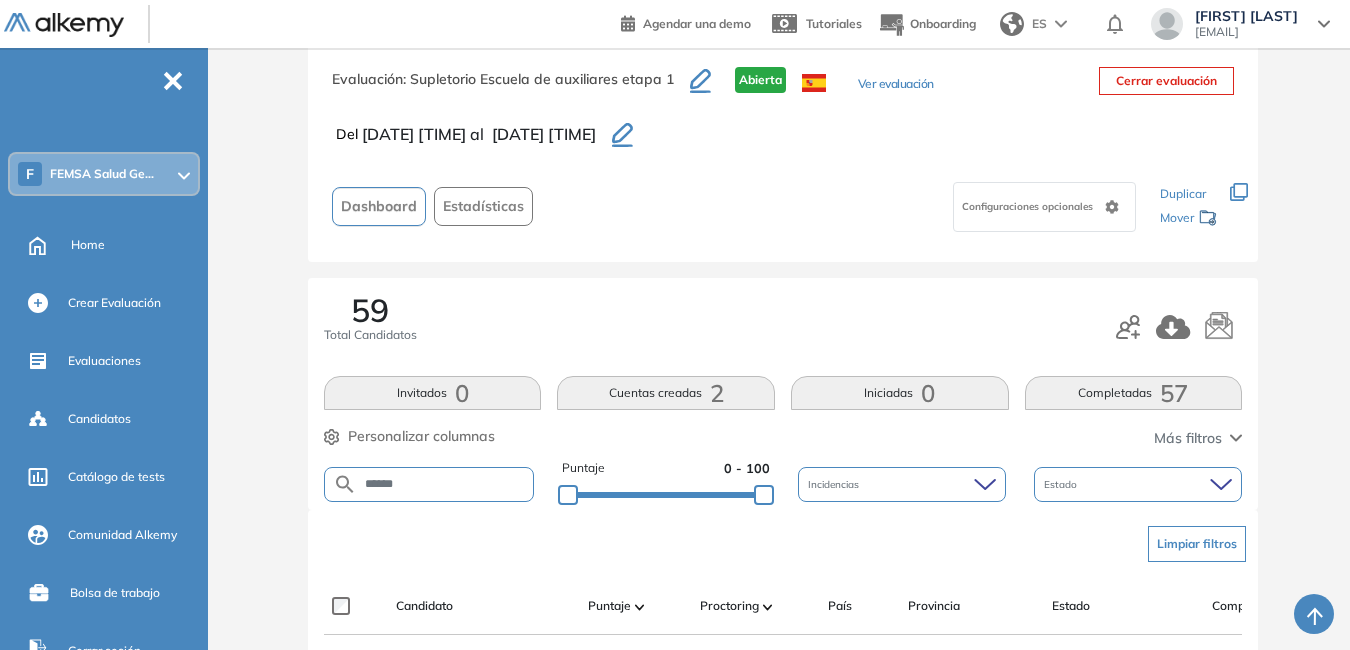 scroll, scrollTop: 219, scrollLeft: 0, axis: vertical 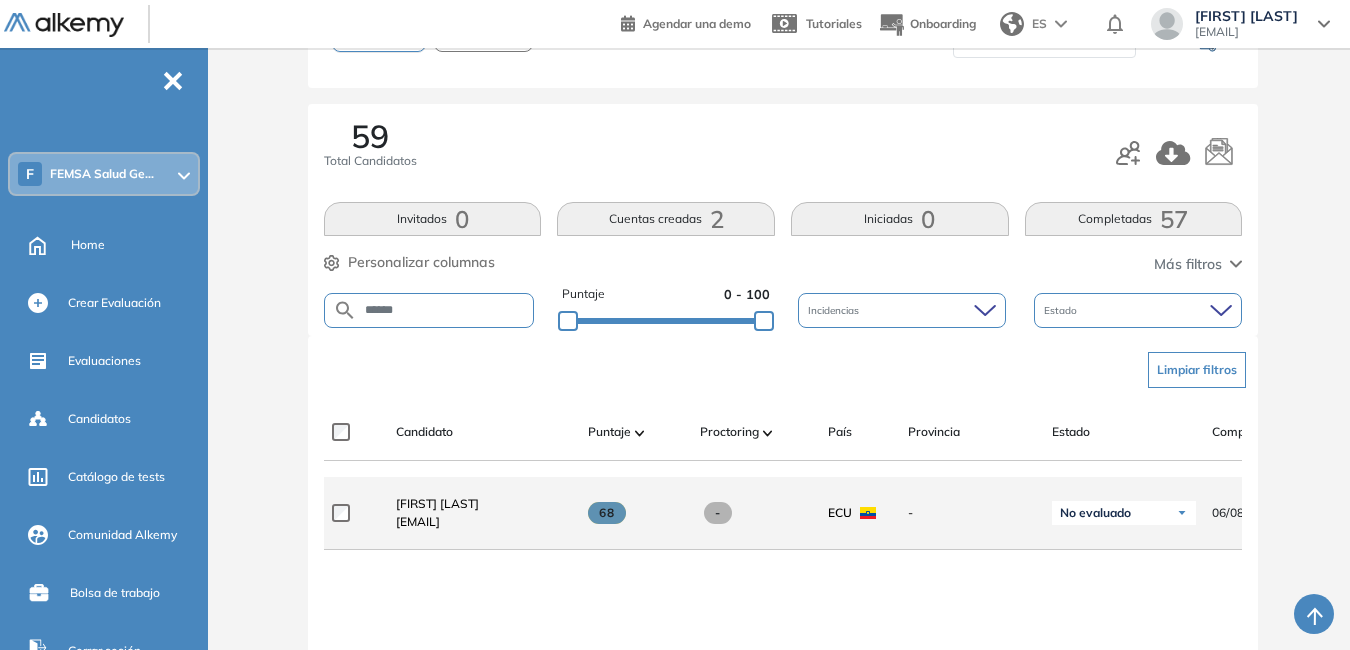 drag, startPoint x: 396, startPoint y: 533, endPoint x: 549, endPoint y: 528, distance: 153.08168 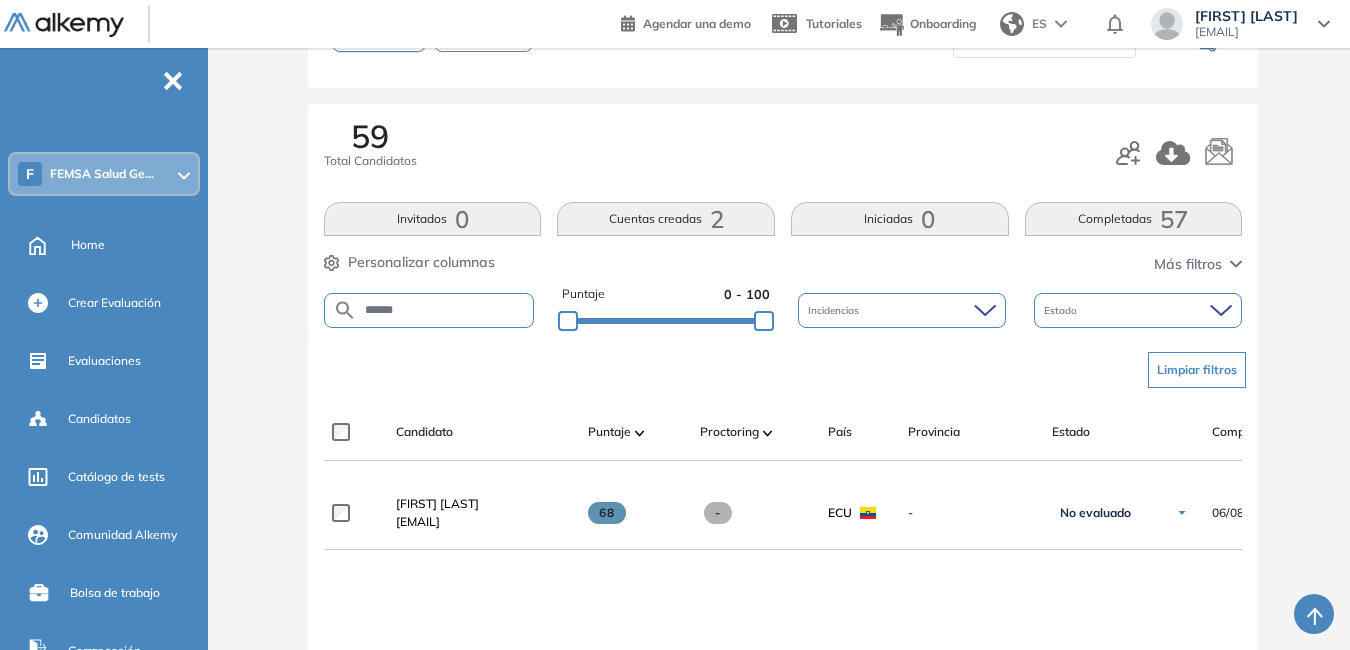 drag, startPoint x: 412, startPoint y: 315, endPoint x: 328, endPoint y: 315, distance: 84 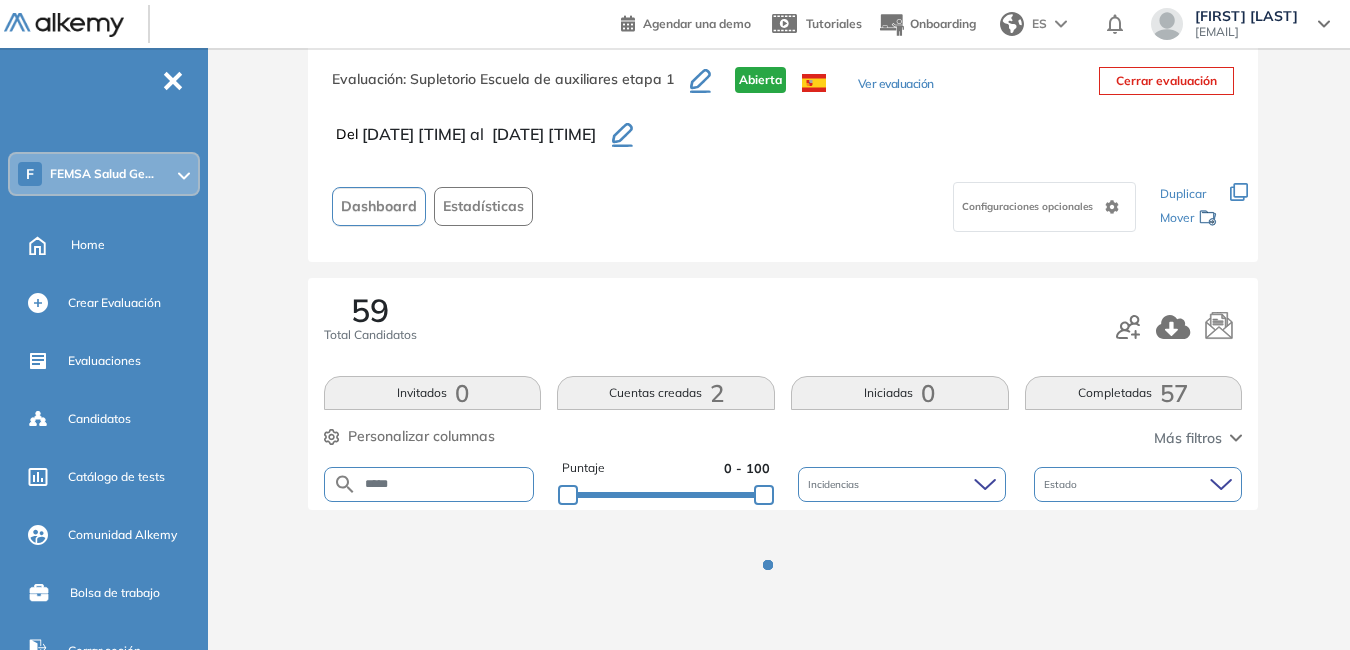 scroll, scrollTop: 219, scrollLeft: 0, axis: vertical 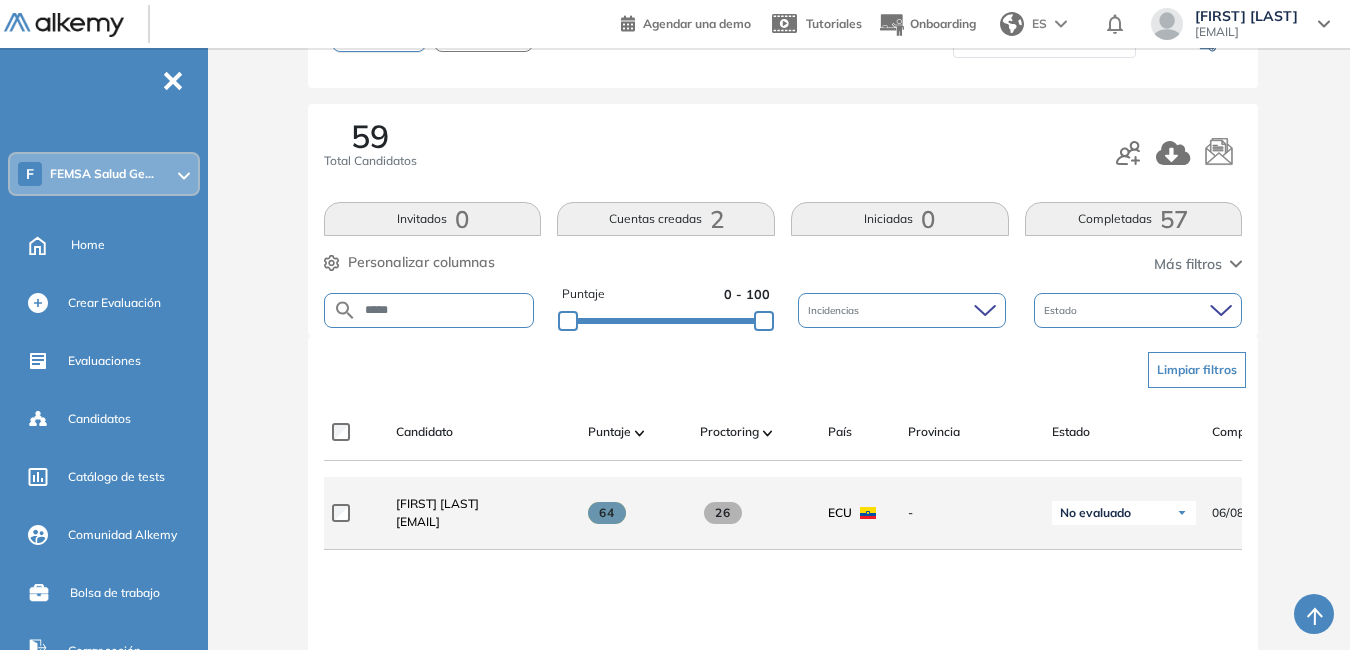 click on "reyeskenia96@gmail.com" at bounding box center [437, 522] 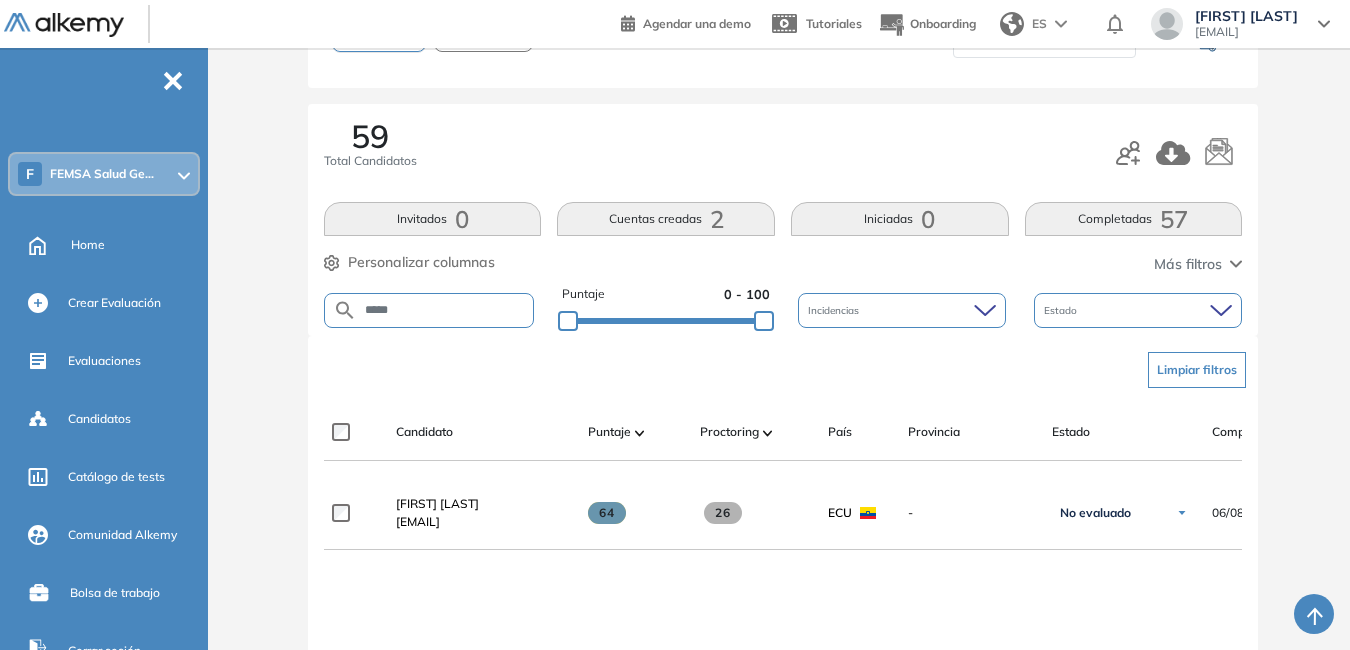 drag, startPoint x: 453, startPoint y: 316, endPoint x: 275, endPoint y: 314, distance: 178.01123 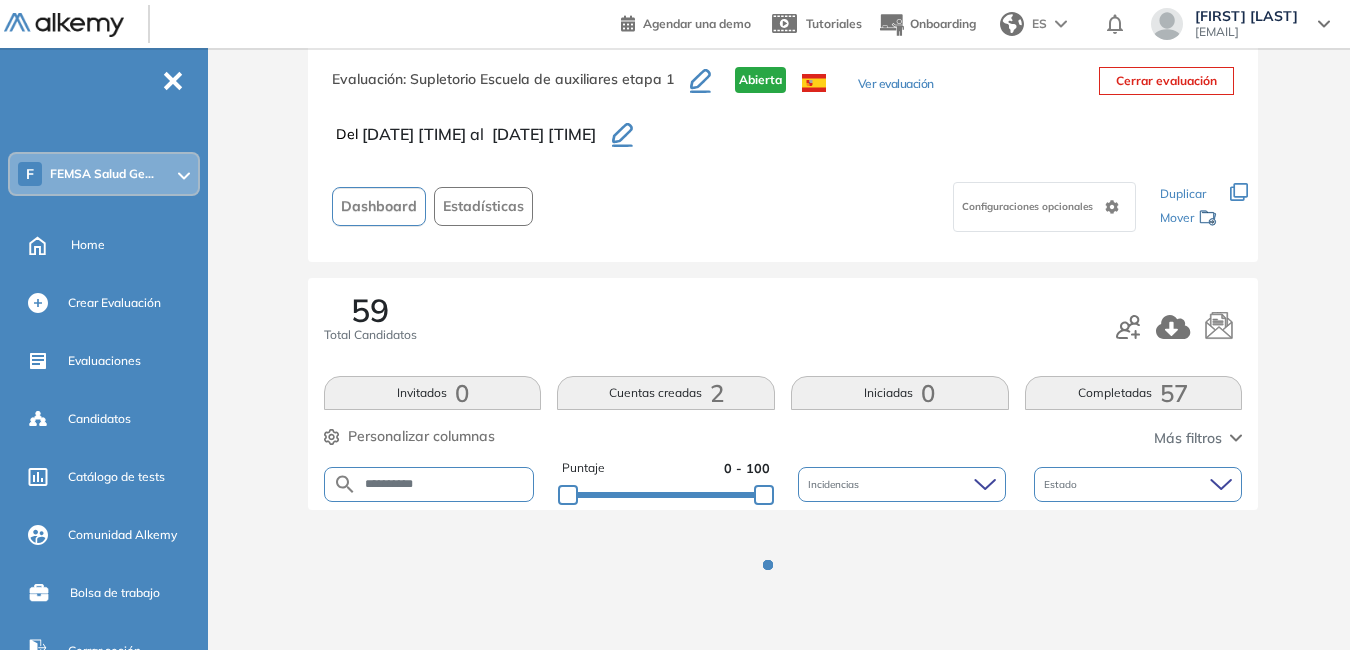 scroll, scrollTop: 219, scrollLeft: 0, axis: vertical 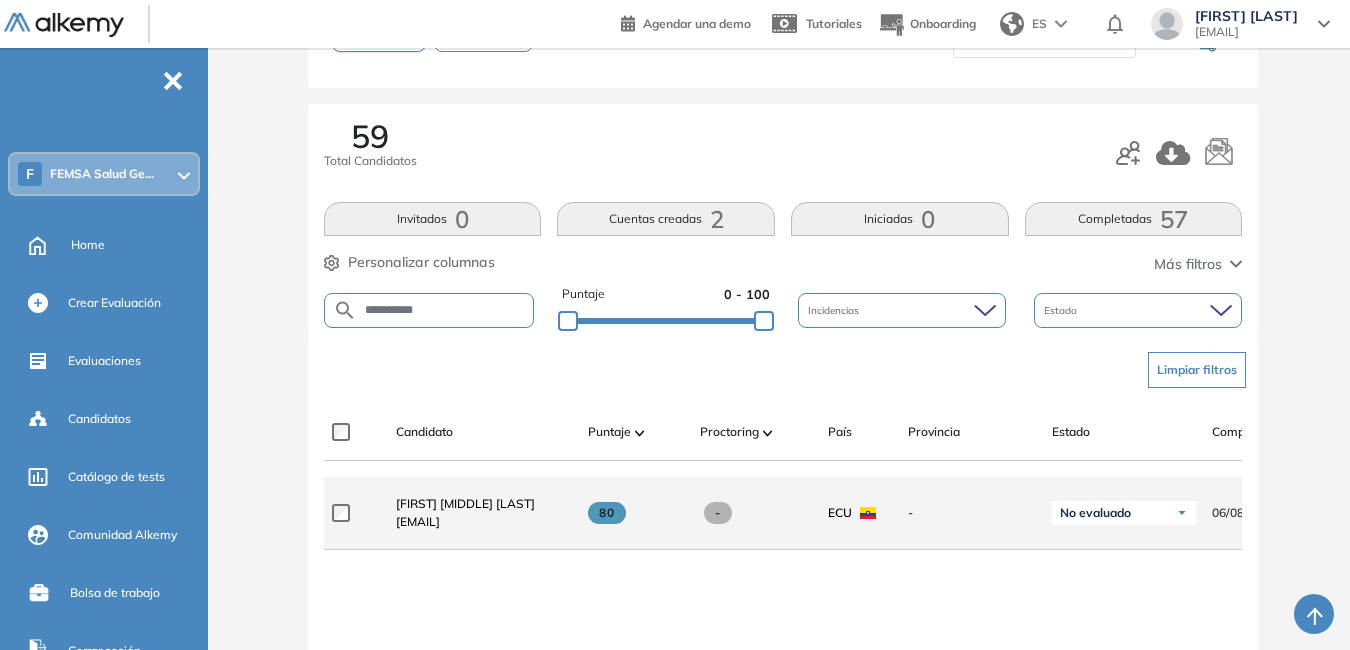 drag, startPoint x: 397, startPoint y: 532, endPoint x: 550, endPoint y: 531, distance: 153.00327 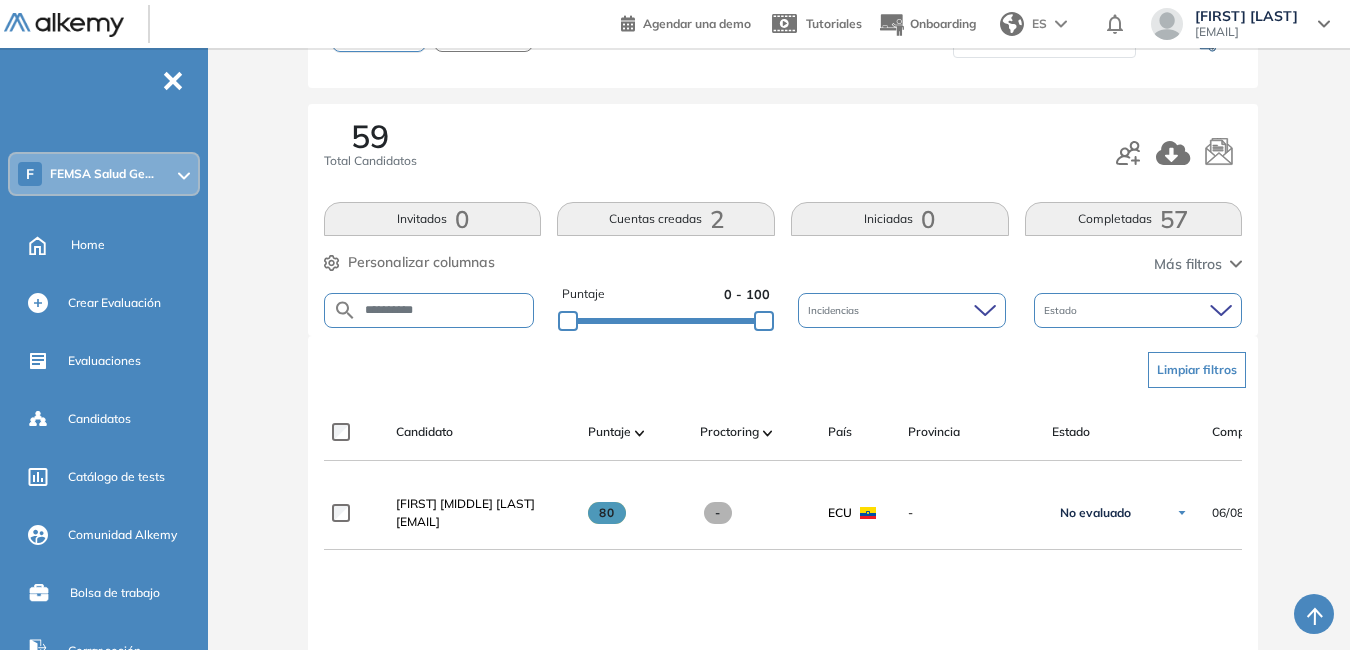 drag, startPoint x: 445, startPoint y: 306, endPoint x: 348, endPoint y: 237, distance: 119.03781 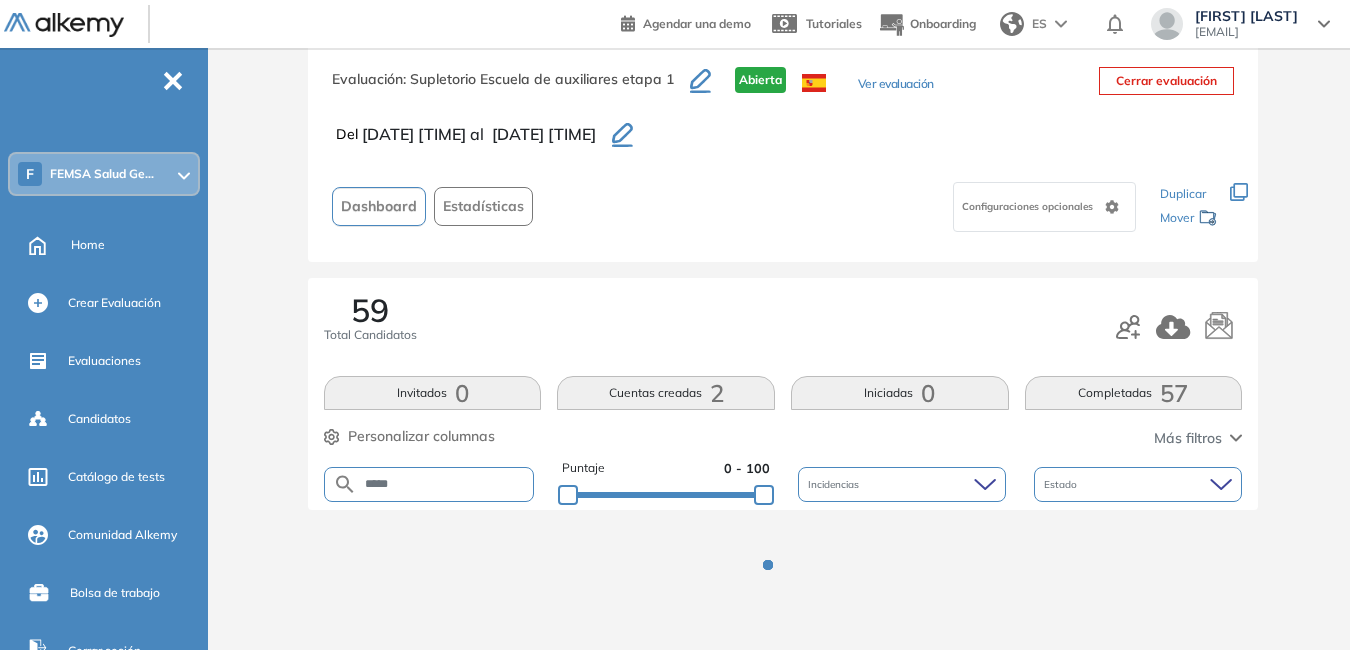scroll, scrollTop: 219, scrollLeft: 0, axis: vertical 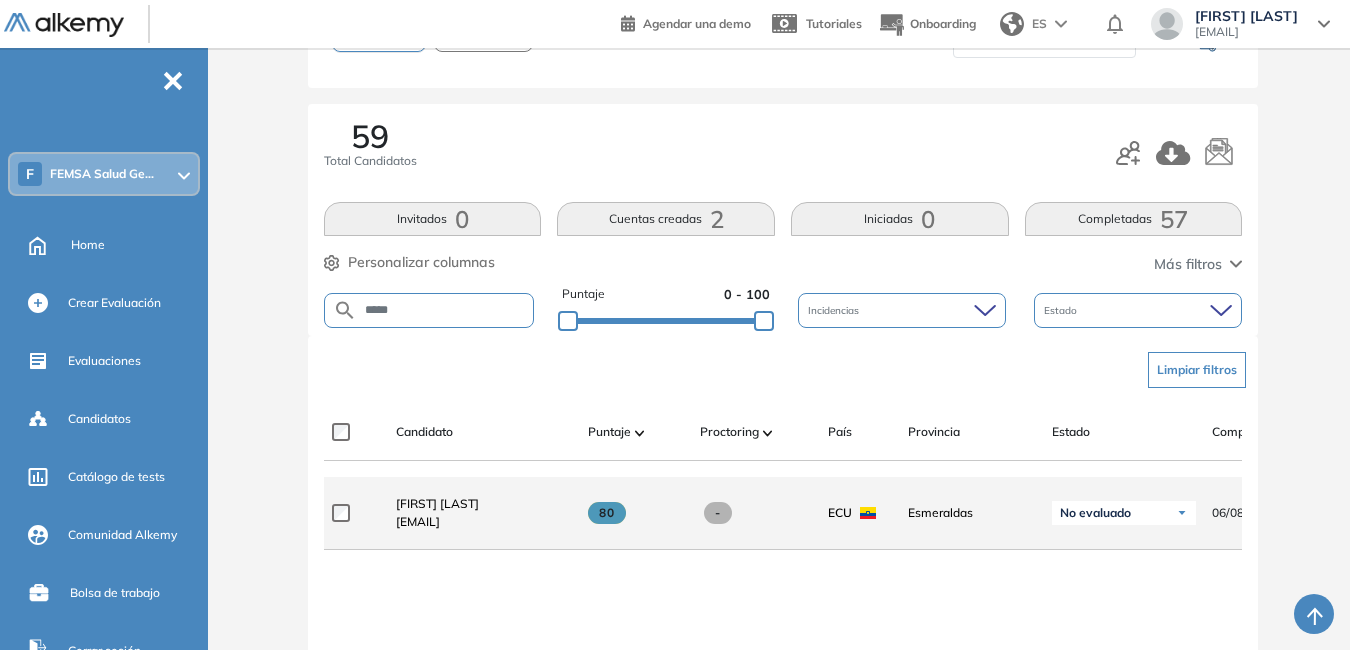 drag, startPoint x: 394, startPoint y: 531, endPoint x: 552, endPoint y: 544, distance: 158.5339 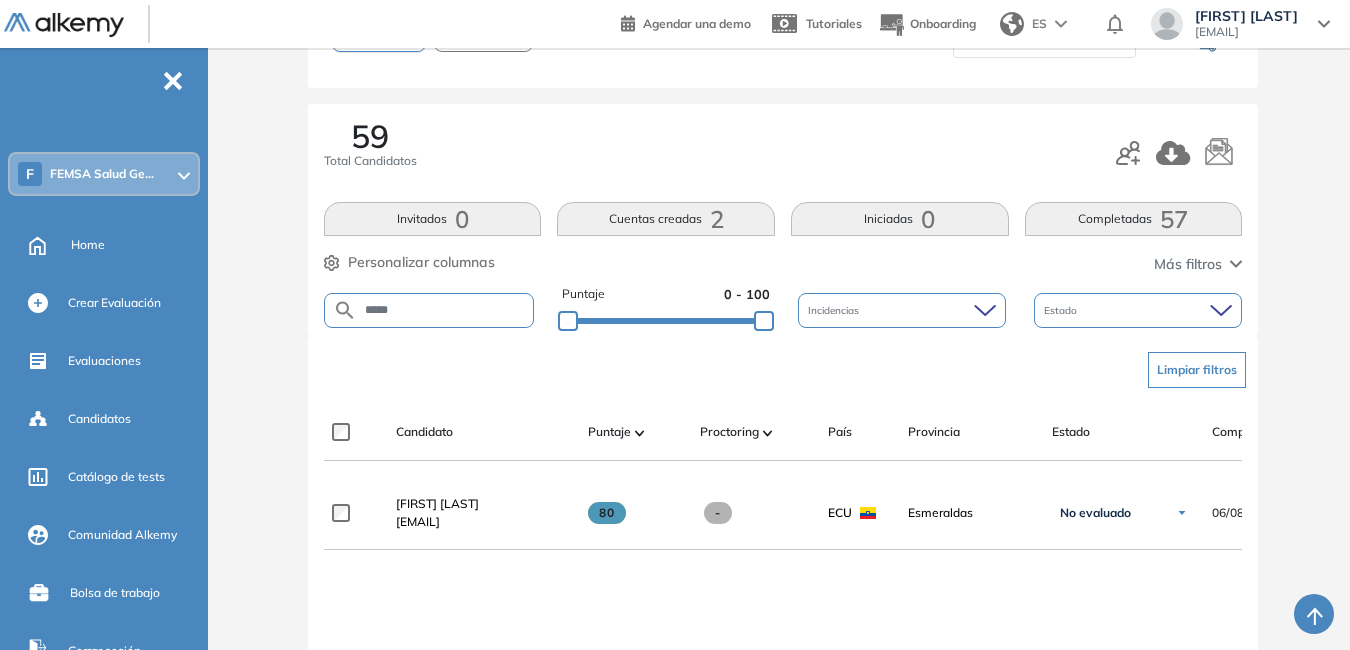 drag, startPoint x: 440, startPoint y: 303, endPoint x: 294, endPoint y: 314, distance: 146.4138 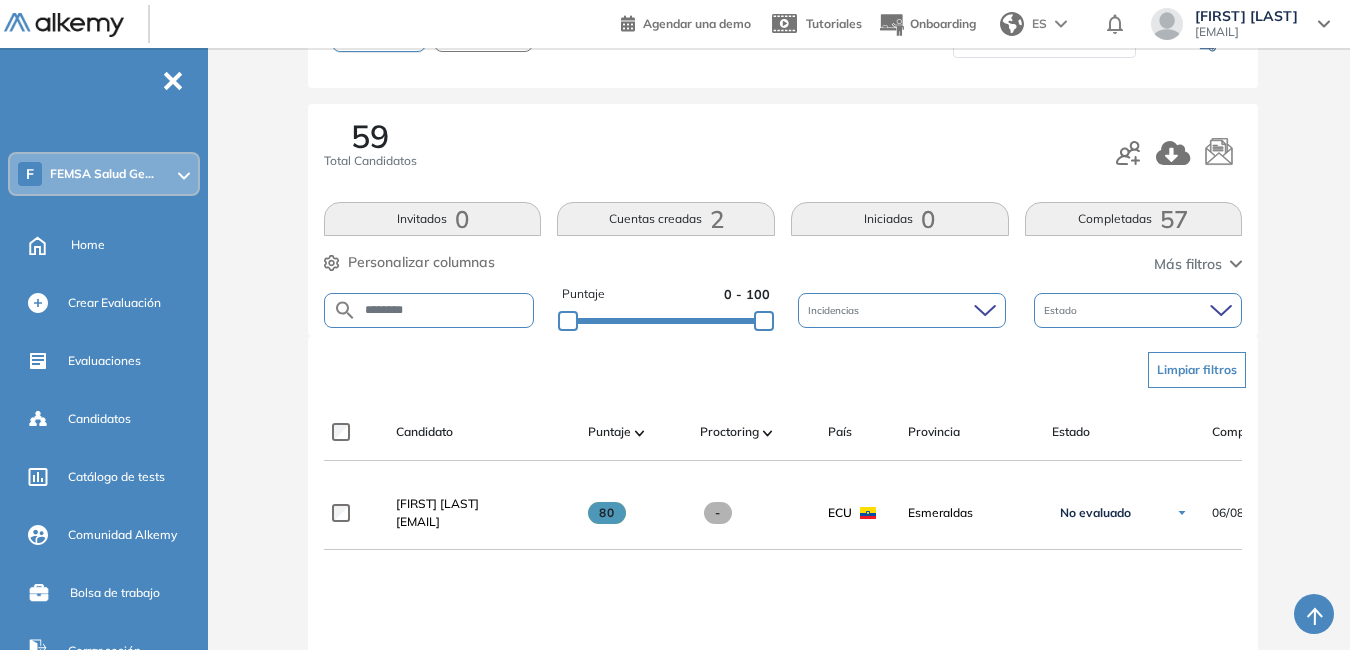 type on "********" 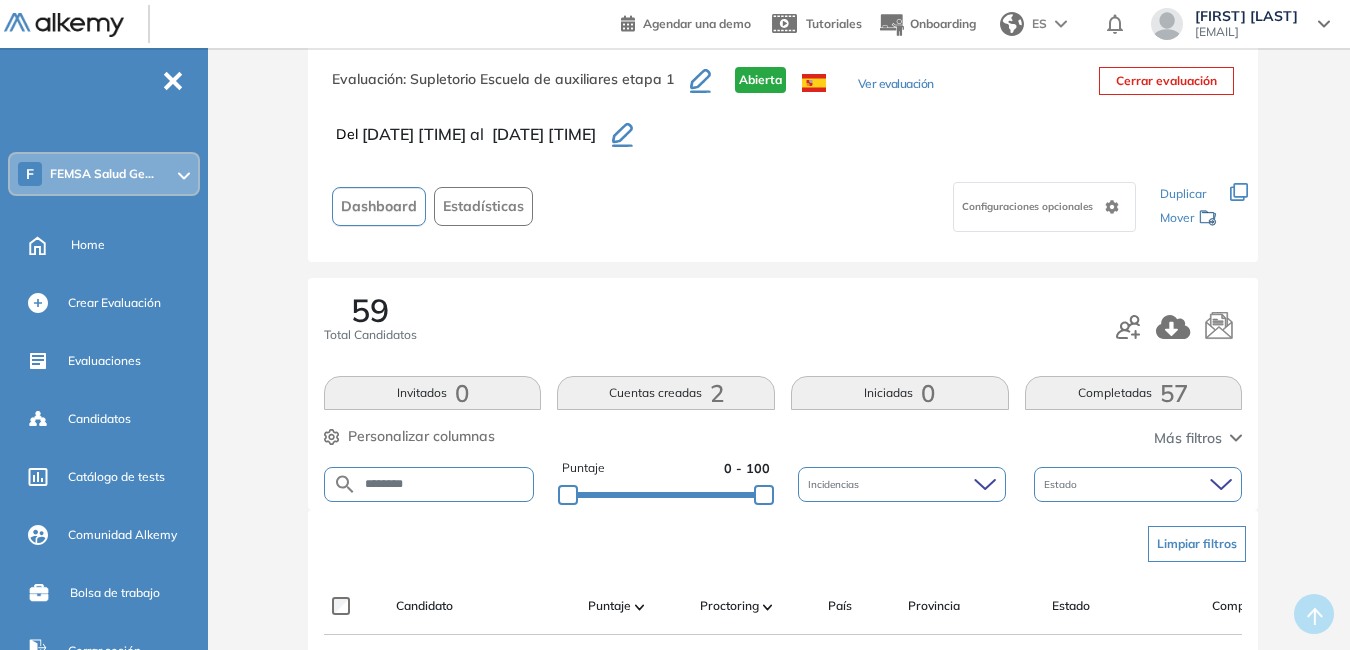 scroll, scrollTop: 219, scrollLeft: 0, axis: vertical 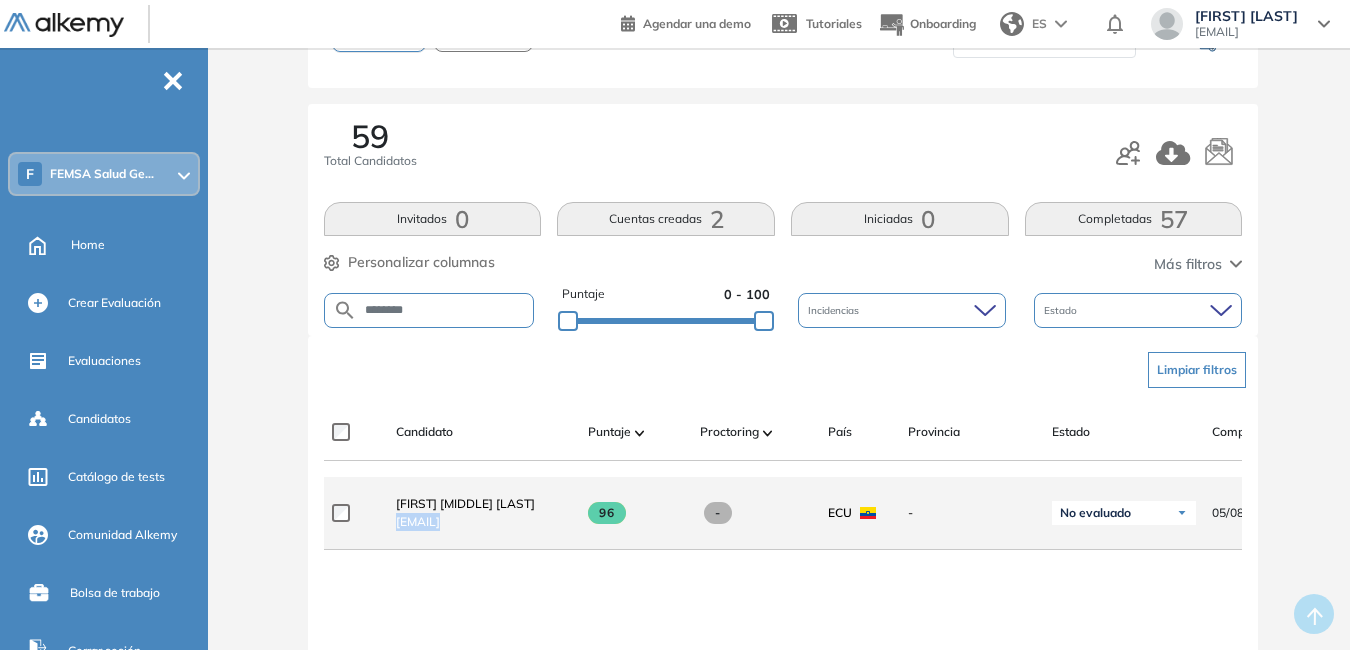 drag, startPoint x: 394, startPoint y: 529, endPoint x: 575, endPoint y: 528, distance: 181.00276 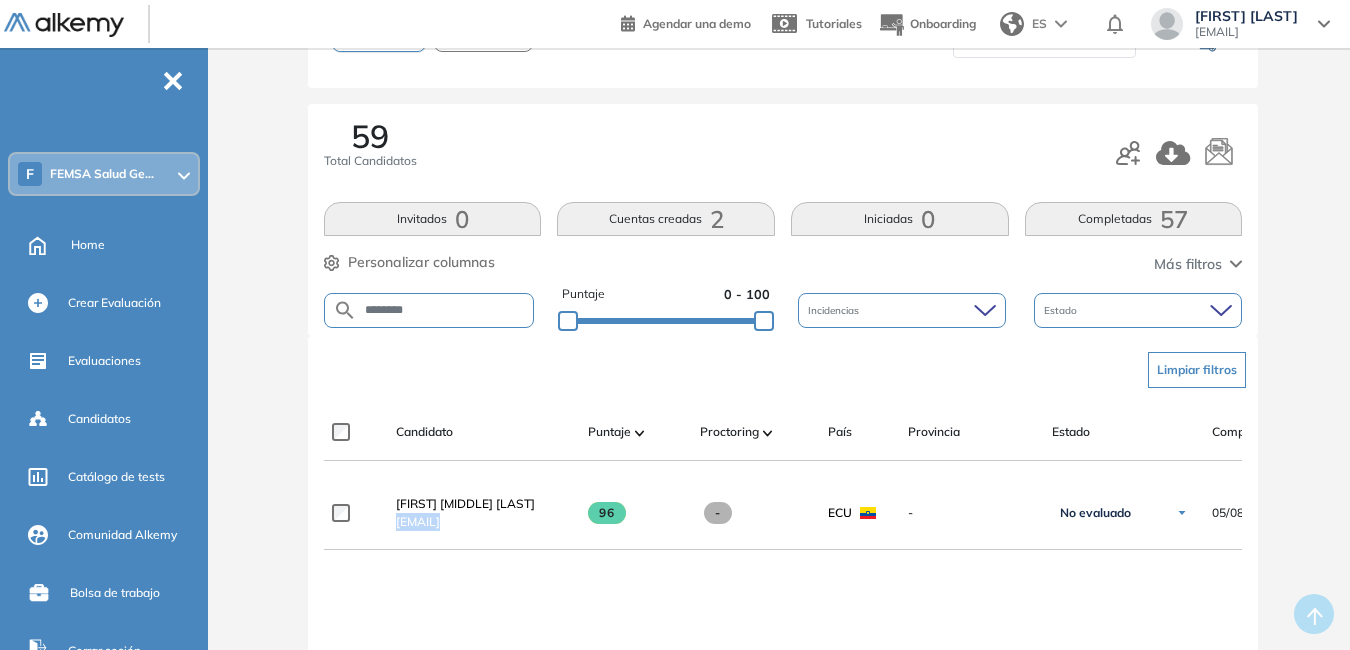 drag, startPoint x: 568, startPoint y: 528, endPoint x: 512, endPoint y: 512, distance: 58.24088 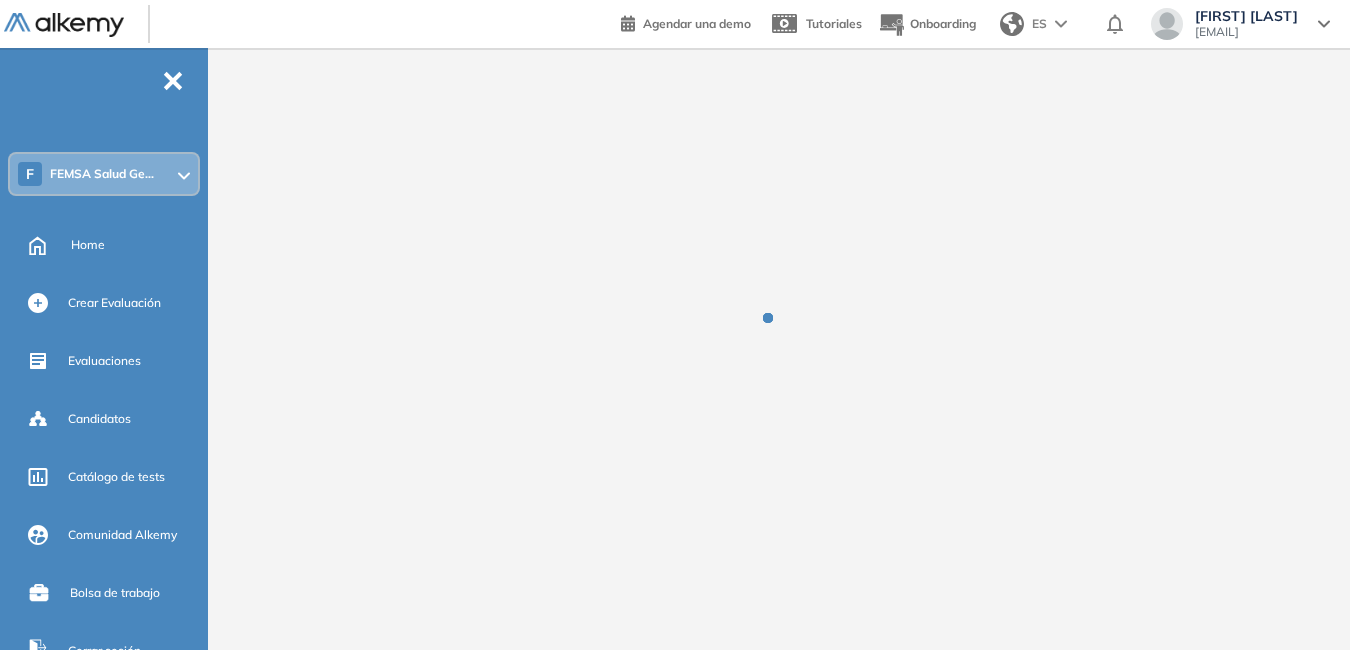 scroll, scrollTop: 0, scrollLeft: 0, axis: both 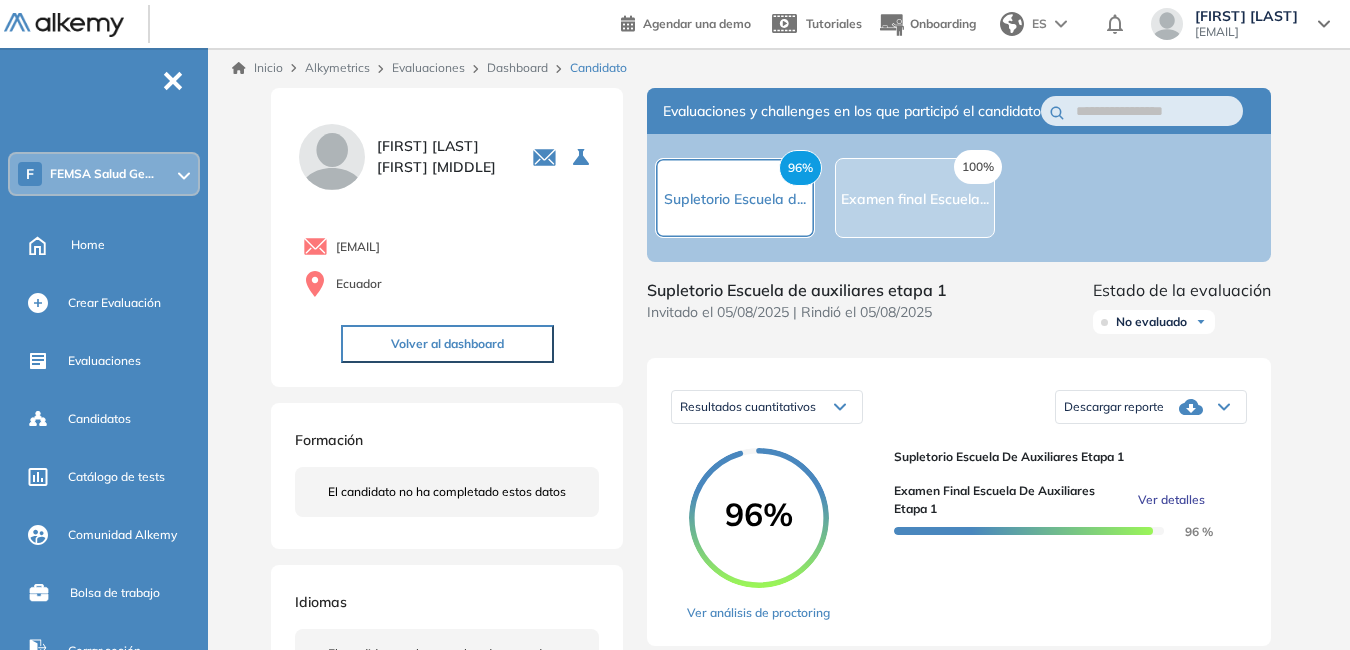 drag, startPoint x: 336, startPoint y: 245, endPoint x: 542, endPoint y: 244, distance: 206.00243 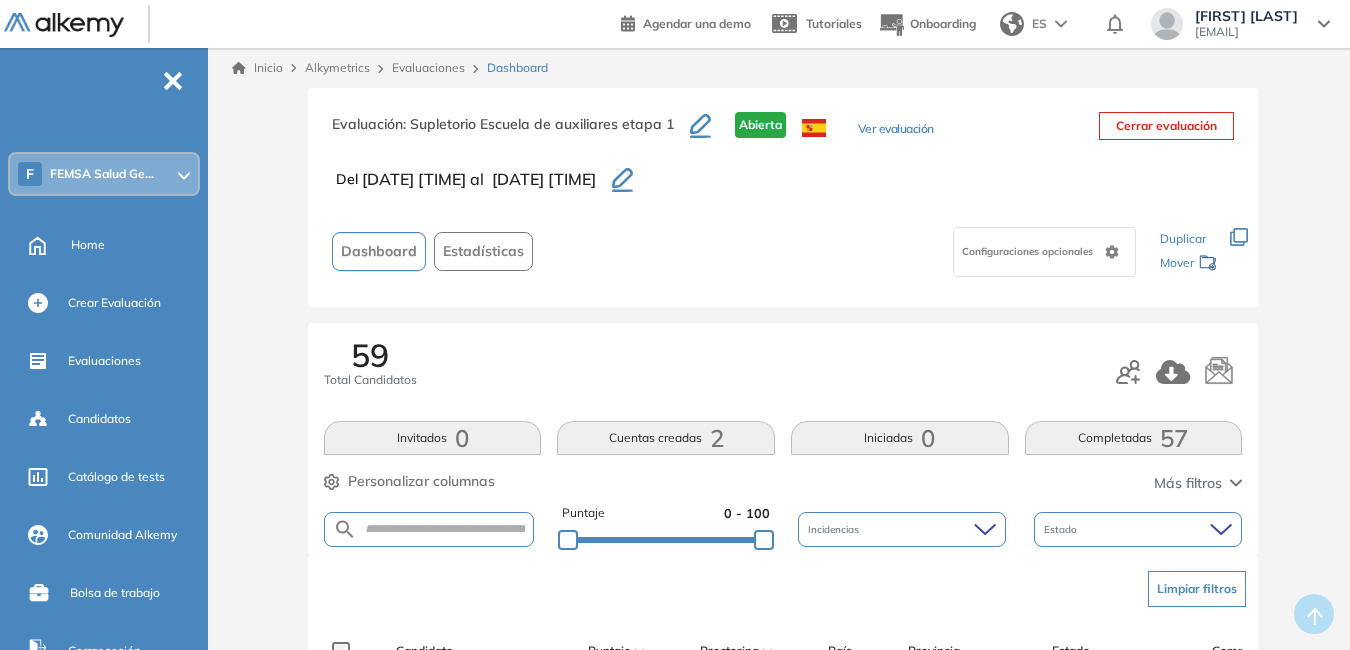 click at bounding box center [429, 529] 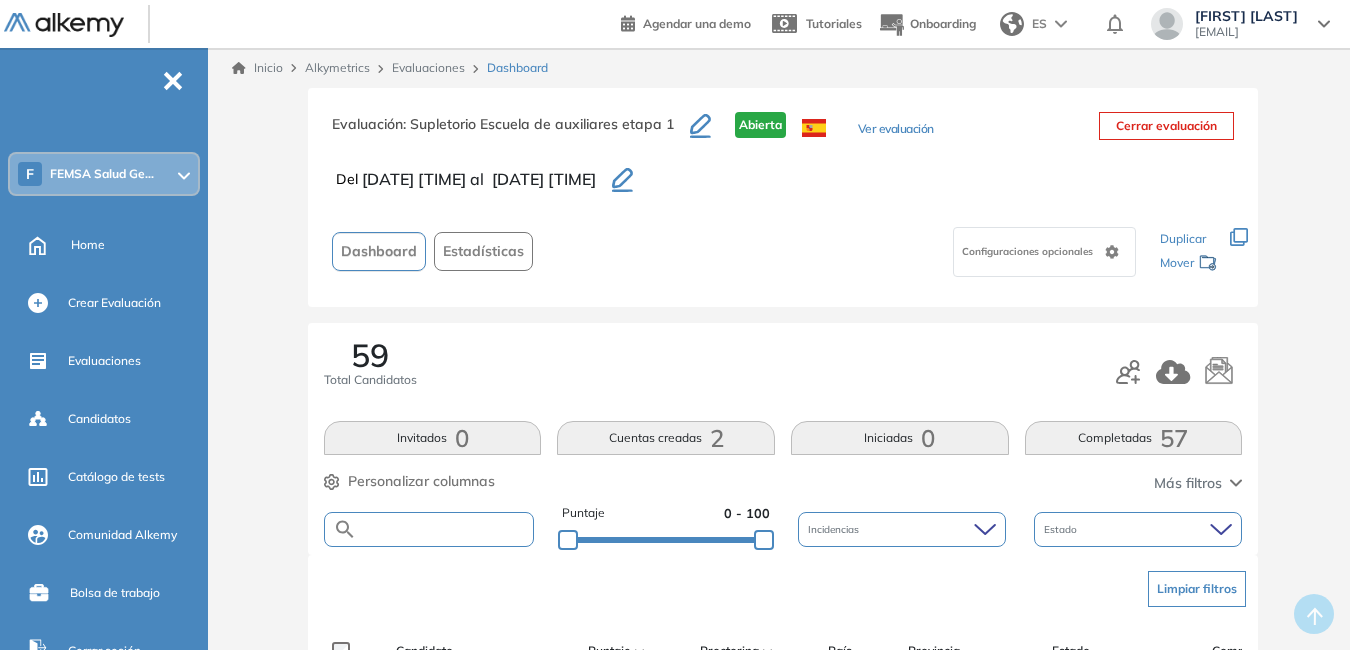 click at bounding box center [445, 529] 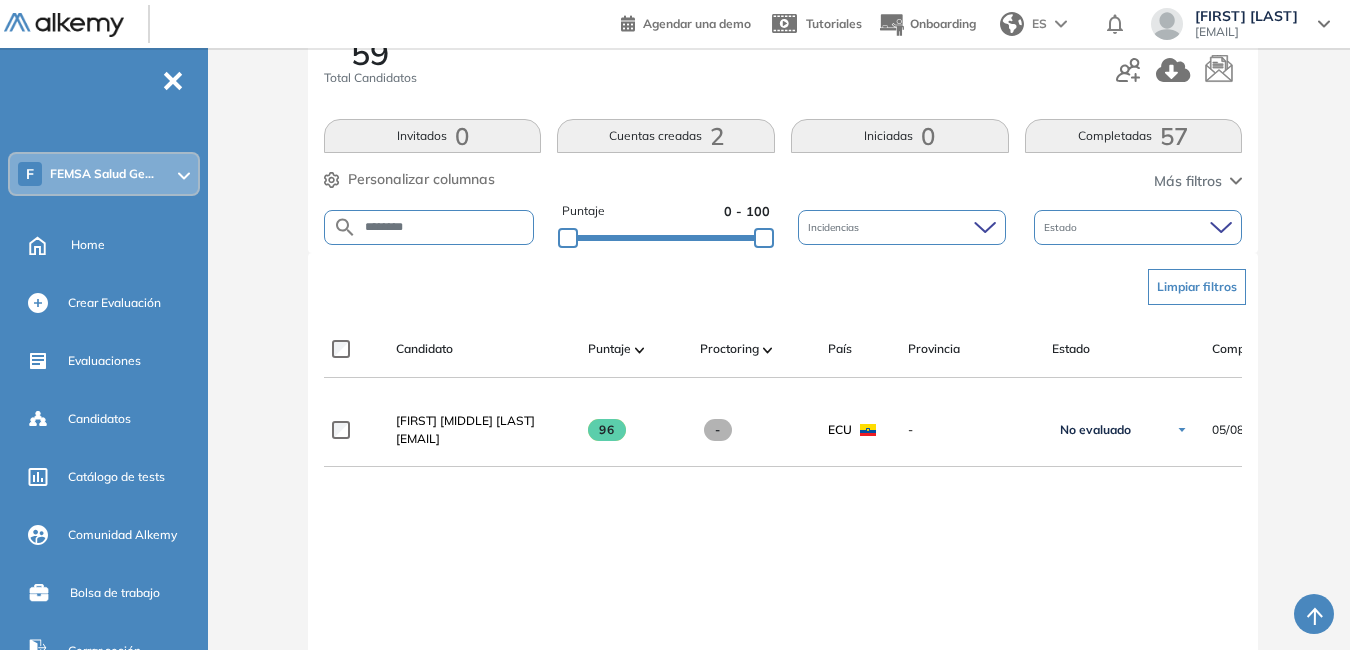 scroll, scrollTop: 310, scrollLeft: 0, axis: vertical 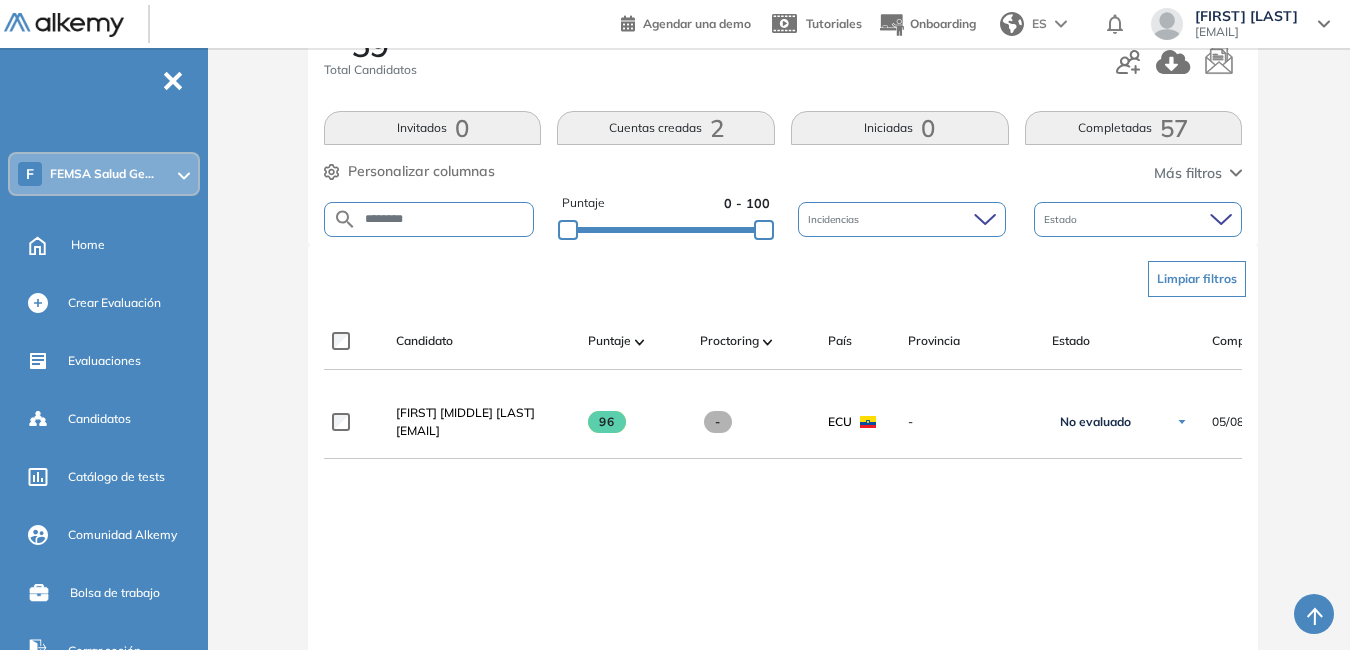 drag, startPoint x: 430, startPoint y: 222, endPoint x: 378, endPoint y: 175, distance: 70.0928 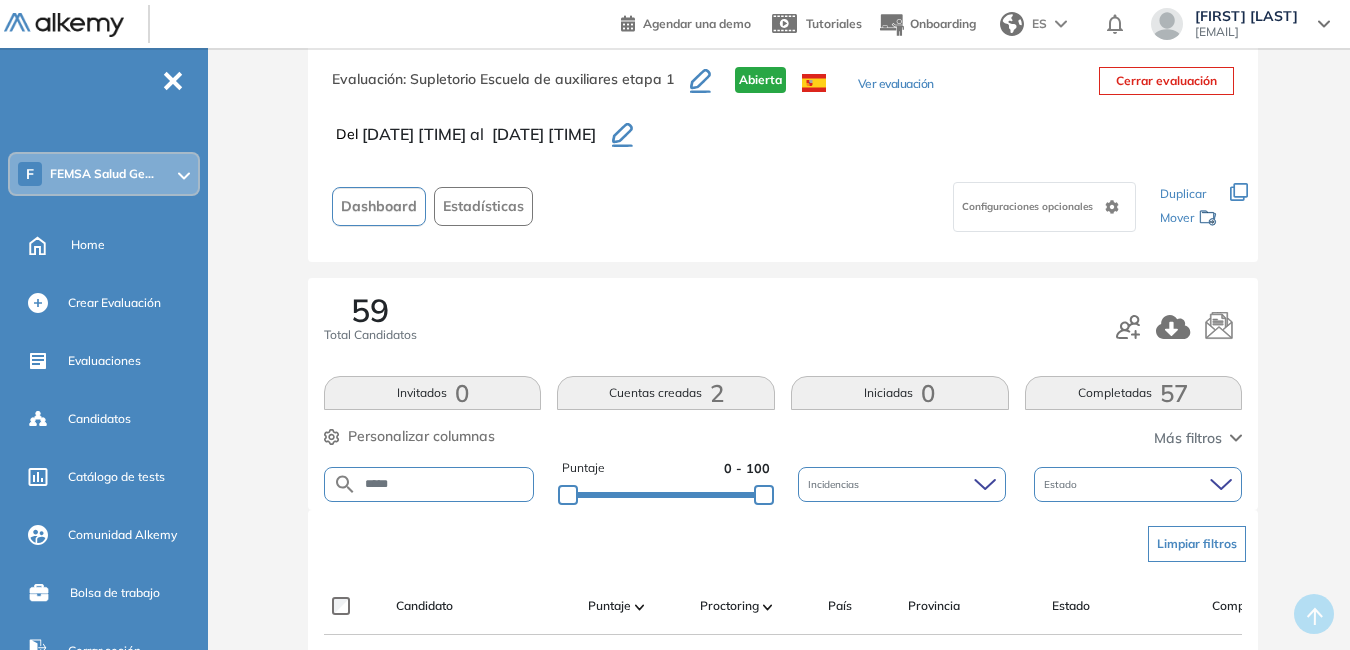 scroll, scrollTop: 310, scrollLeft: 0, axis: vertical 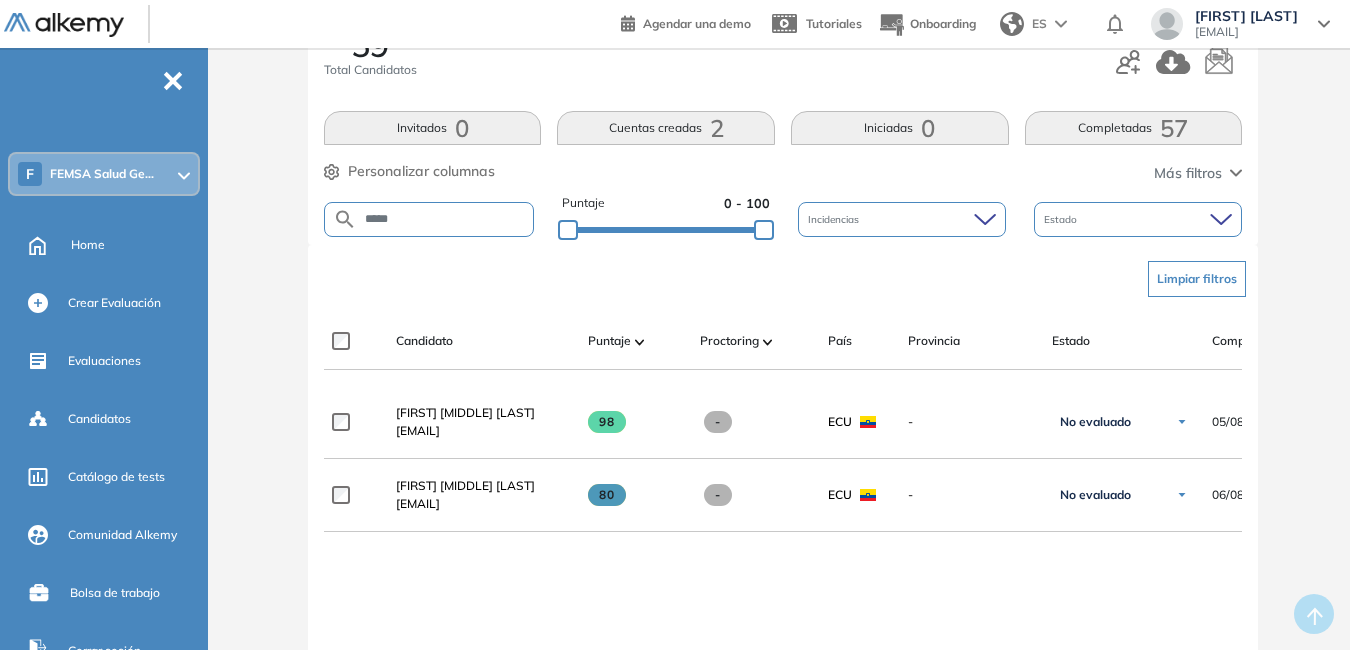 drag, startPoint x: 401, startPoint y: 209, endPoint x: 238, endPoint y: 216, distance: 163.15024 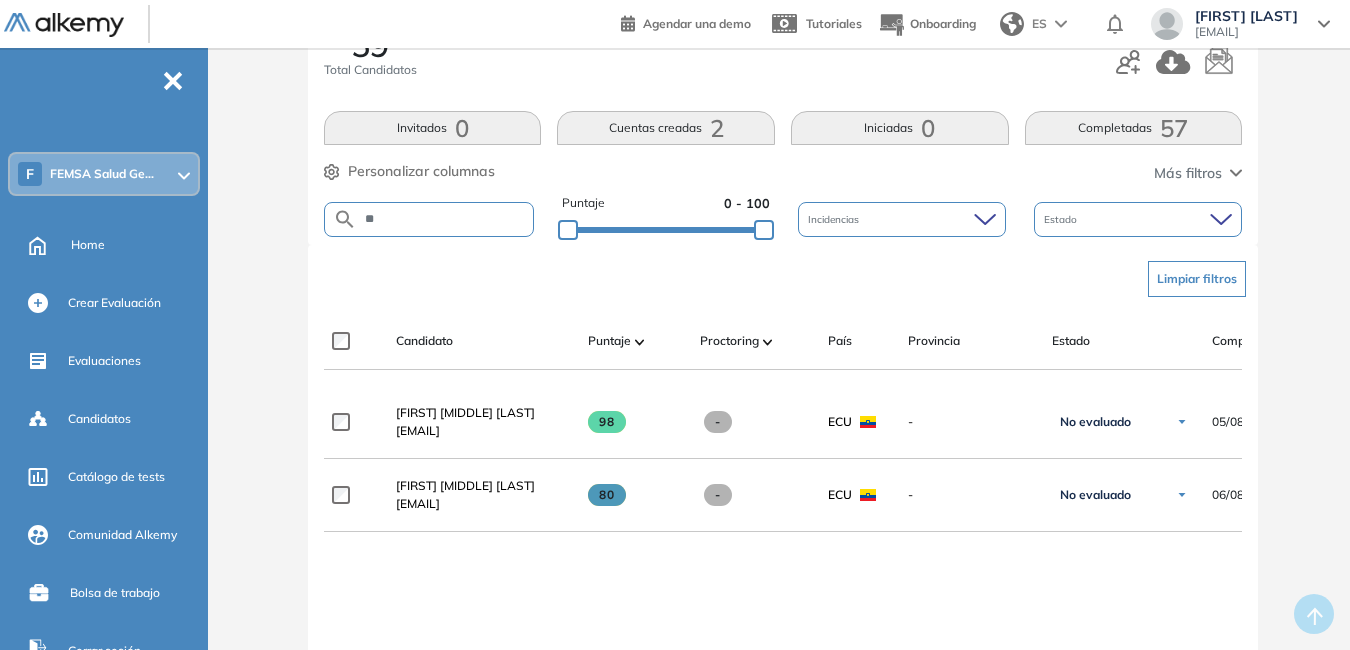 type on "*" 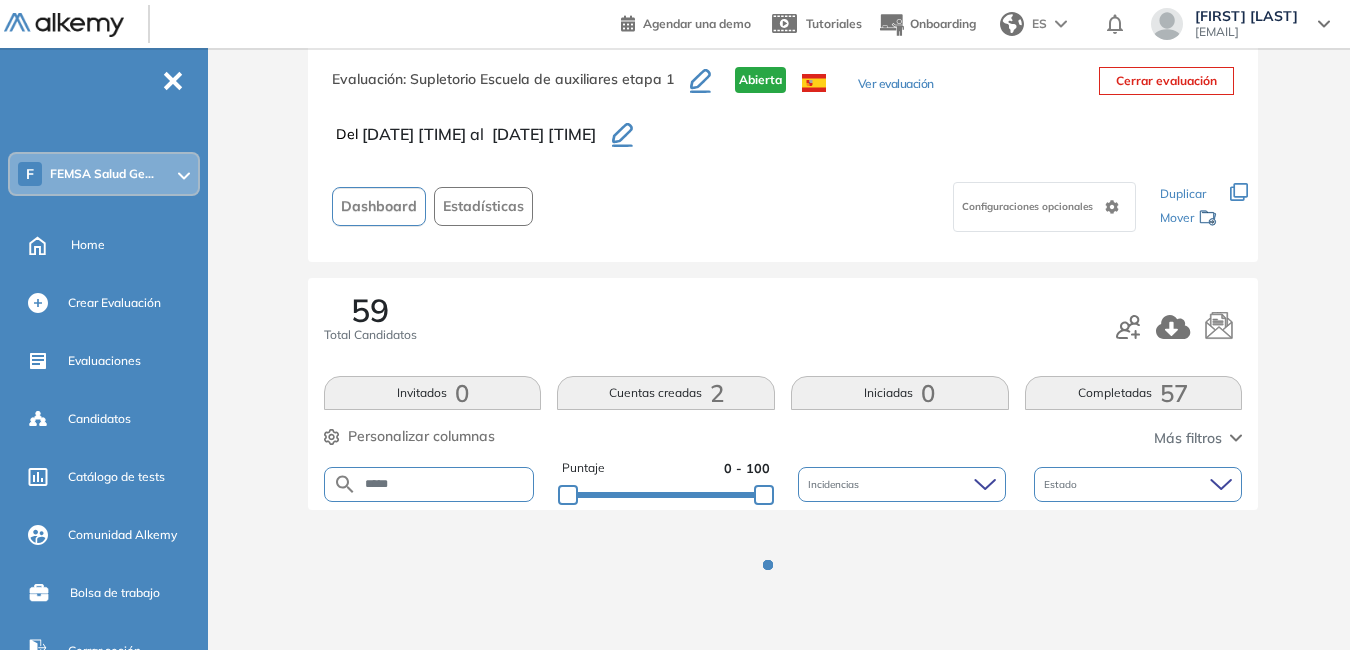 scroll, scrollTop: 310, scrollLeft: 0, axis: vertical 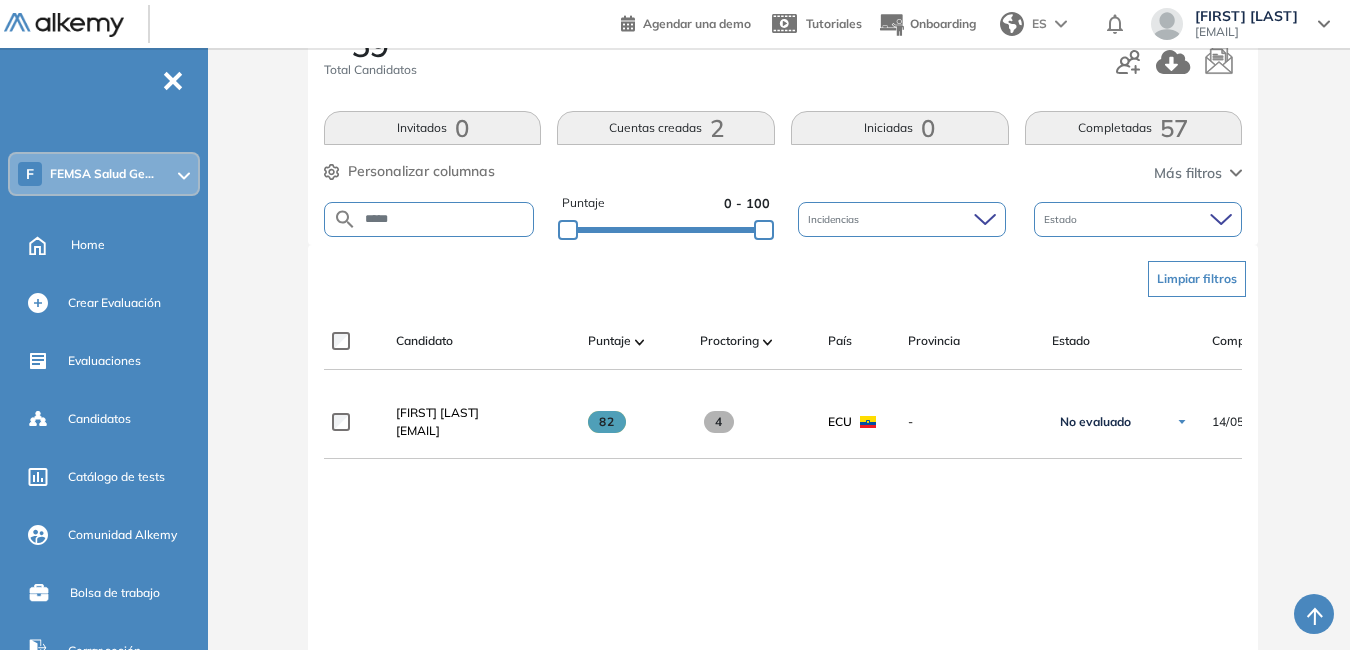 drag, startPoint x: 419, startPoint y: 216, endPoint x: 319, endPoint y: 218, distance: 100.02 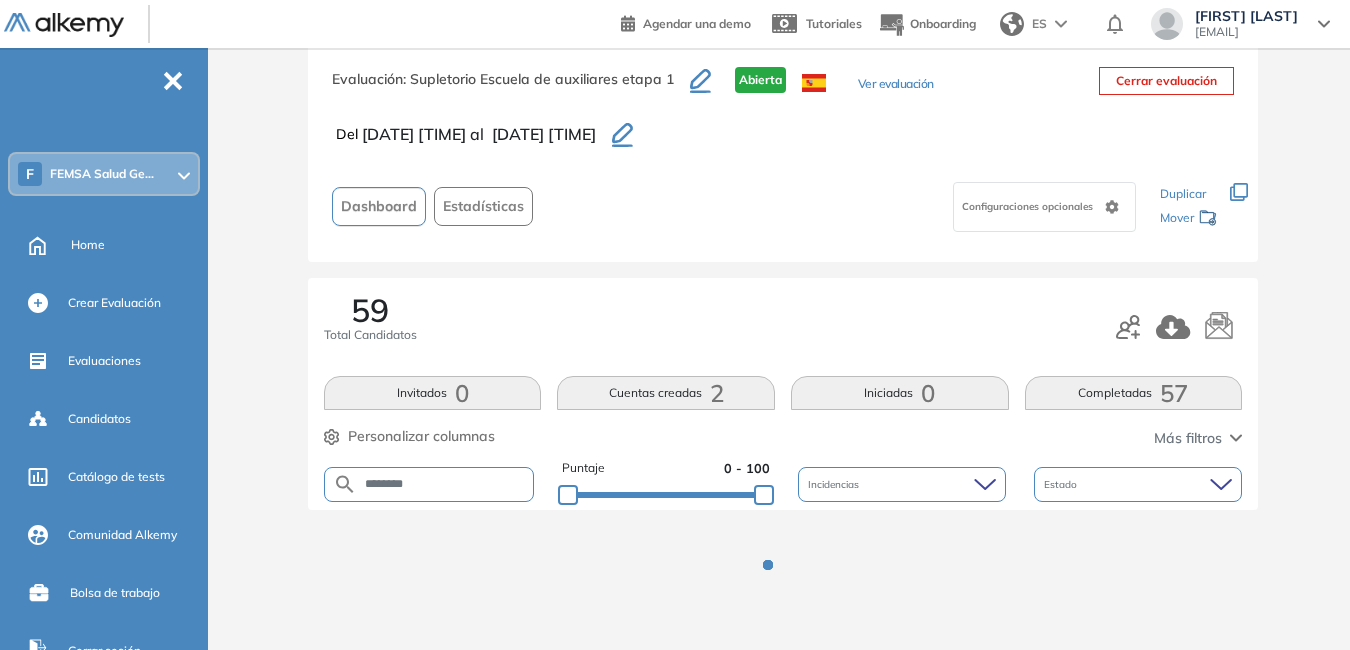 scroll, scrollTop: 310, scrollLeft: 0, axis: vertical 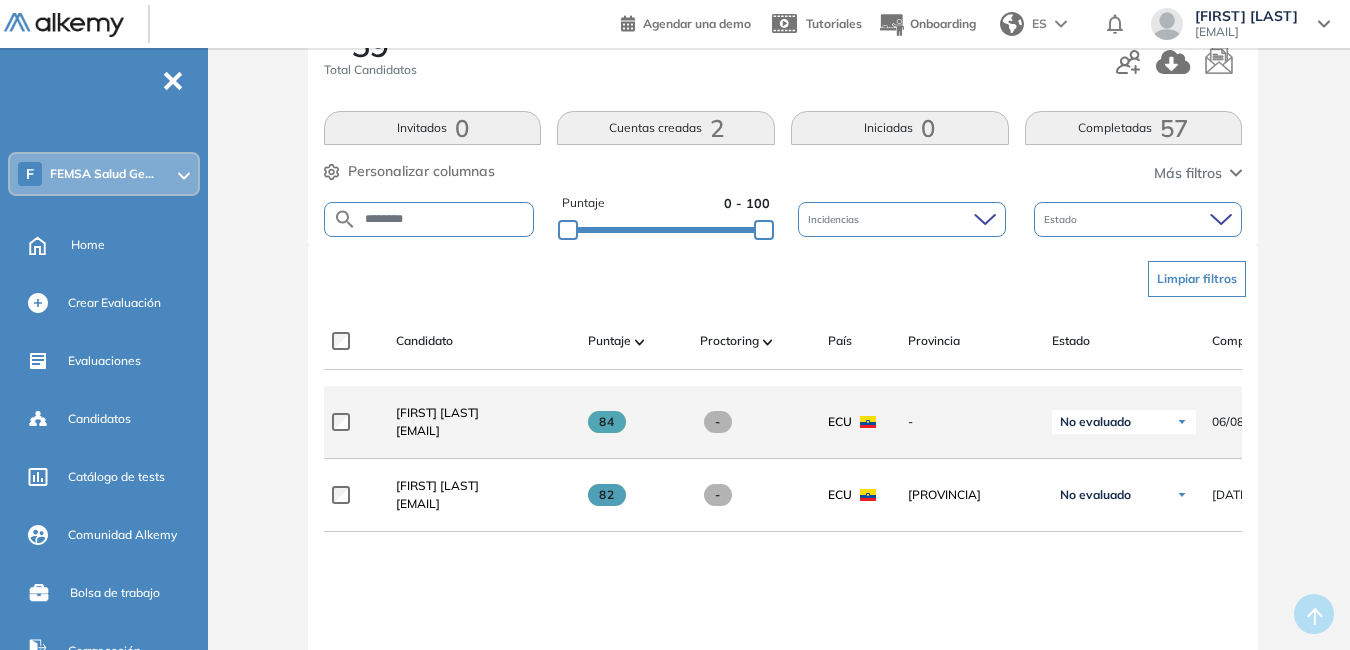 drag, startPoint x: 397, startPoint y: 440, endPoint x: 531, endPoint y: 440, distance: 134 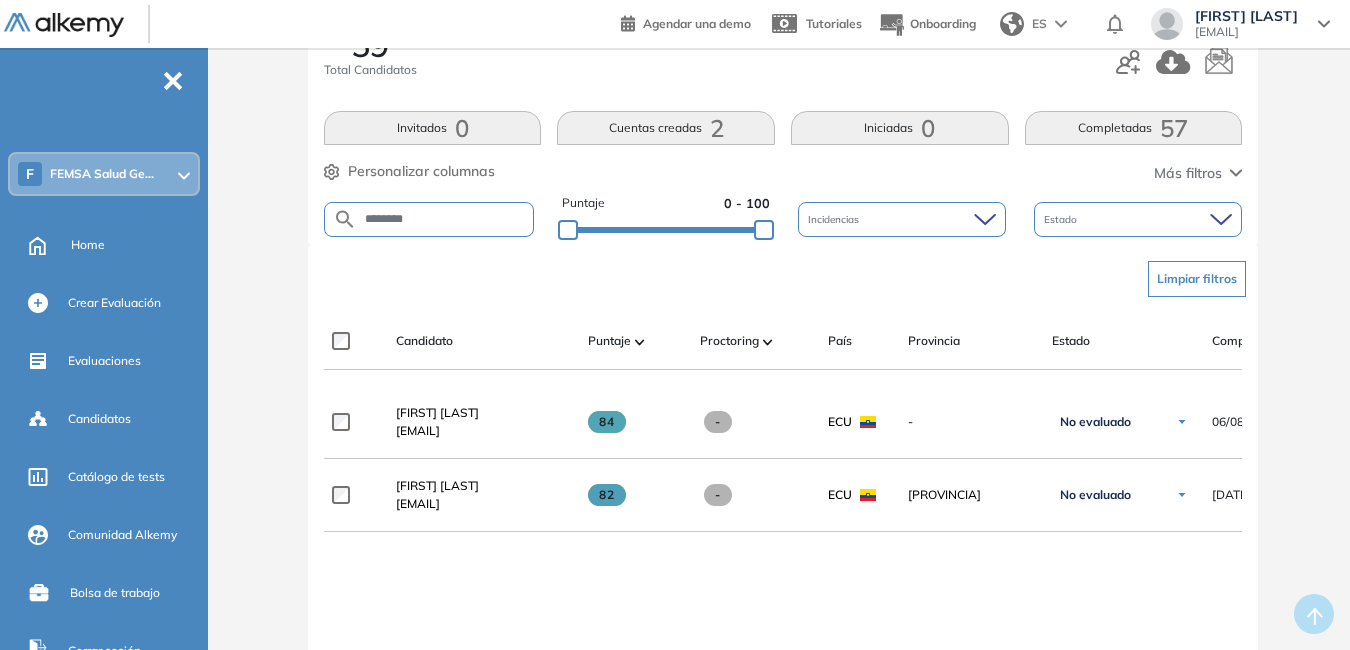 drag, startPoint x: 443, startPoint y: 213, endPoint x: 220, endPoint y: 207, distance: 223.0807 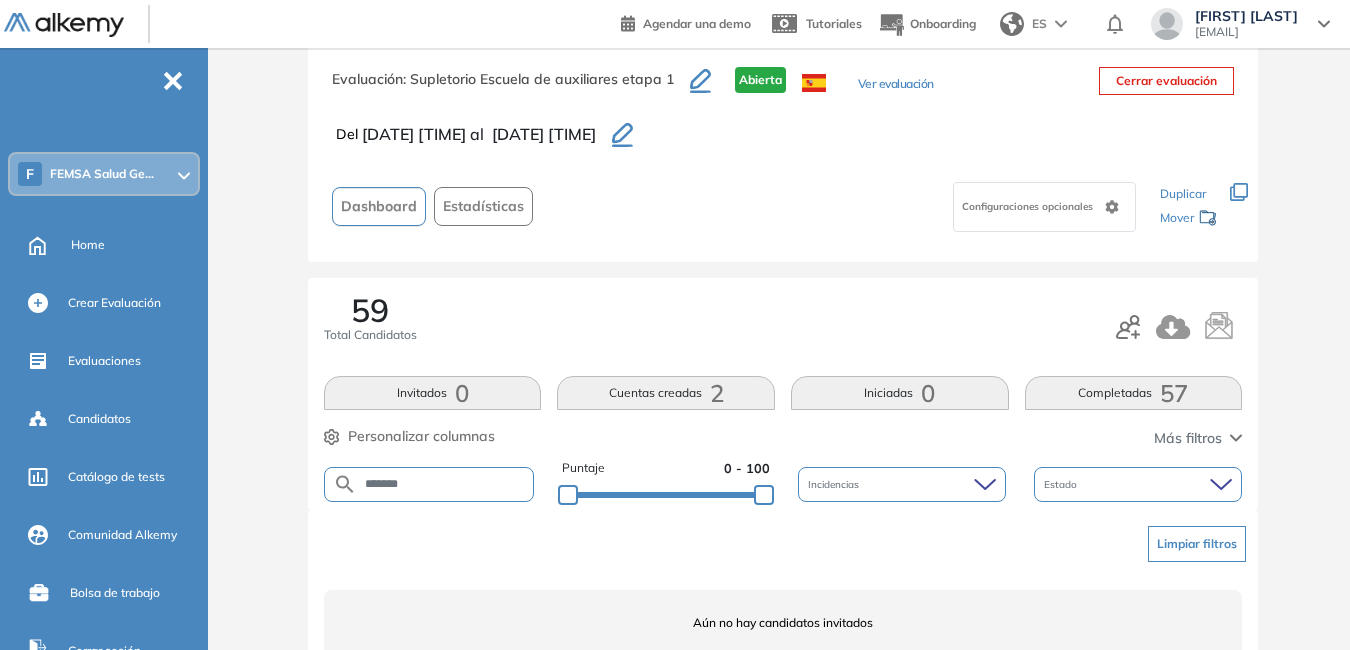 scroll, scrollTop: 125, scrollLeft: 0, axis: vertical 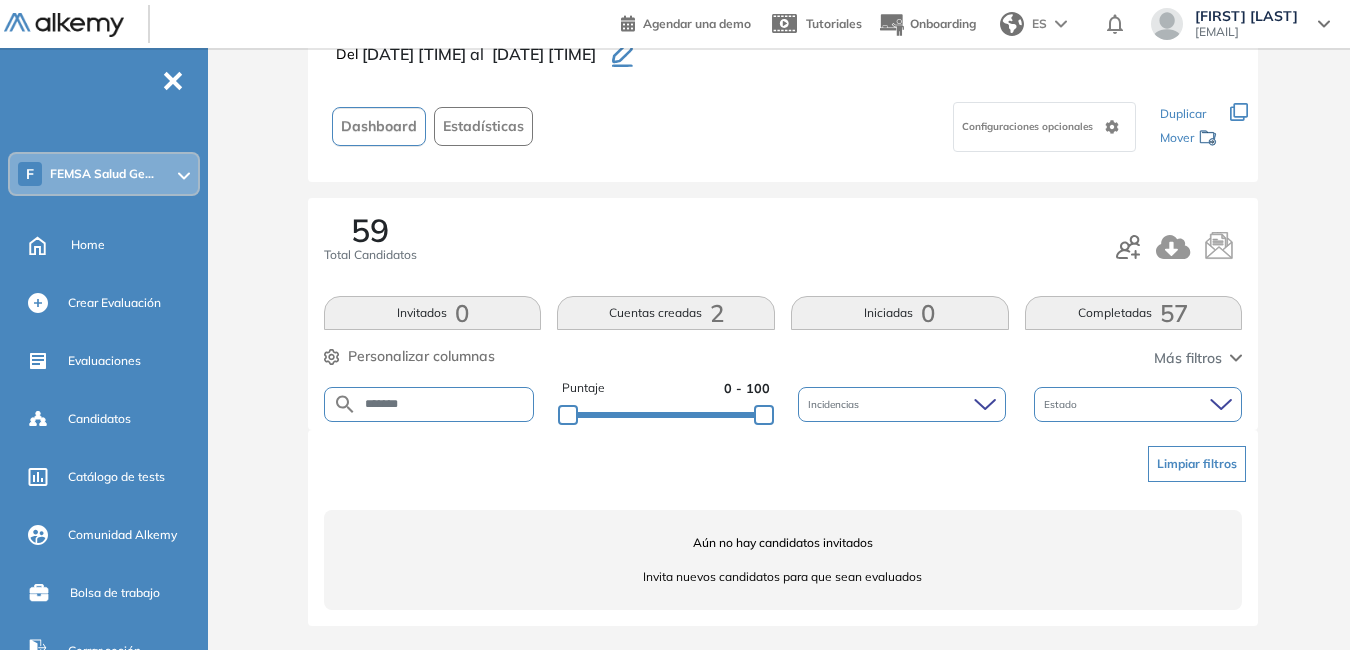 drag, startPoint x: 434, startPoint y: 406, endPoint x: 250, endPoint y: 412, distance: 184.0978 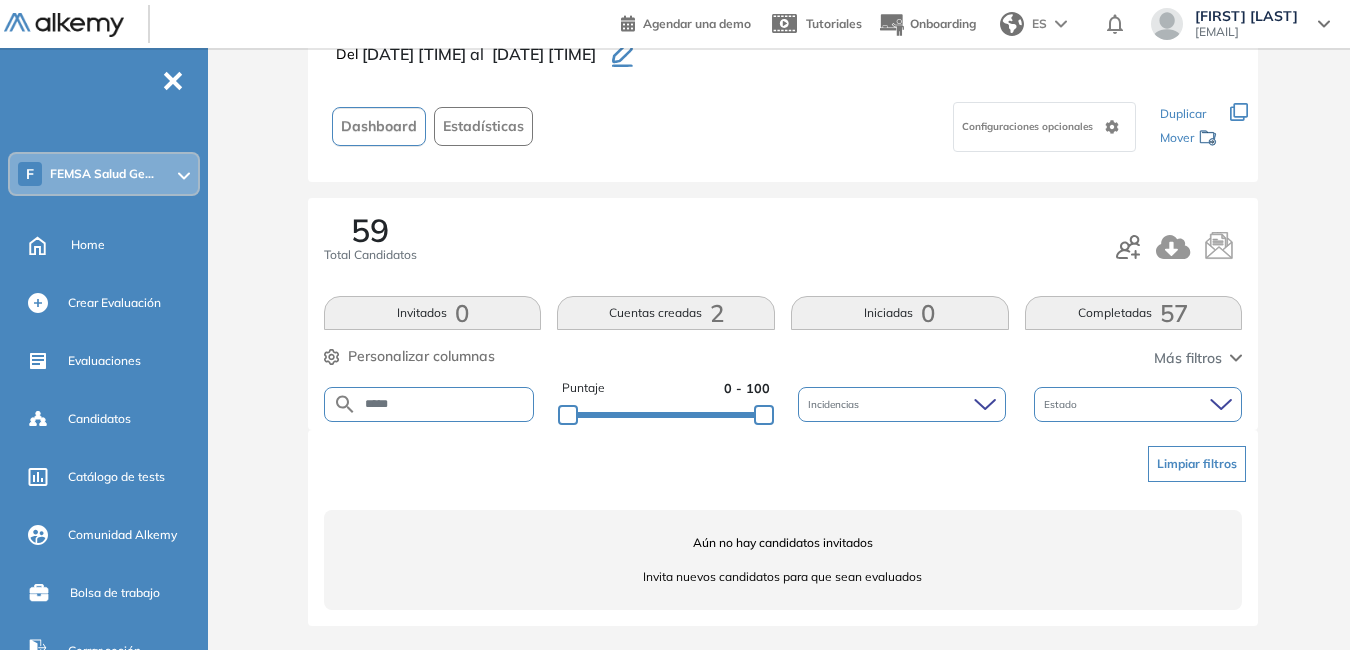 type on "*****" 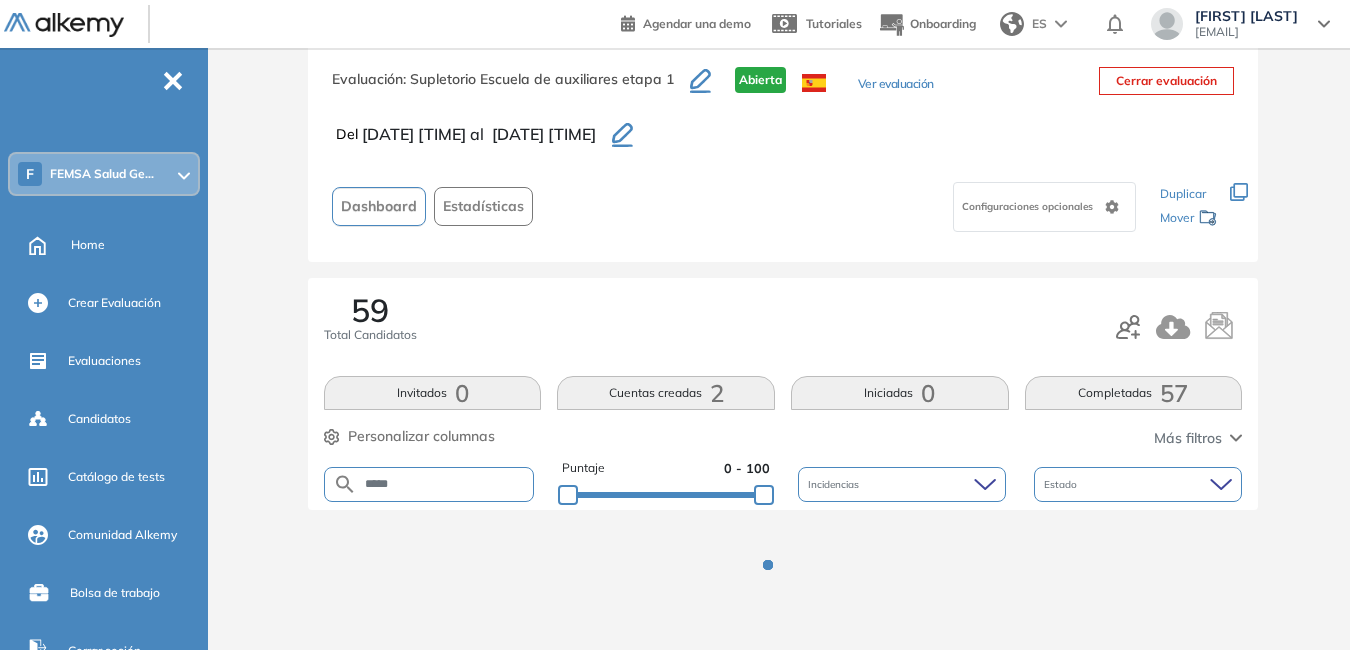 scroll, scrollTop: 310, scrollLeft: 0, axis: vertical 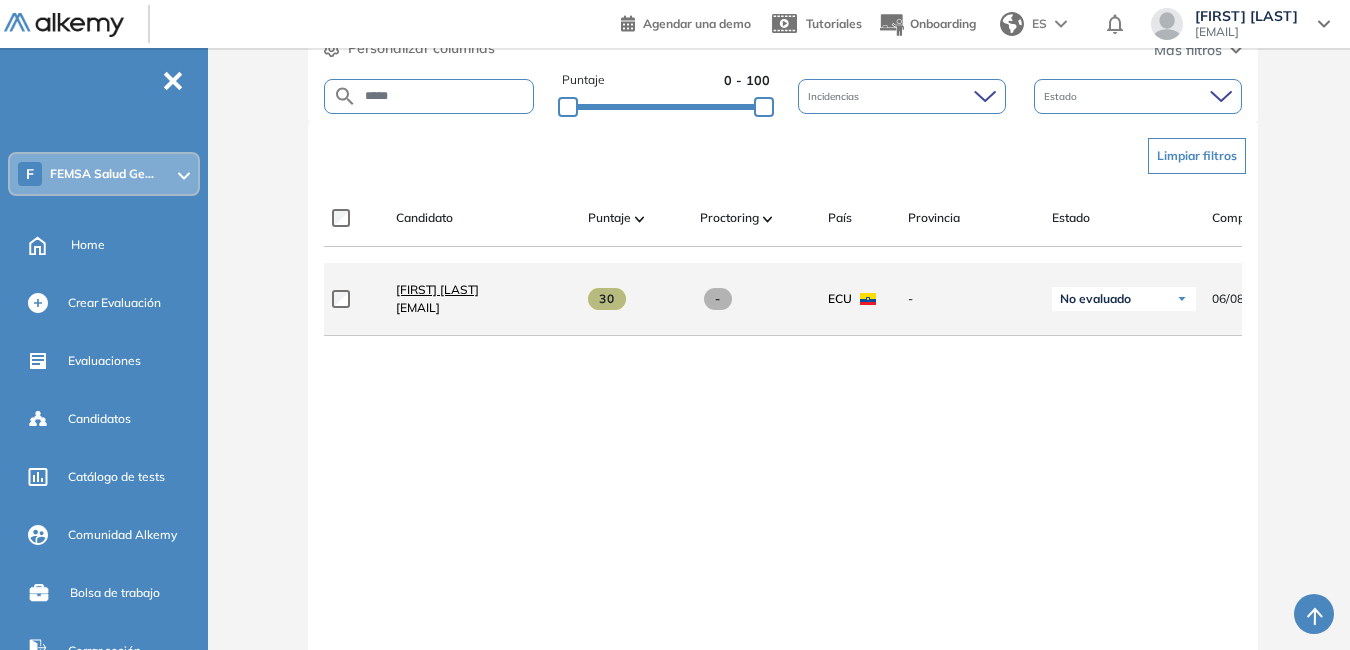 click on "Wendy Vera" at bounding box center [437, 289] 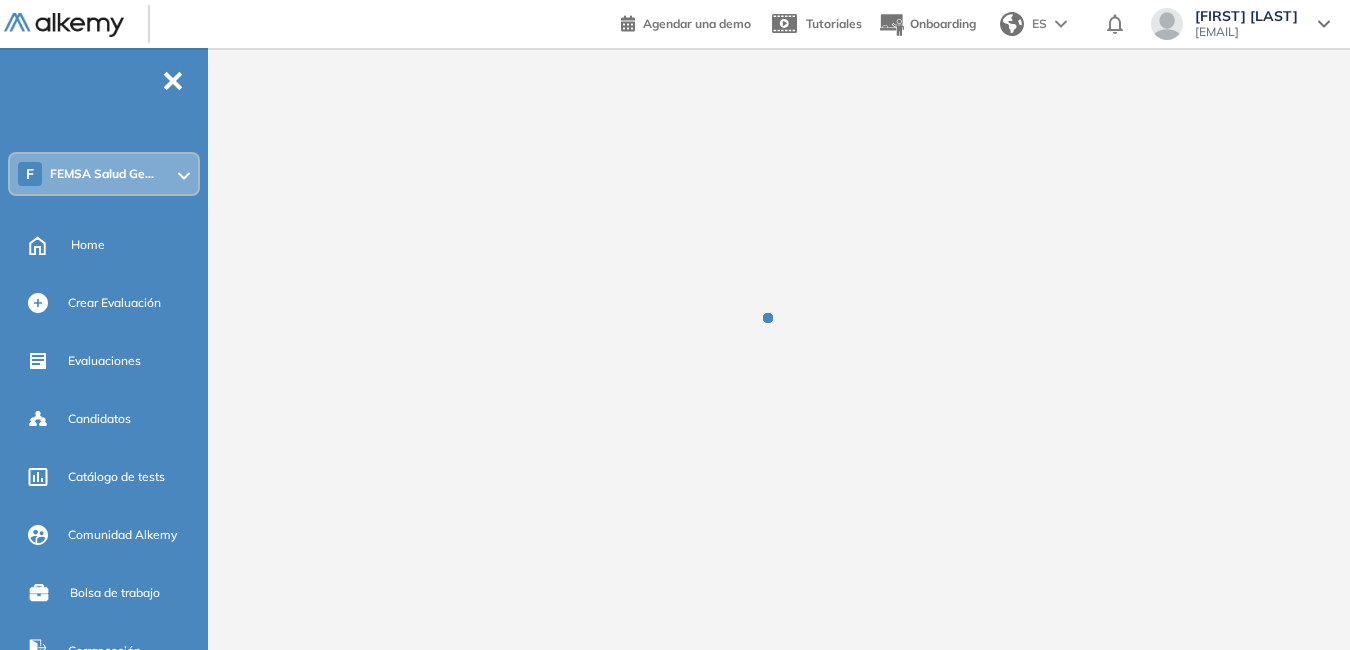 scroll, scrollTop: 0, scrollLeft: 0, axis: both 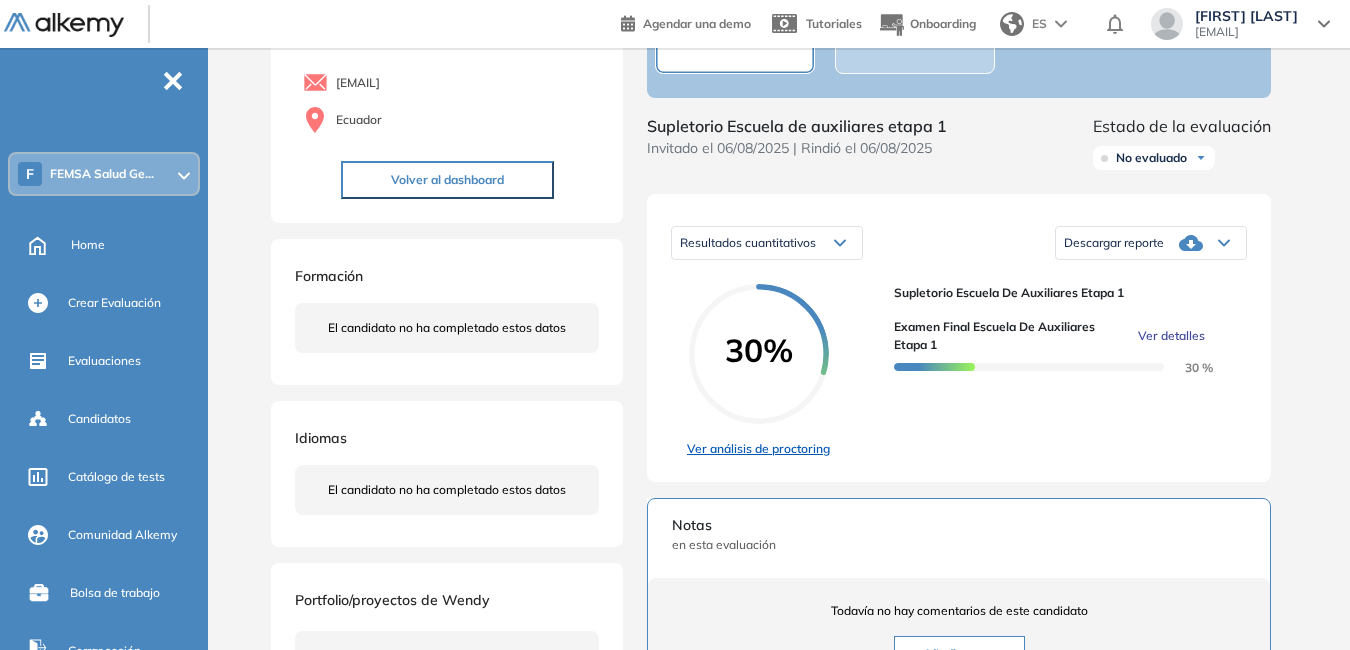 click on "Ver análisis de proctoring" at bounding box center (758, 449) 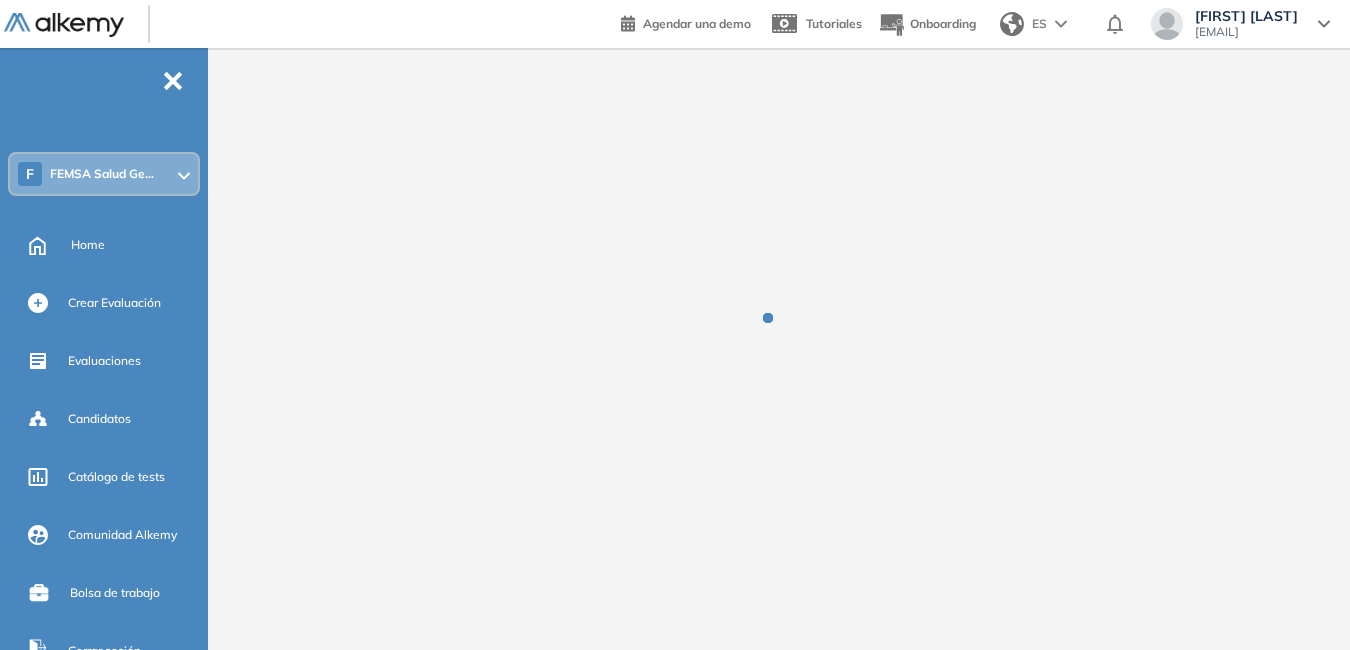 scroll, scrollTop: 0, scrollLeft: 0, axis: both 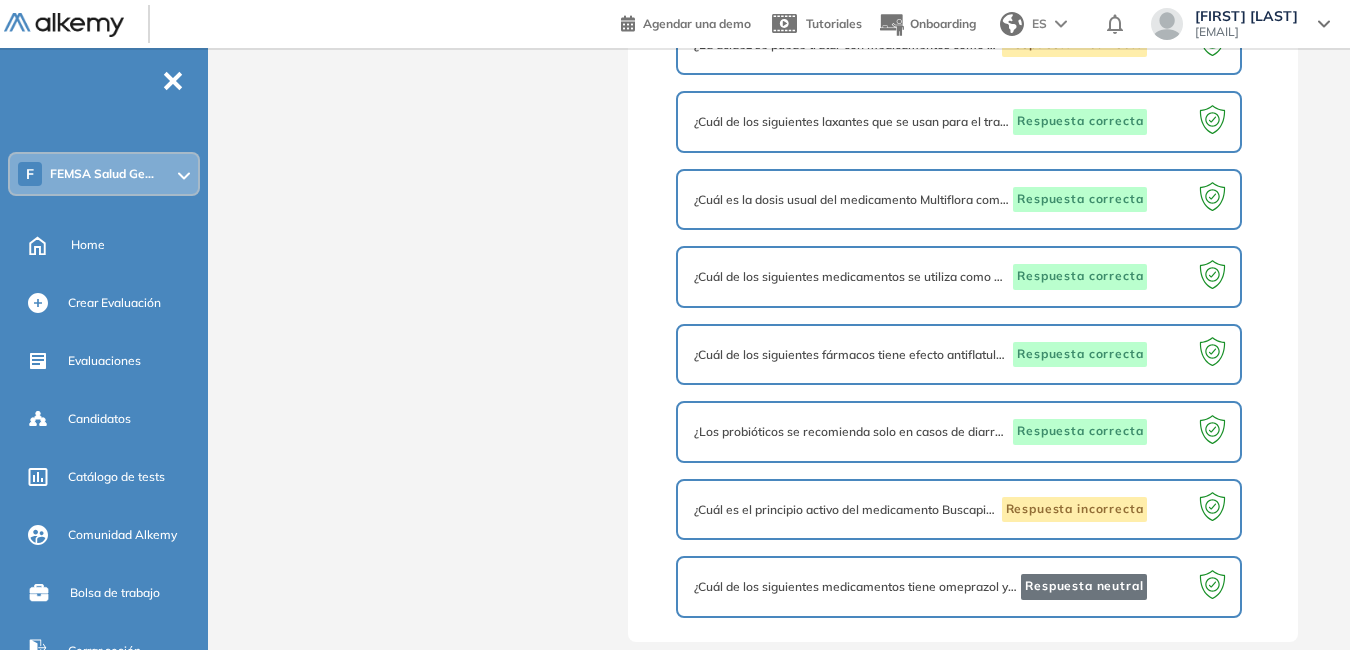 click on "Respuesta neutral" at bounding box center [1084, 587] 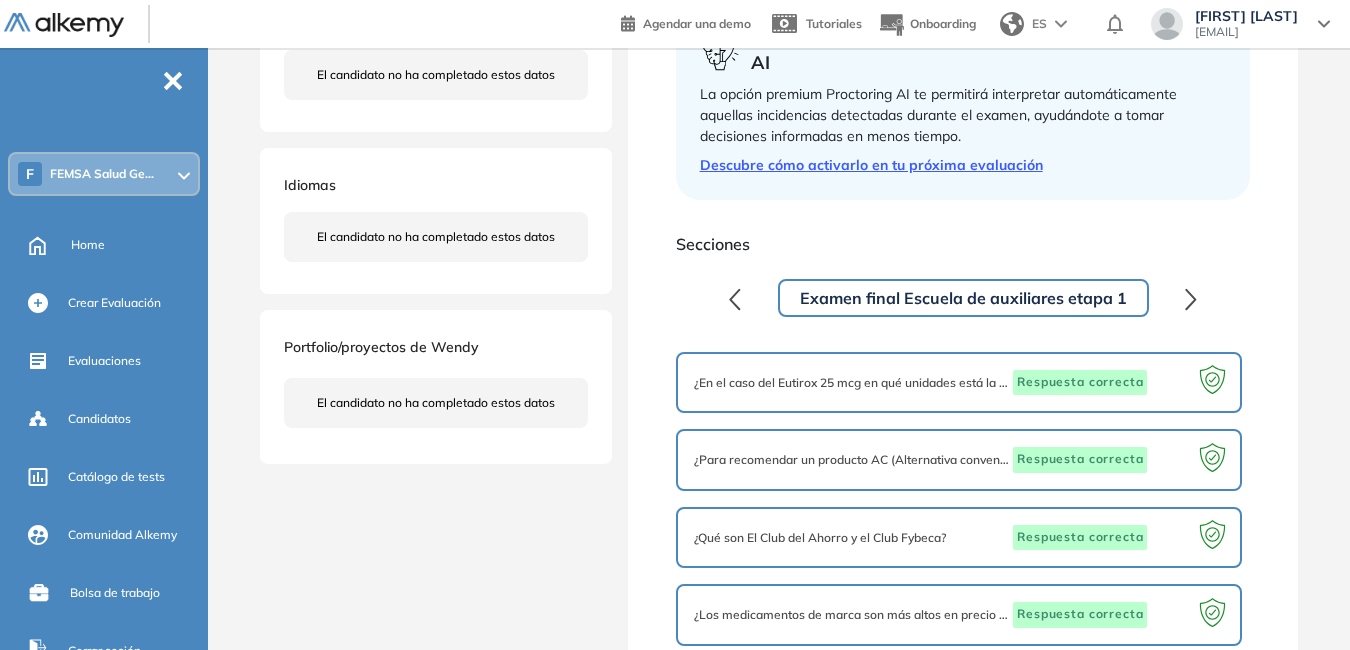 scroll, scrollTop: 400, scrollLeft: 0, axis: vertical 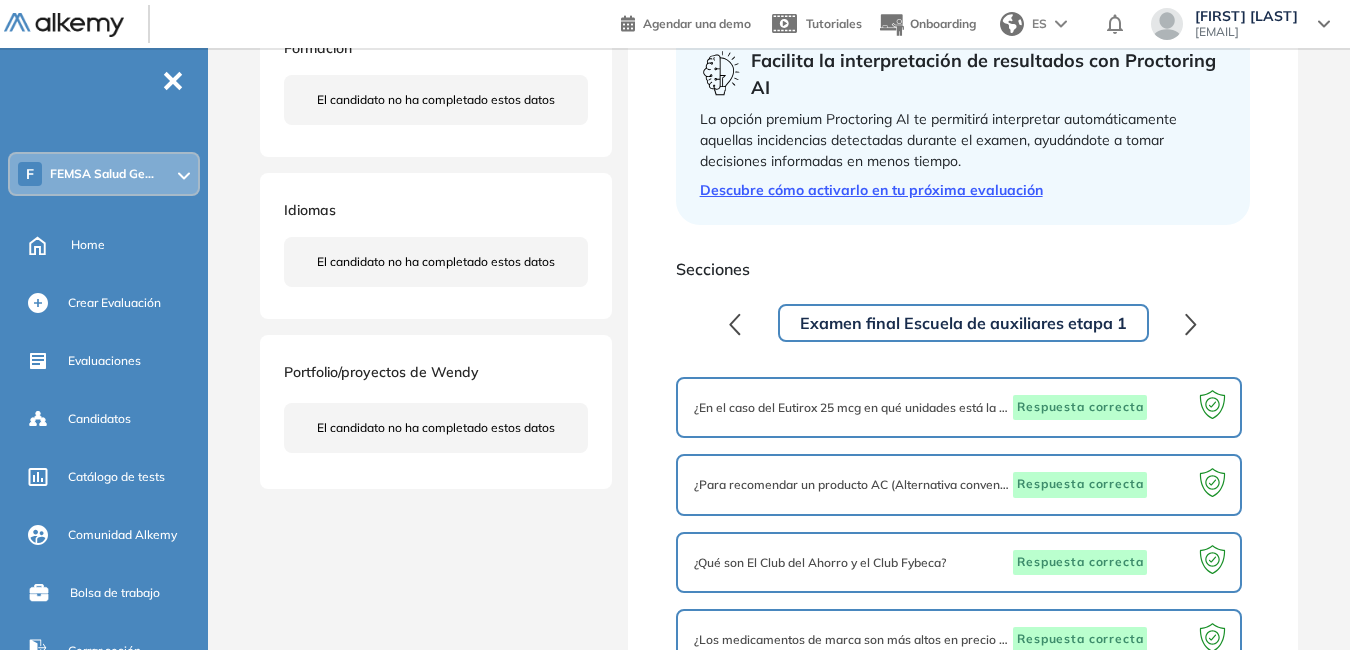 click 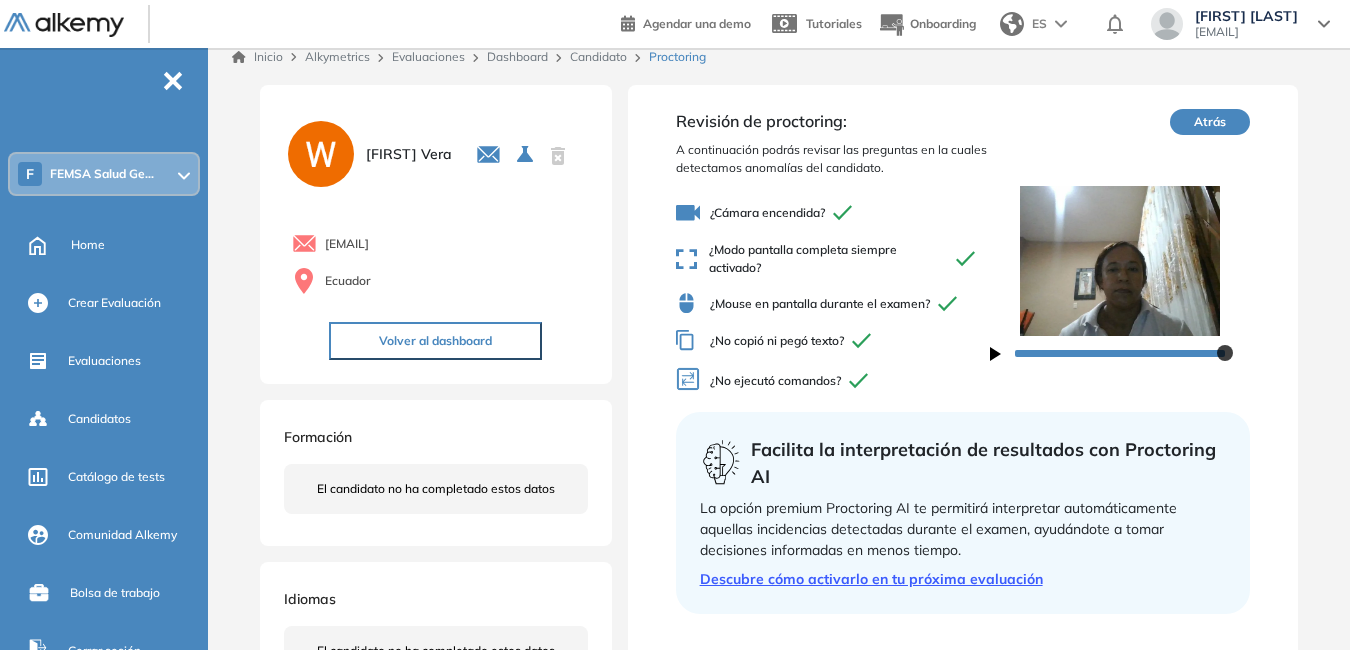 scroll, scrollTop: 0, scrollLeft: 0, axis: both 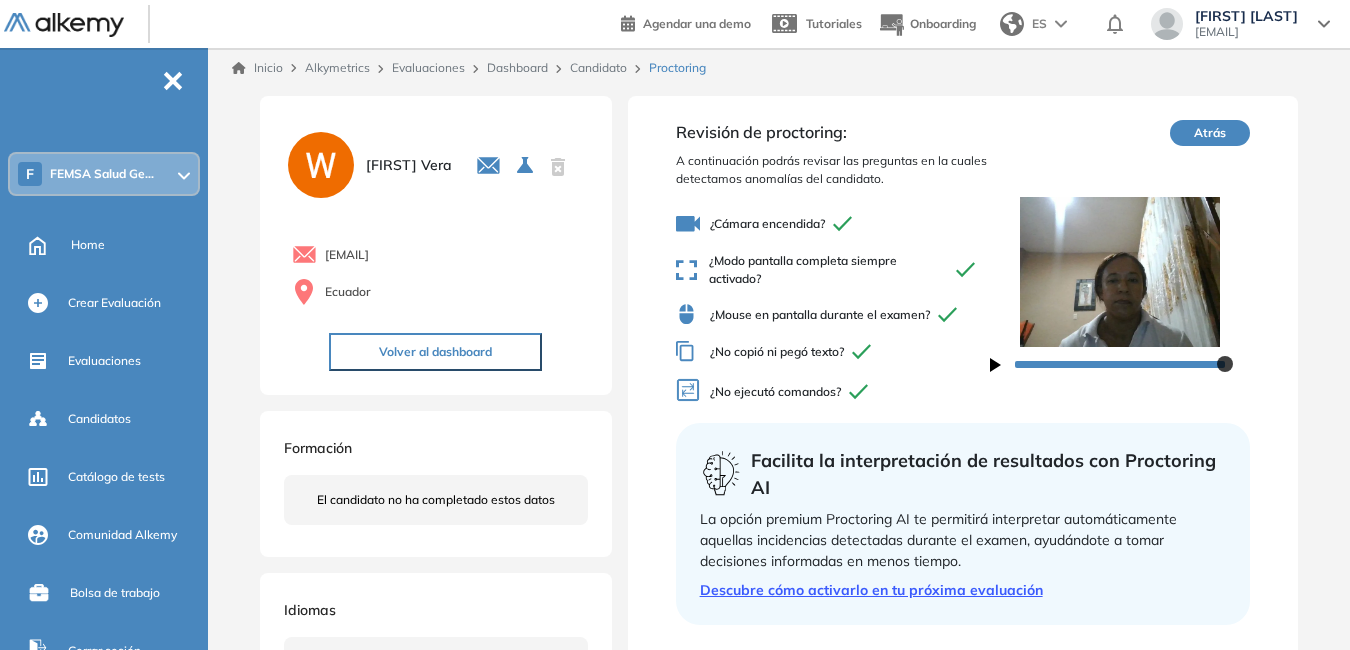click on "Candidato" at bounding box center (598, 67) 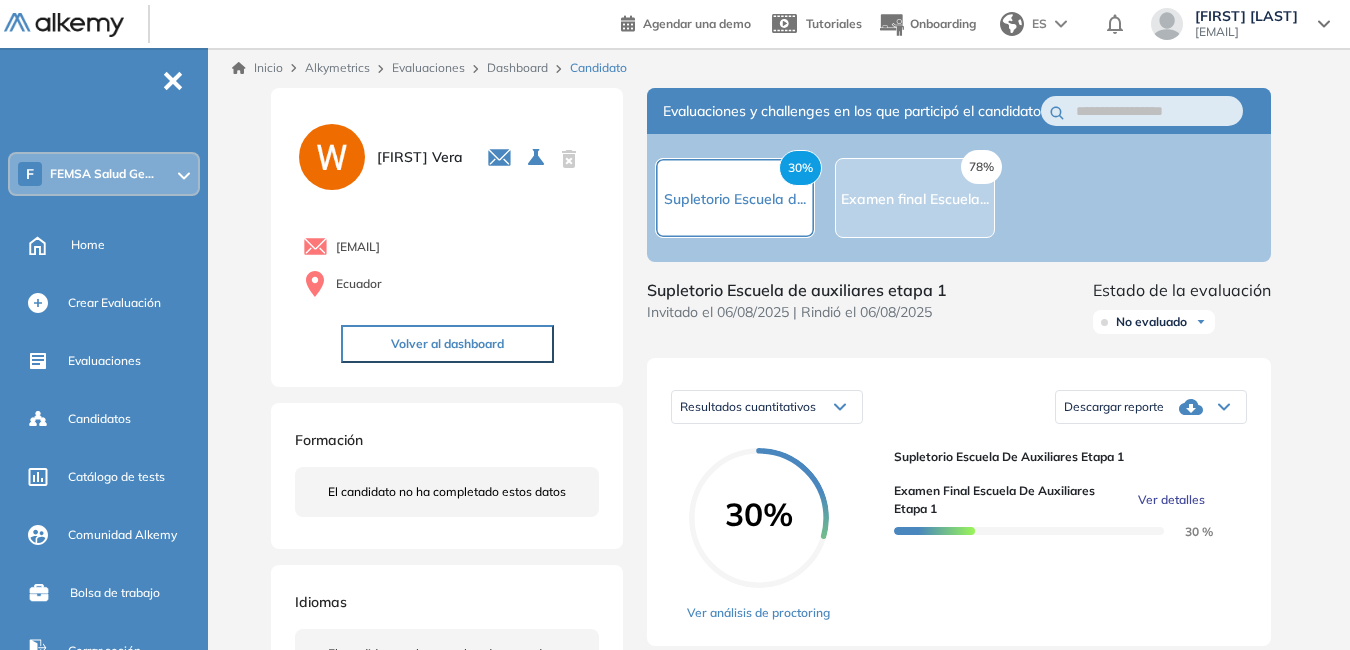 click 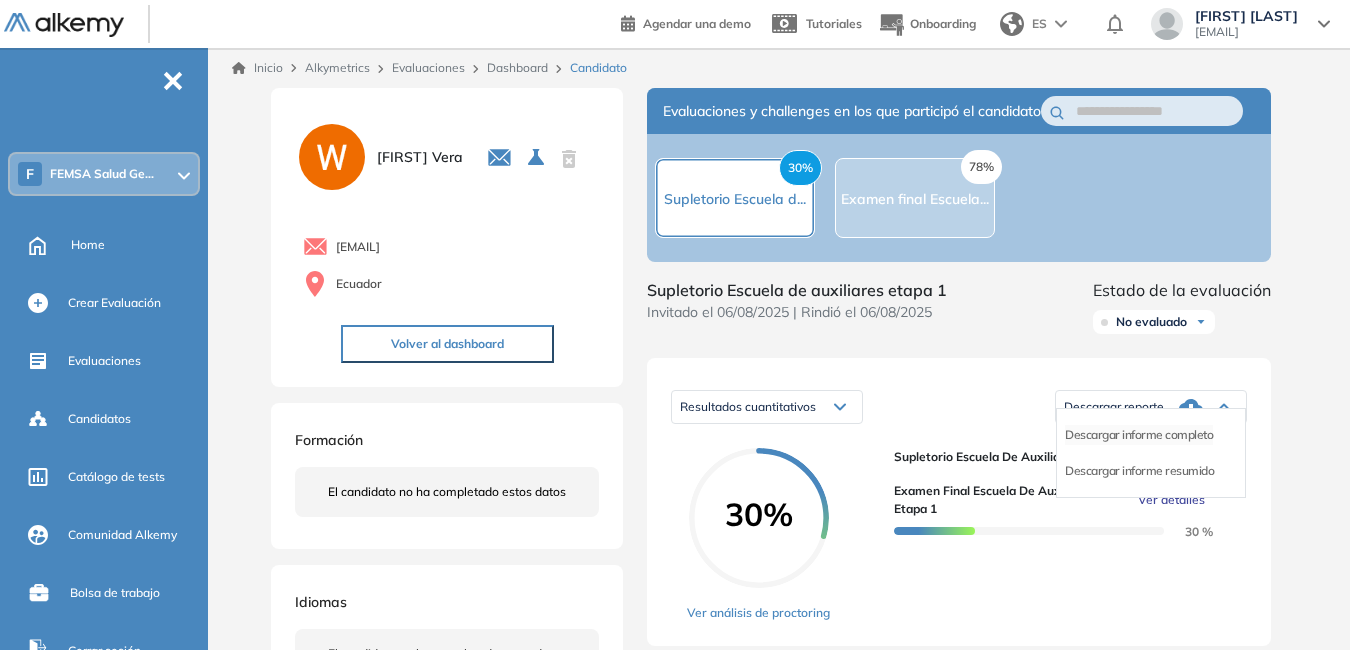 click on "Descargar informe completo" at bounding box center (1139, 435) 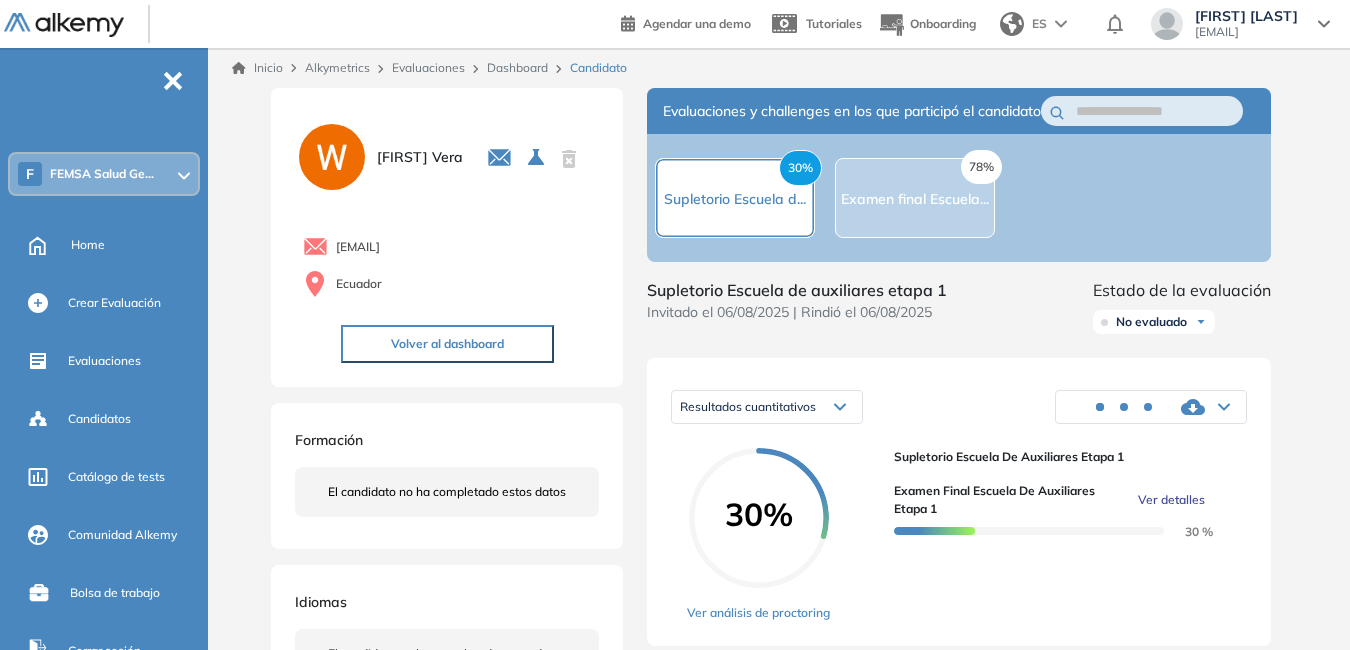 drag, startPoint x: 340, startPoint y: 247, endPoint x: 510, endPoint y: 258, distance: 170.35551 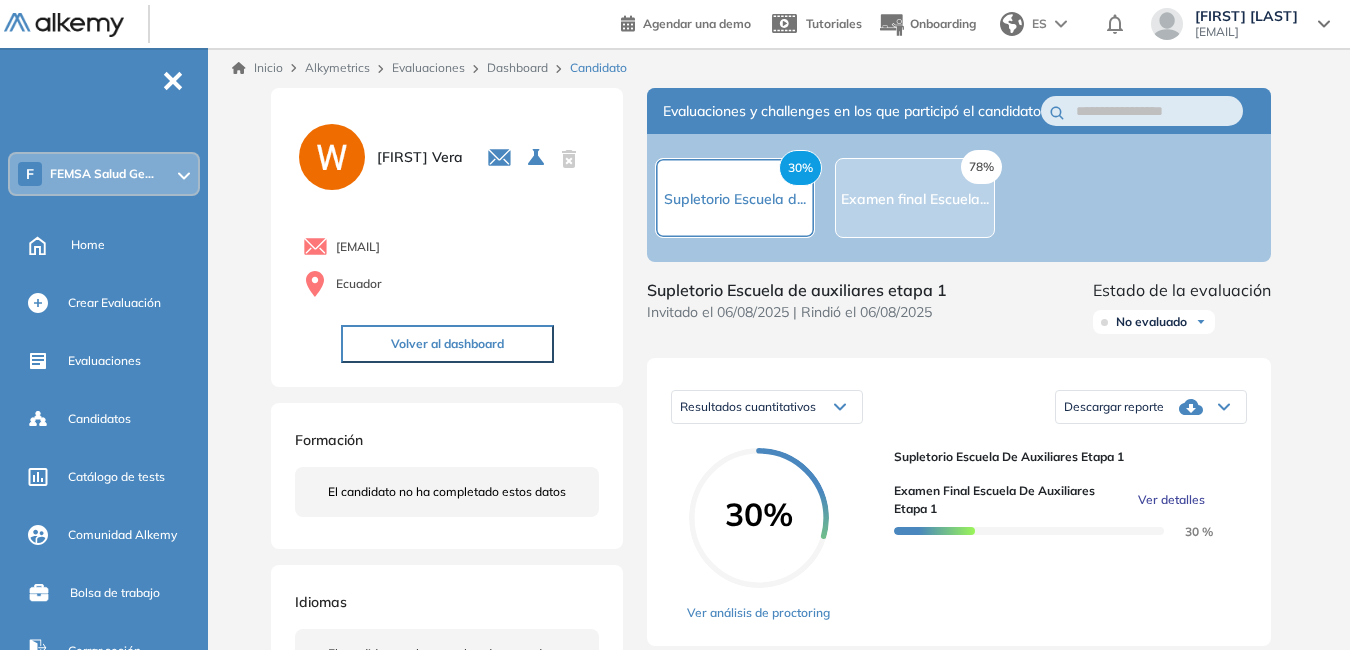 copy on "wendyvebri1982@gmail.com" 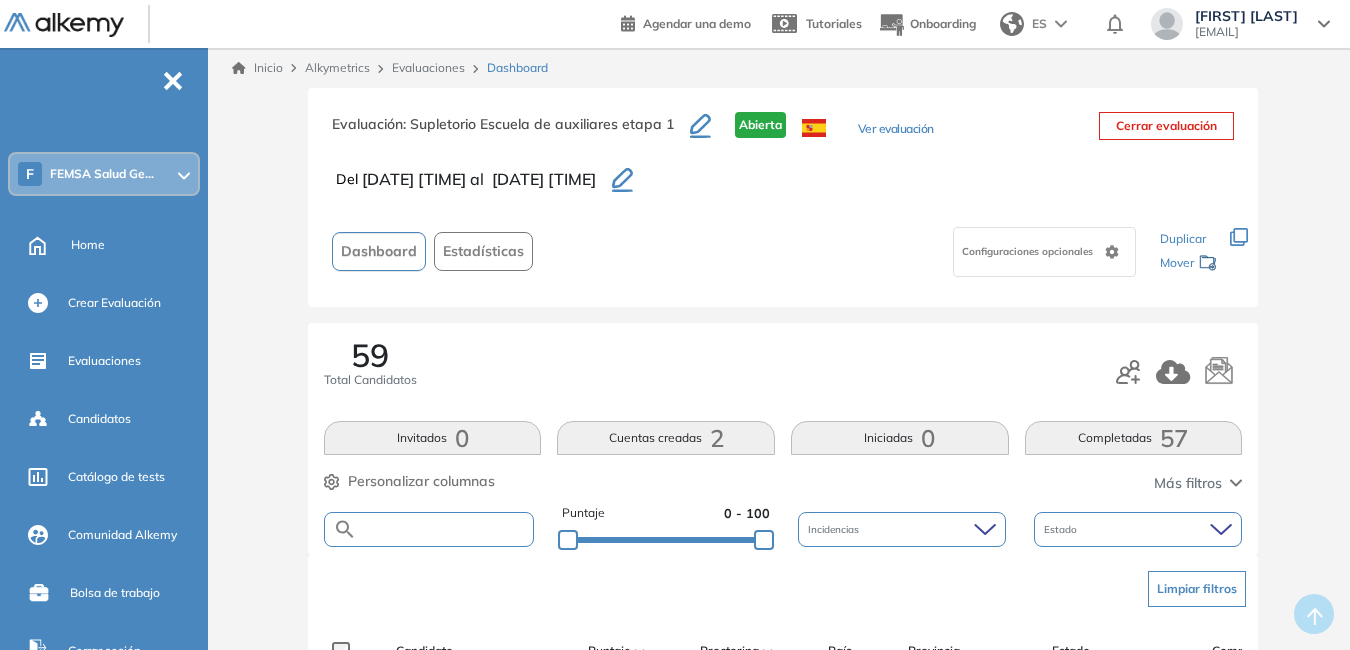 click at bounding box center [445, 529] 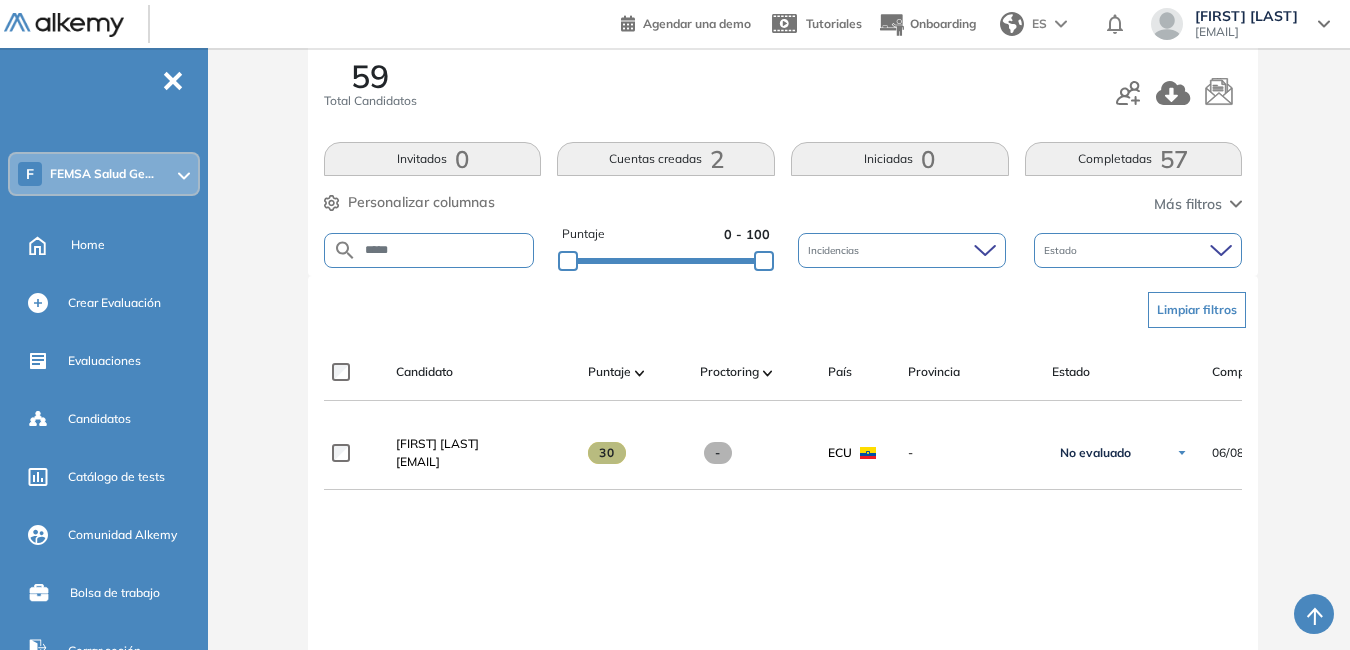 scroll, scrollTop: 288, scrollLeft: 0, axis: vertical 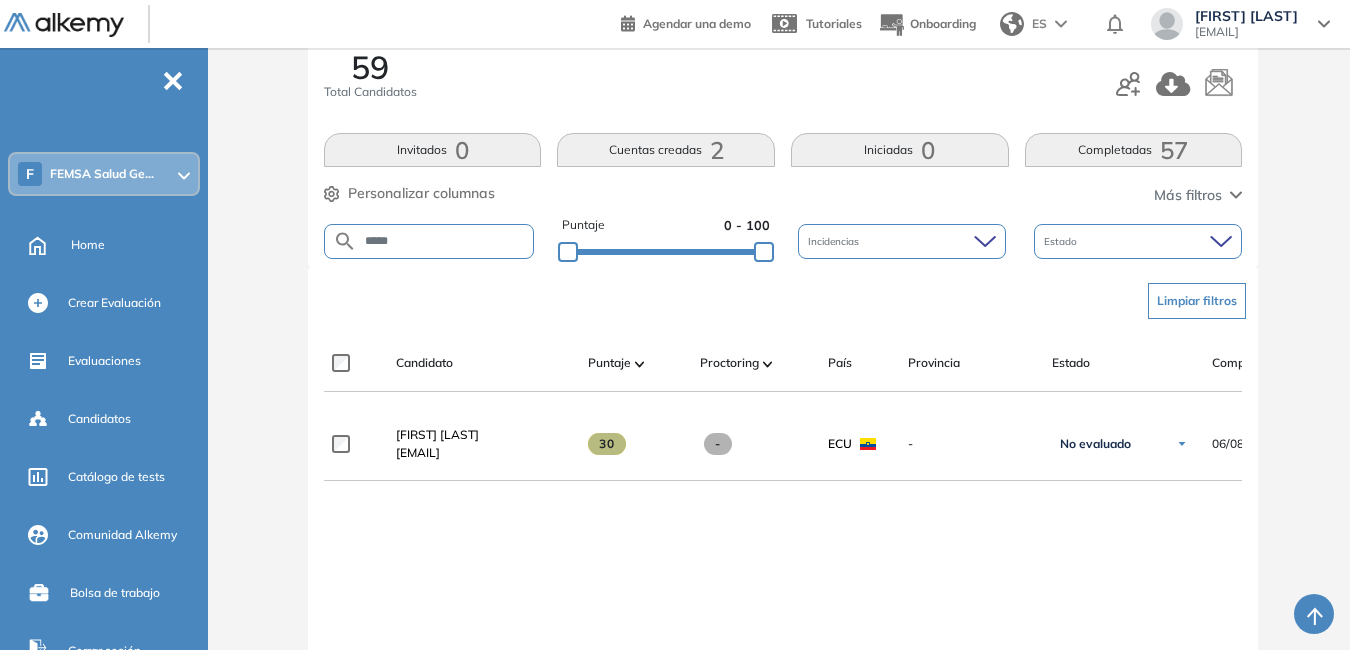drag, startPoint x: 412, startPoint y: 244, endPoint x: 309, endPoint y: 223, distance: 105.11898 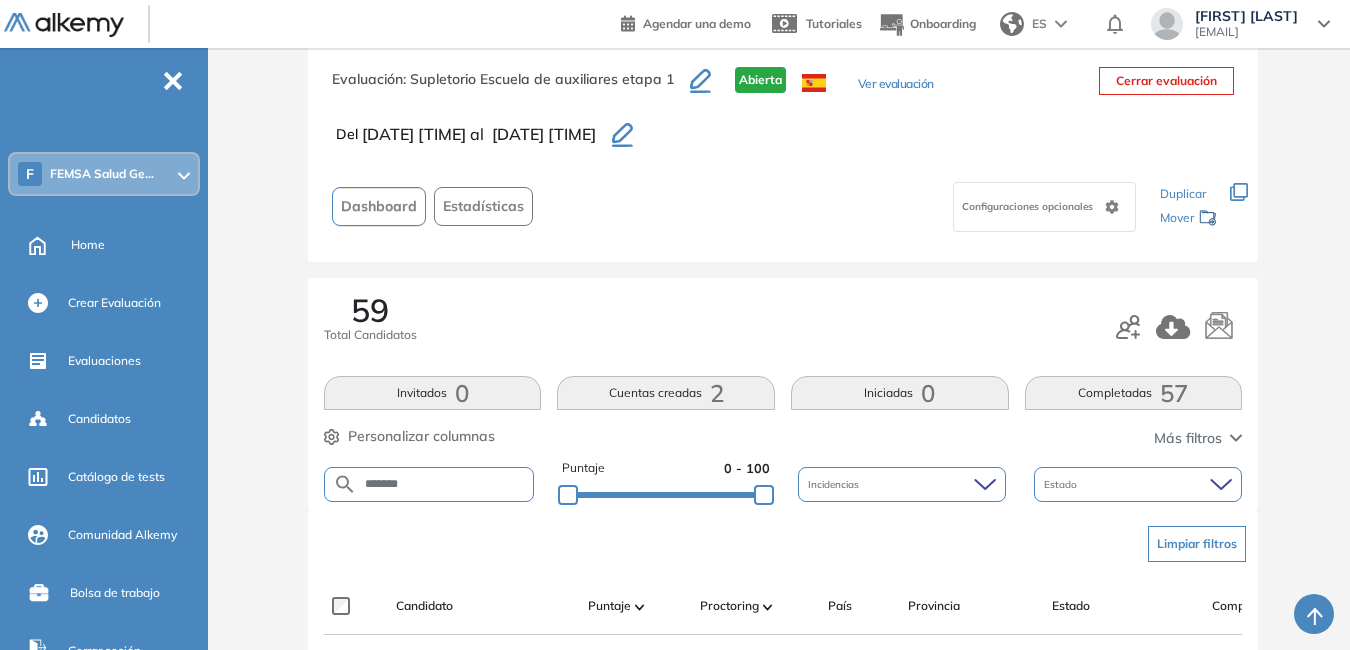 scroll, scrollTop: 288, scrollLeft: 0, axis: vertical 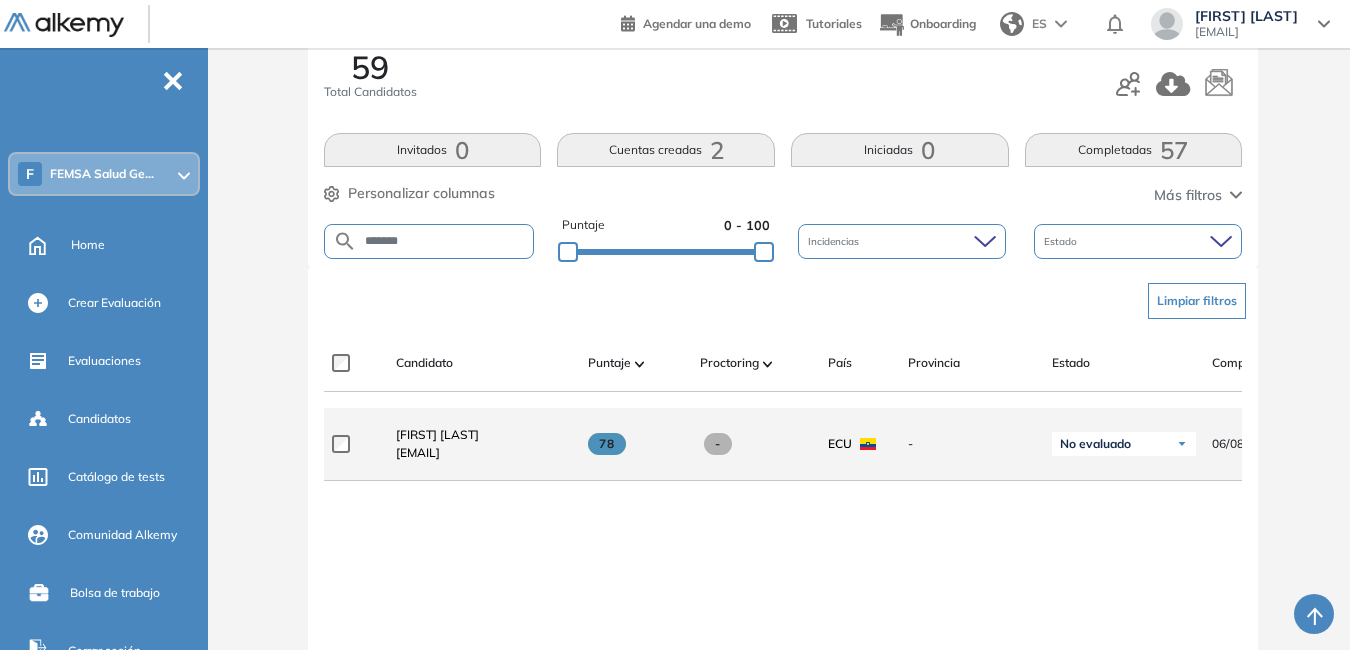 drag, startPoint x: 397, startPoint y: 465, endPoint x: 529, endPoint y: 473, distance: 132.2422 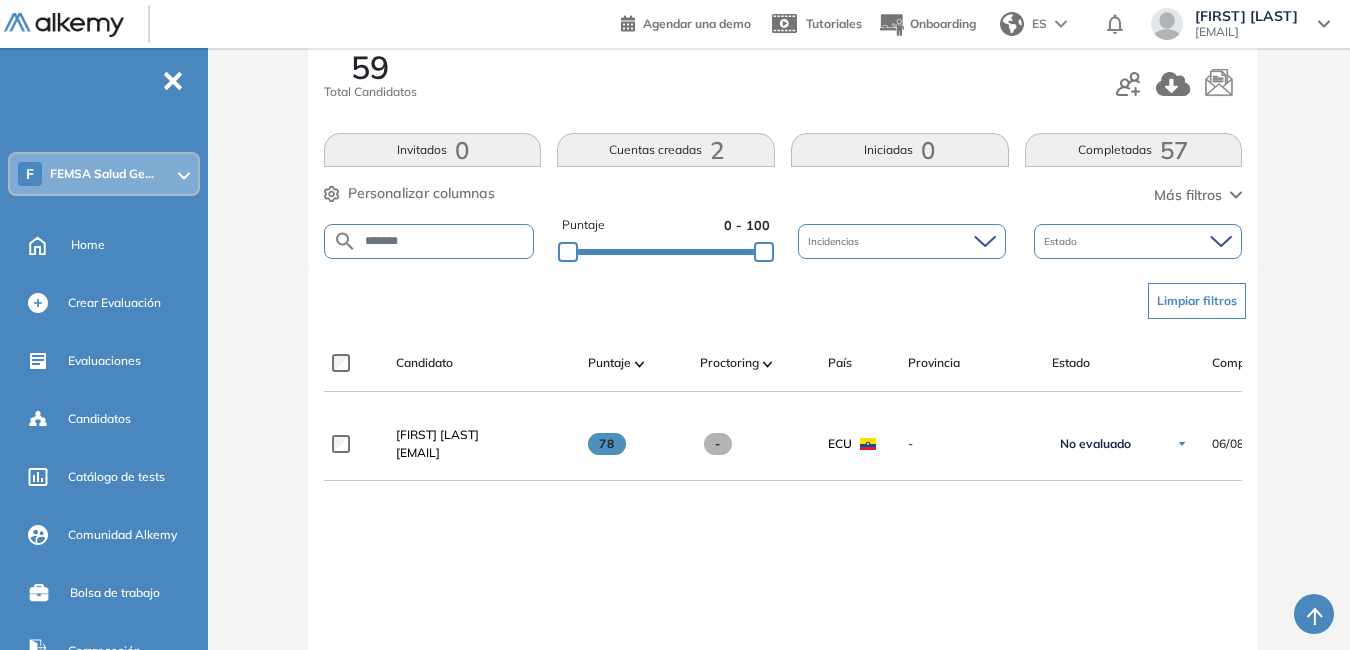 drag, startPoint x: 456, startPoint y: 232, endPoint x: 278, endPoint y: 237, distance: 178.0702 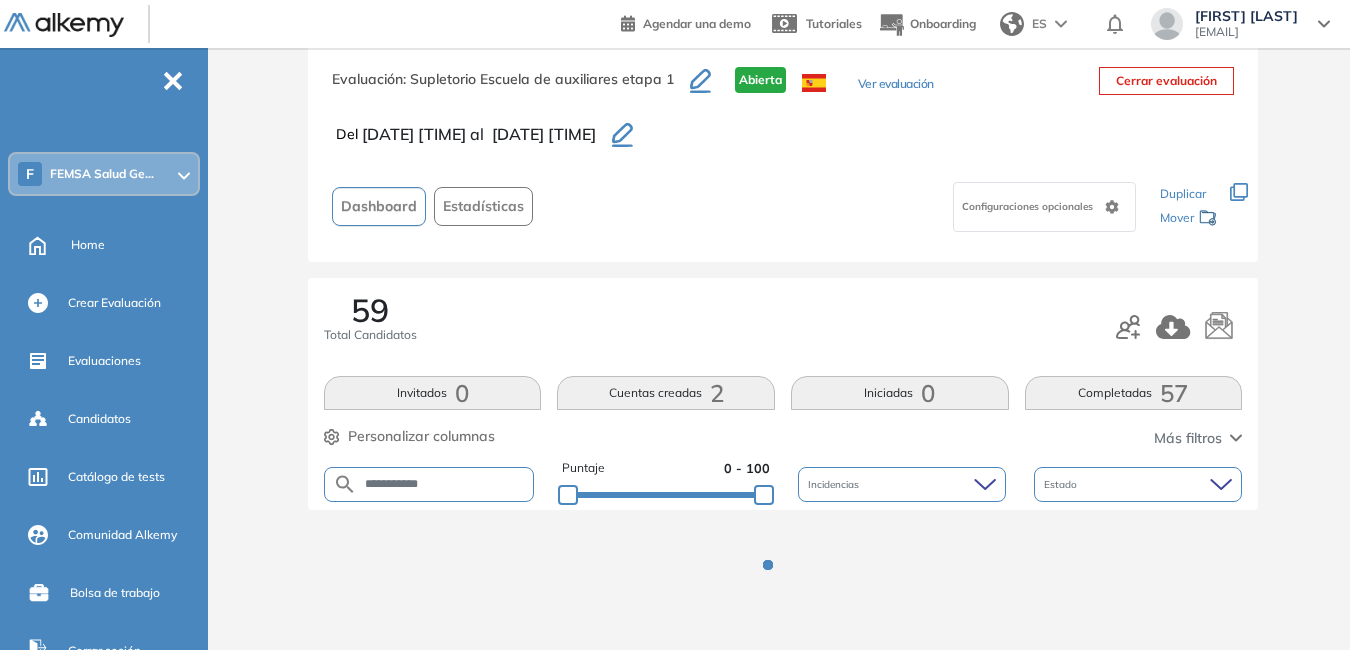 scroll, scrollTop: 288, scrollLeft: 0, axis: vertical 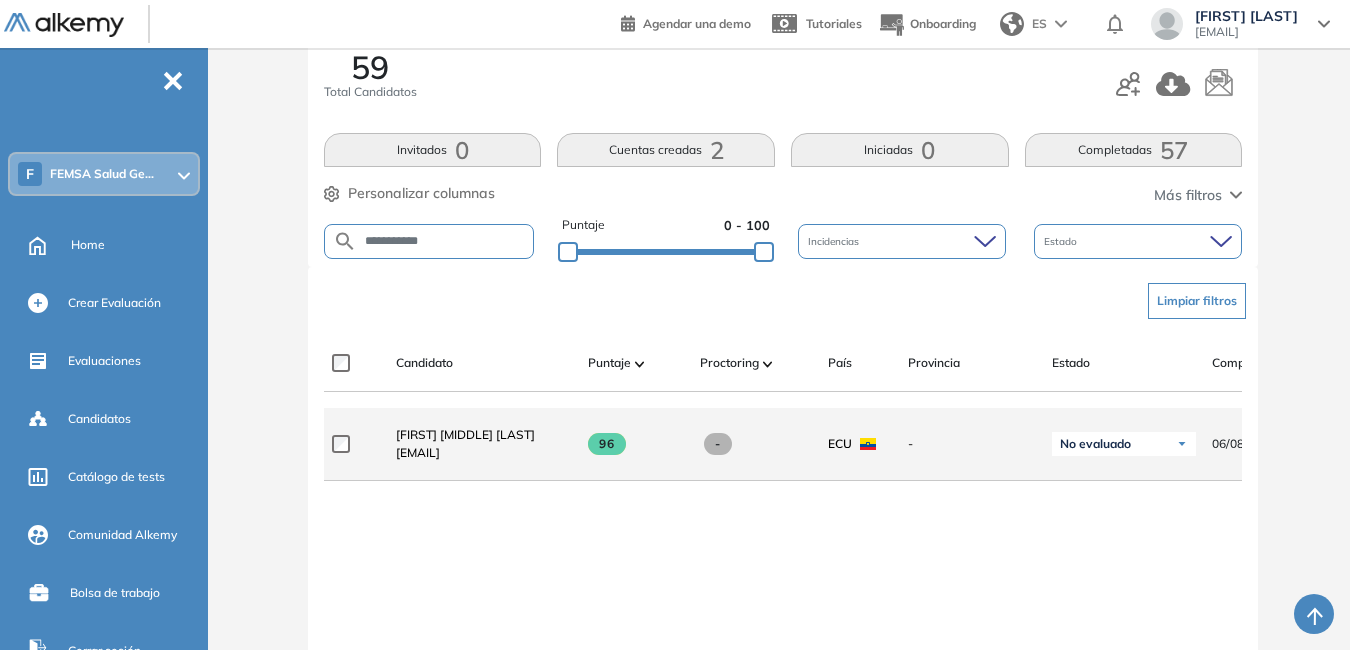 drag, startPoint x: 395, startPoint y: 464, endPoint x: 565, endPoint y: 480, distance: 170.75128 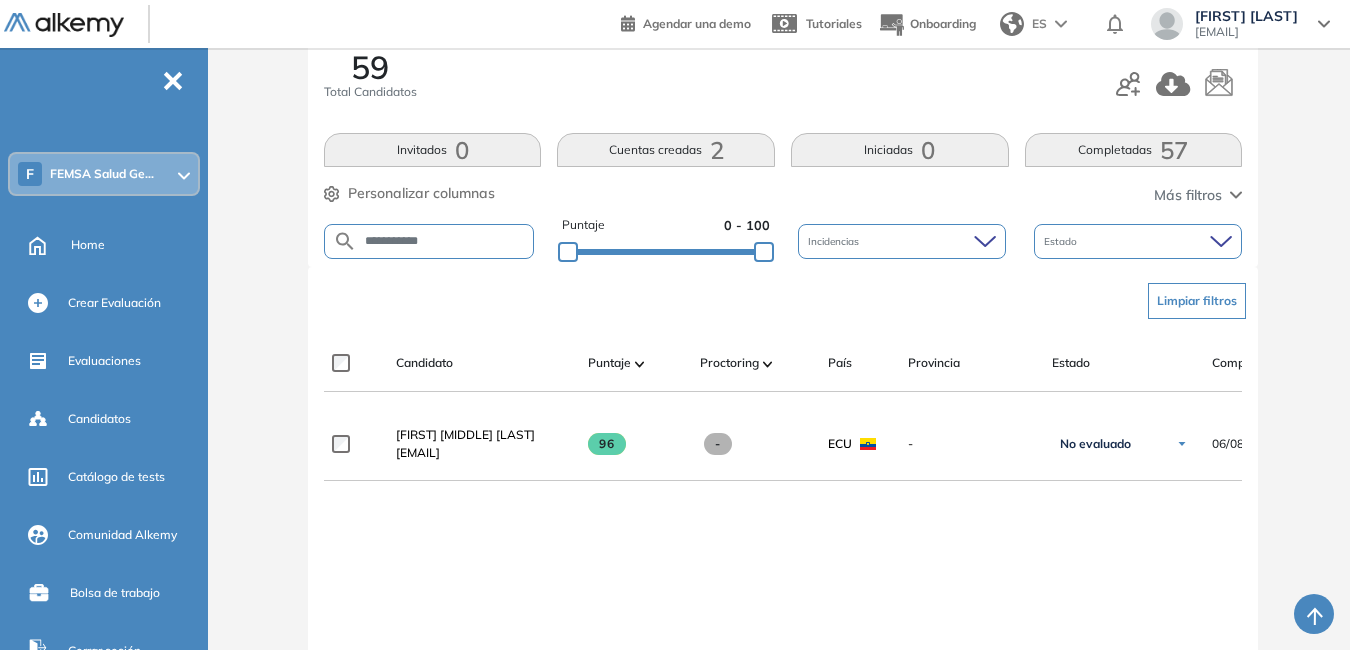 click on "**********" at bounding box center (783, 612) 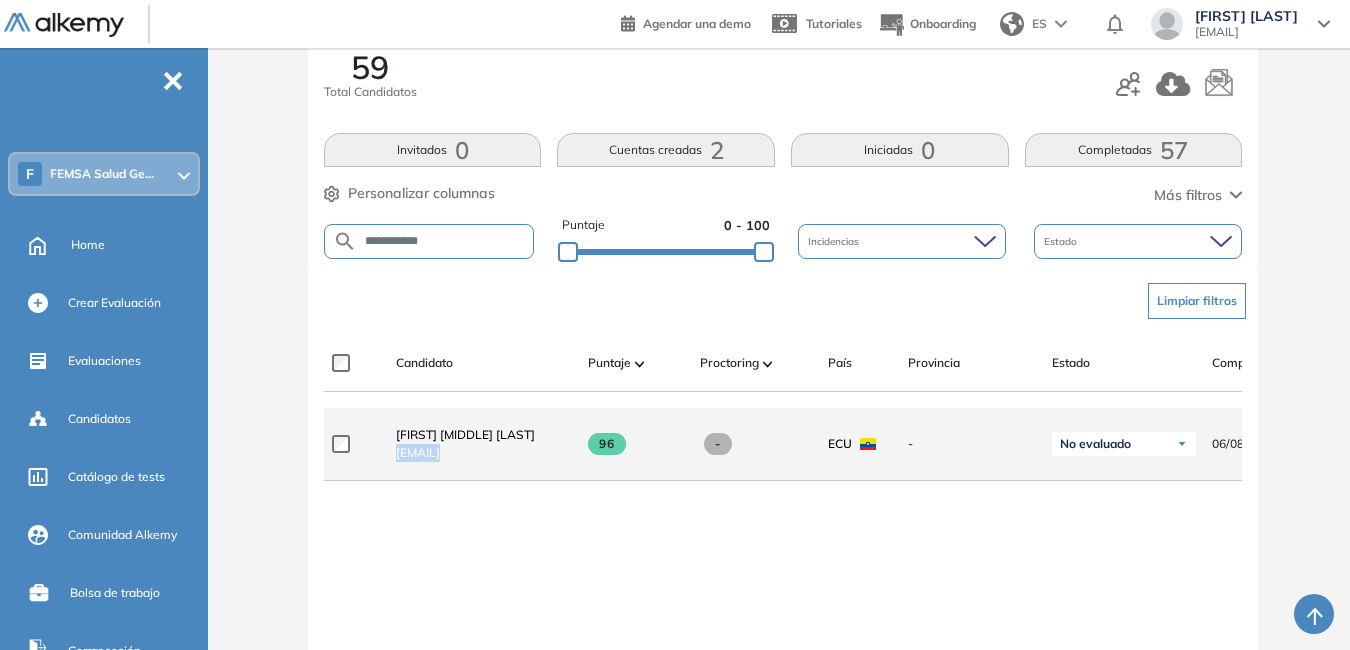 drag, startPoint x: 396, startPoint y: 464, endPoint x: 571, endPoint y: 469, distance: 175.07141 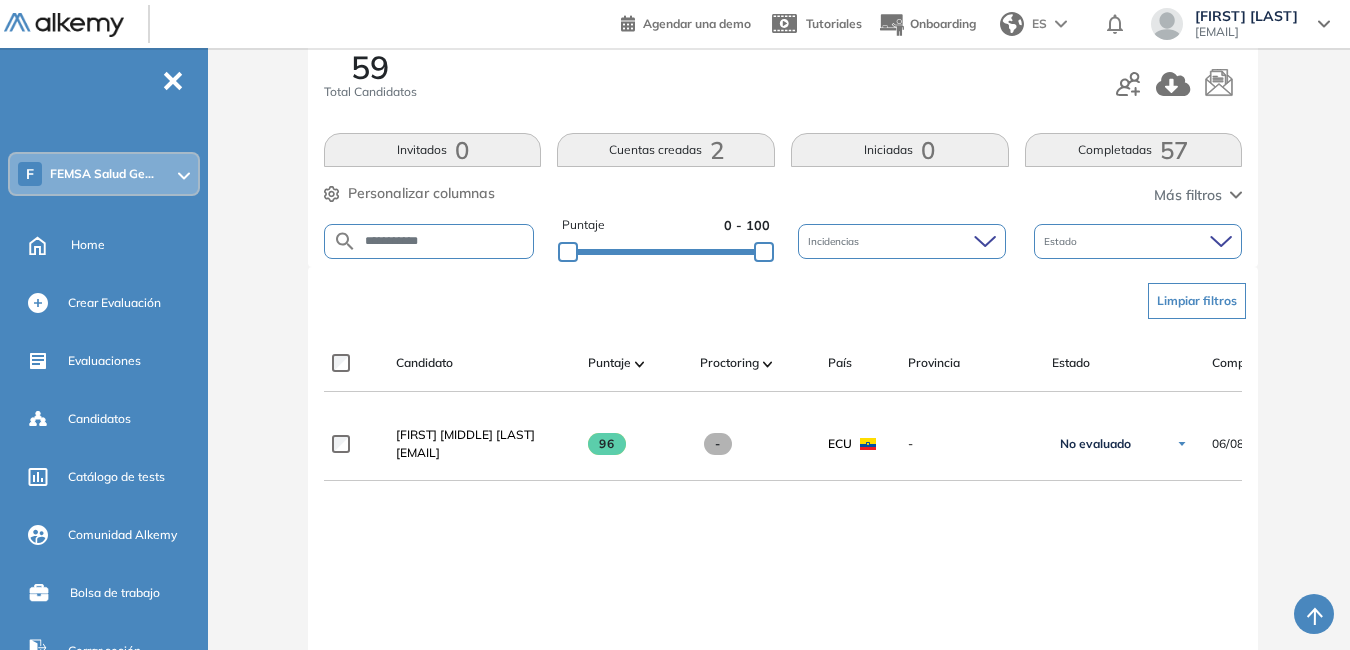 drag, startPoint x: 452, startPoint y: 248, endPoint x: 254, endPoint y: 239, distance: 198.20444 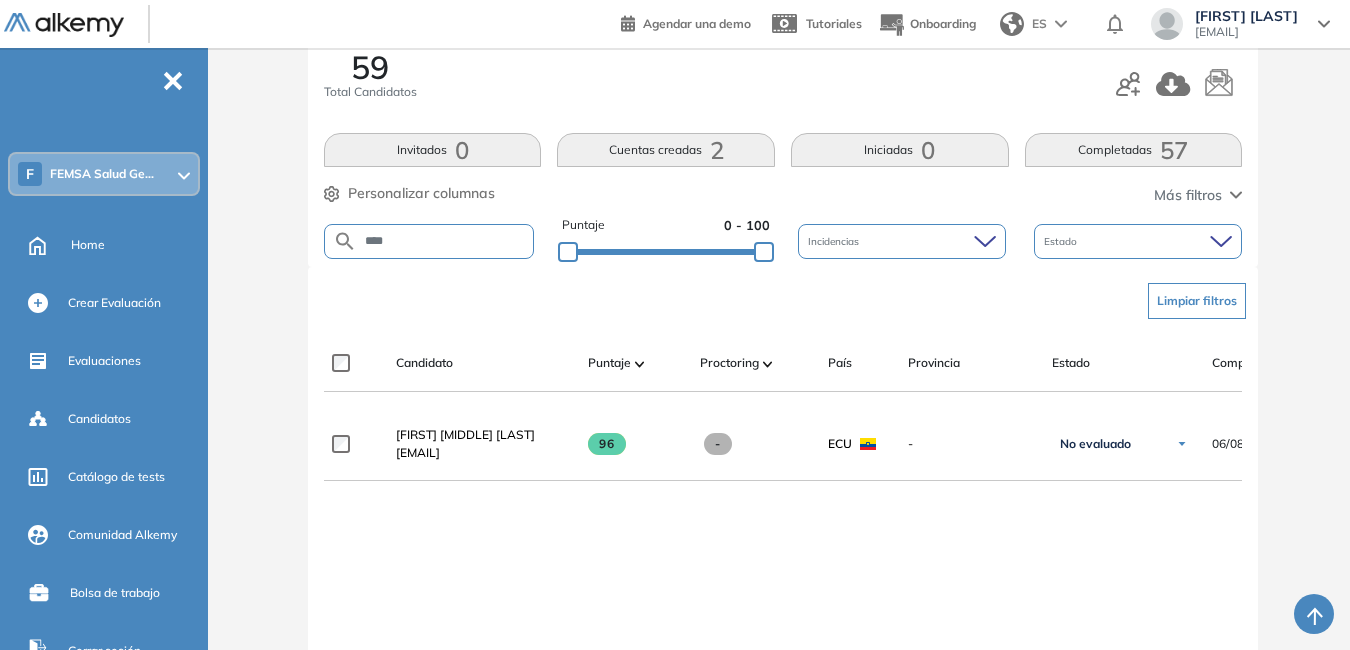 type on "****" 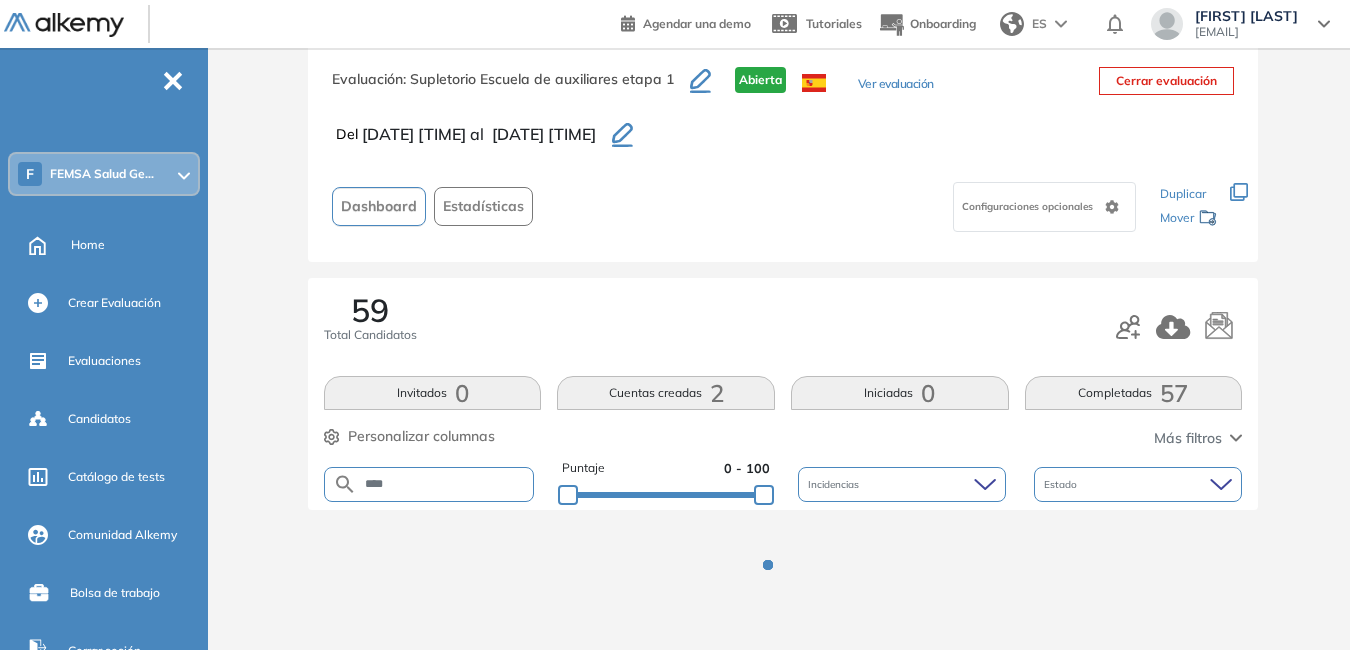 scroll, scrollTop: 288, scrollLeft: 0, axis: vertical 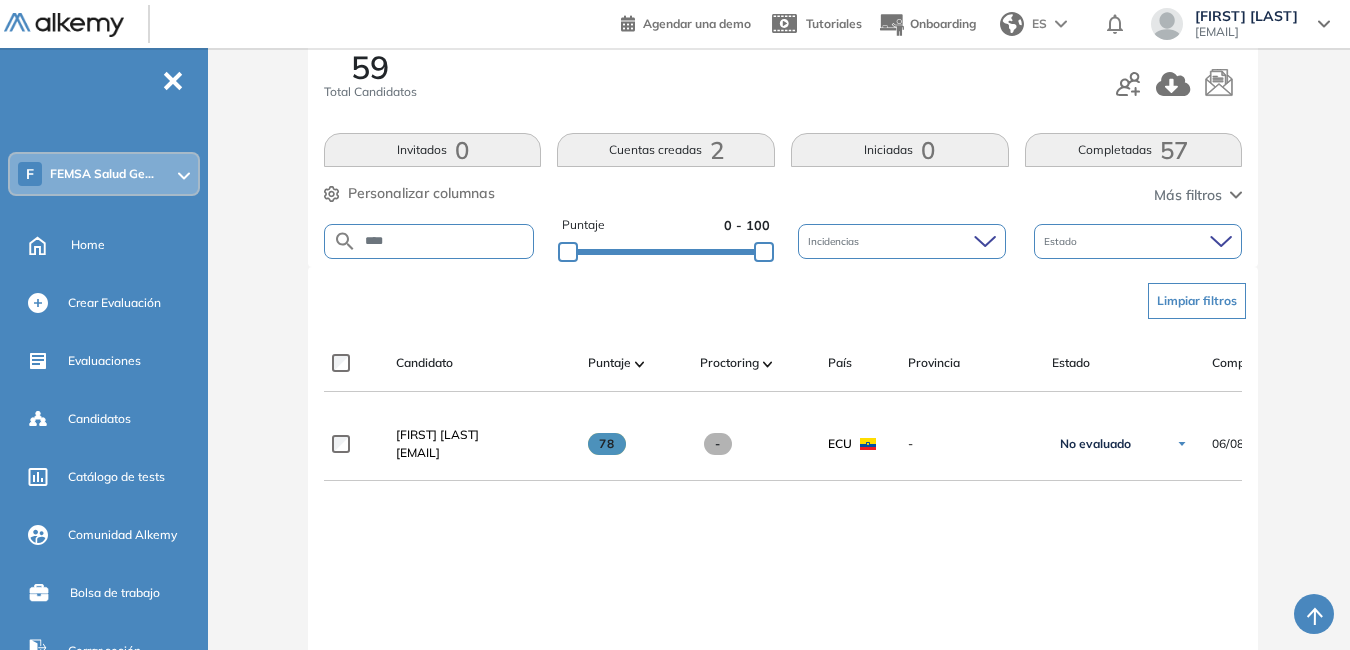 click on "[FIRST]. [LAST]@[DOMAIN]" at bounding box center (1246, 32) 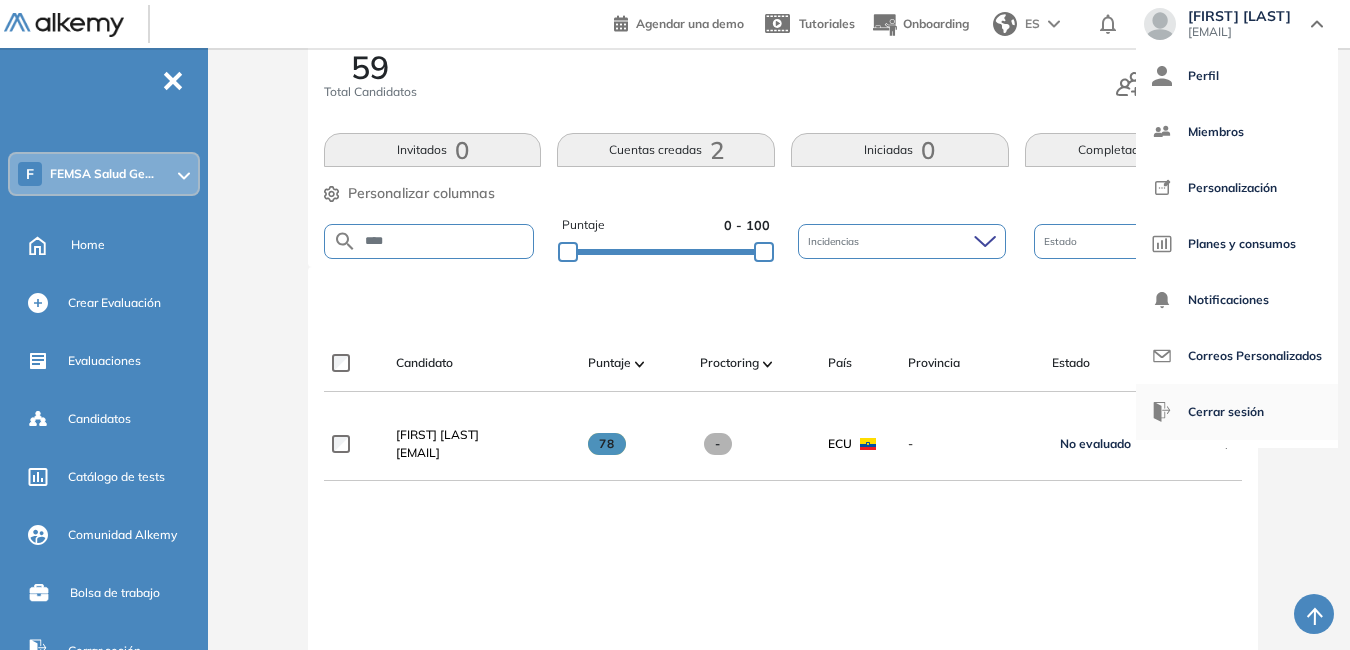 click on "Cerrar sesión" at bounding box center (1226, 412) 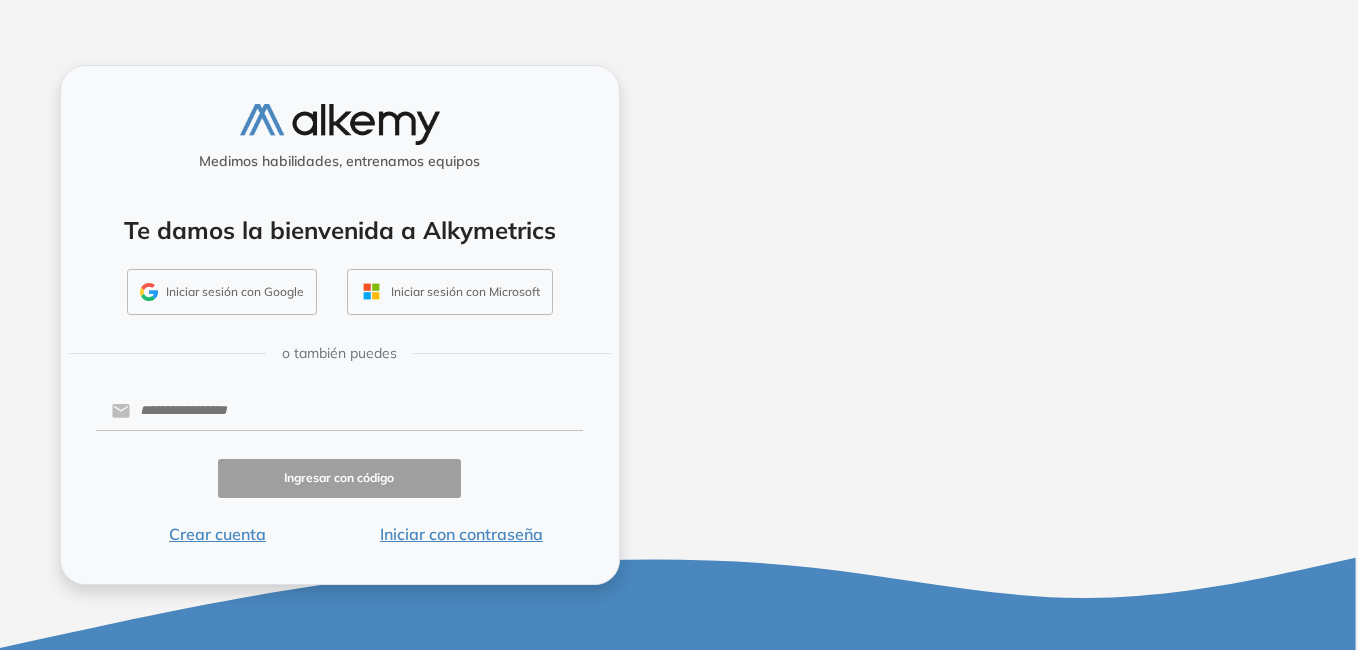 scroll, scrollTop: 0, scrollLeft: 0, axis: both 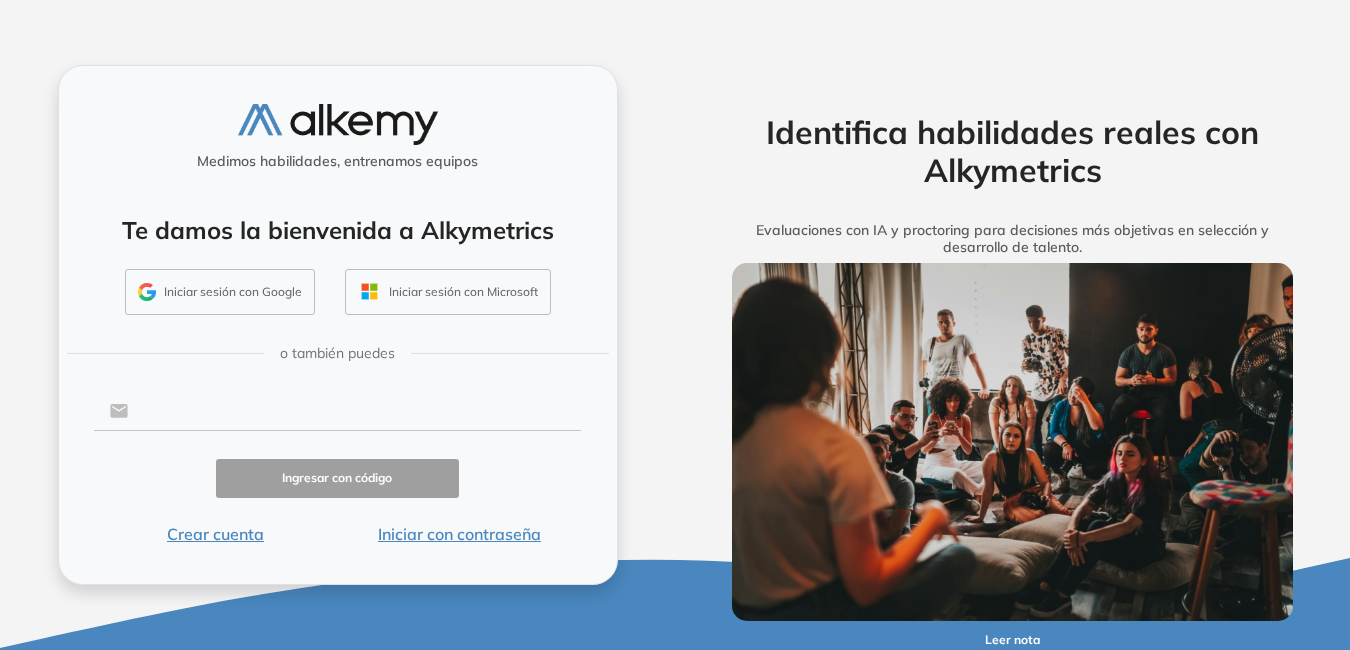 click at bounding box center (354, 411) 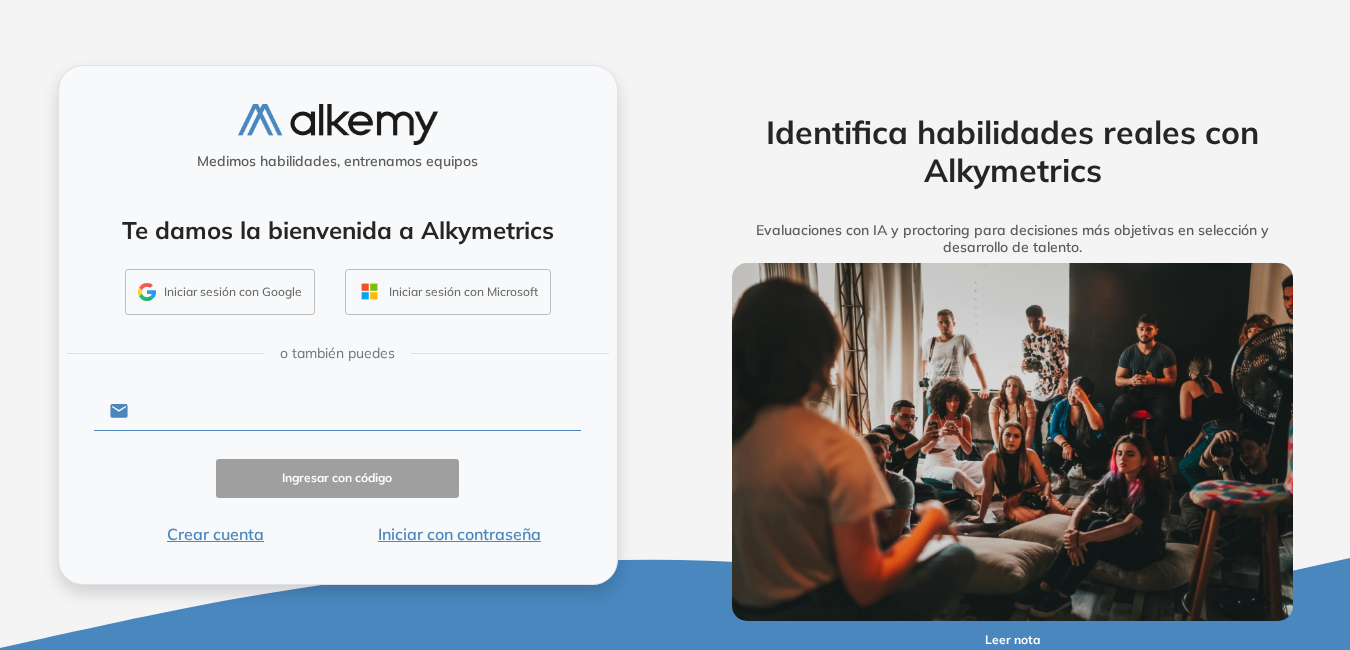 type on "**********" 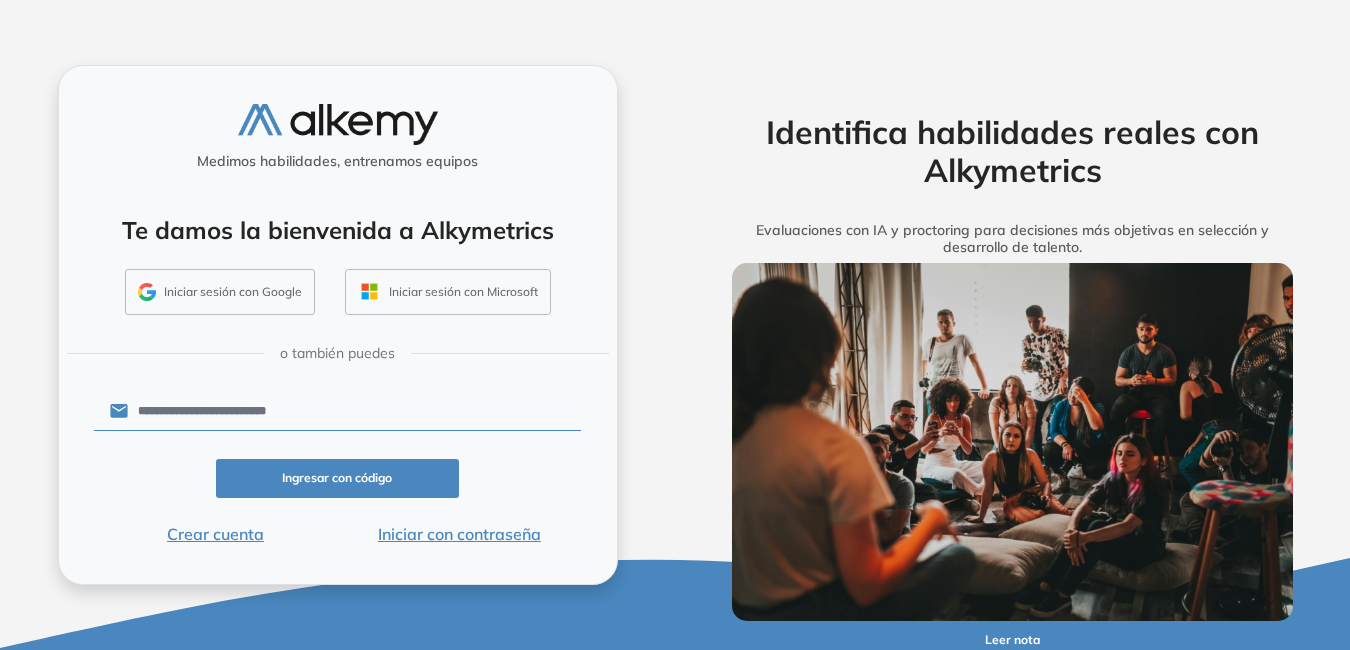 drag, startPoint x: 443, startPoint y: 537, endPoint x: 414, endPoint y: 527, distance: 30.675724 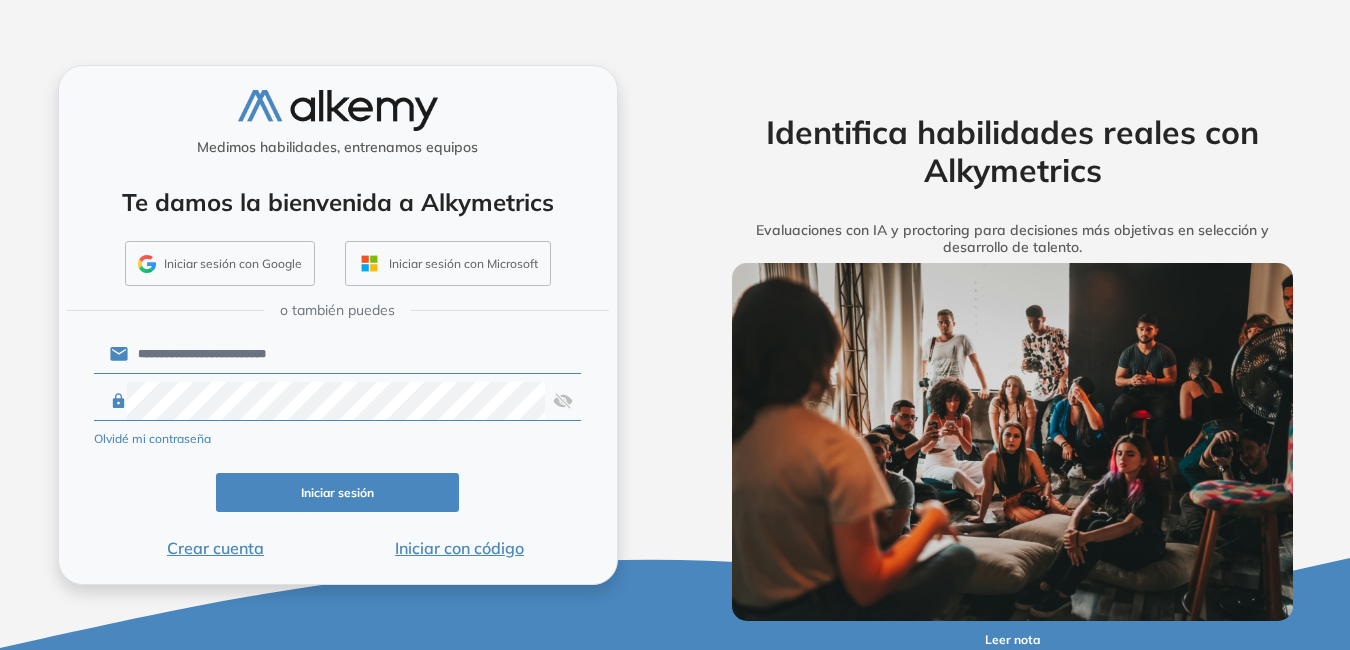 click on "Iniciar sesión" at bounding box center (338, 492) 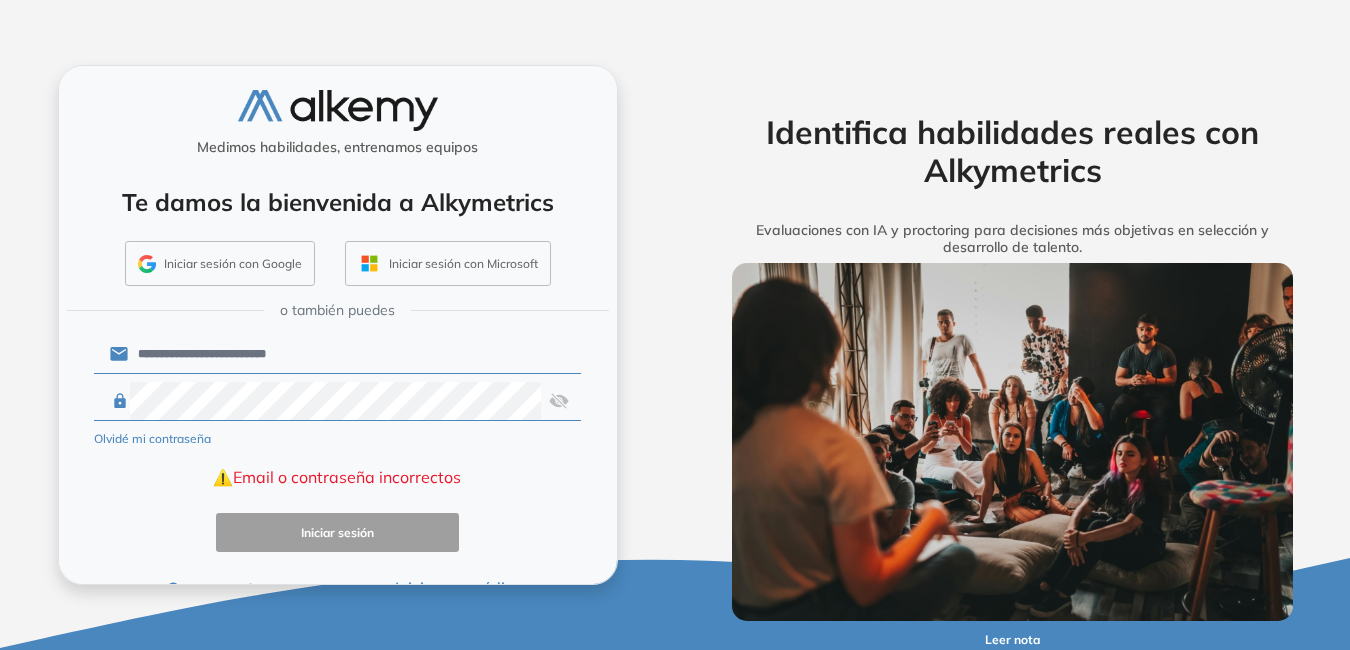 click on "**********" at bounding box center (337, 325) 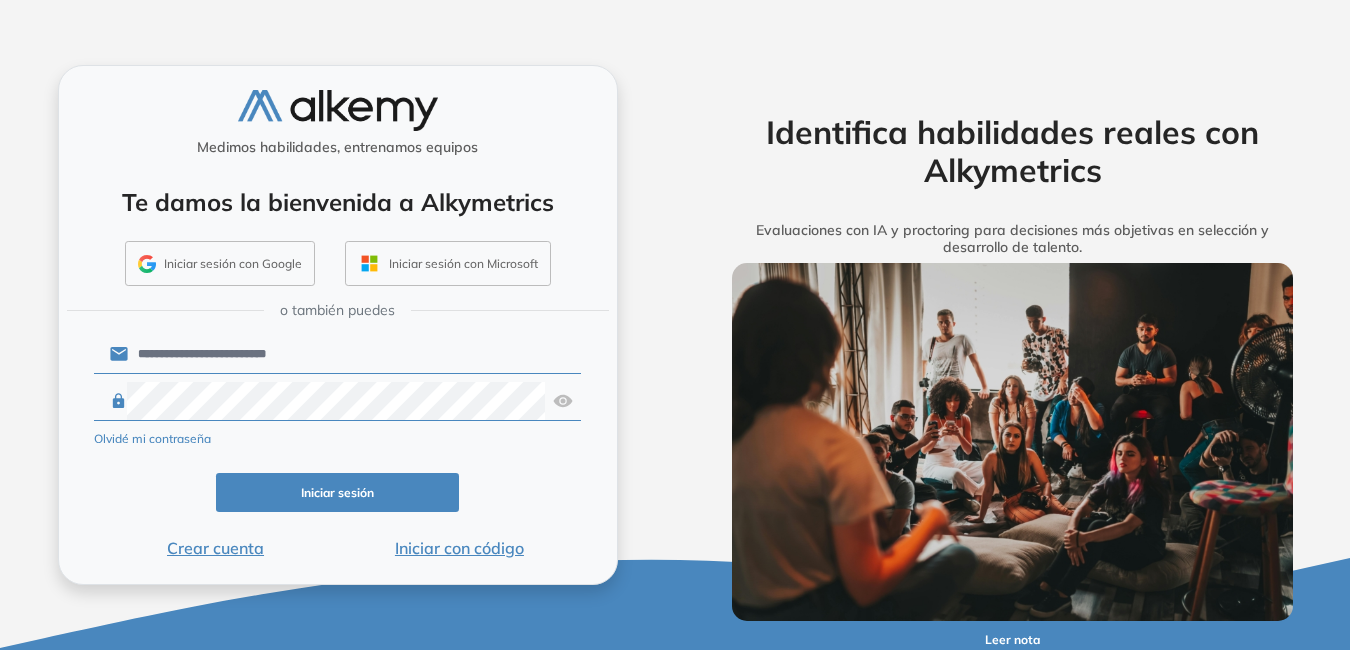 click on "Iniciar sesión" at bounding box center (338, 492) 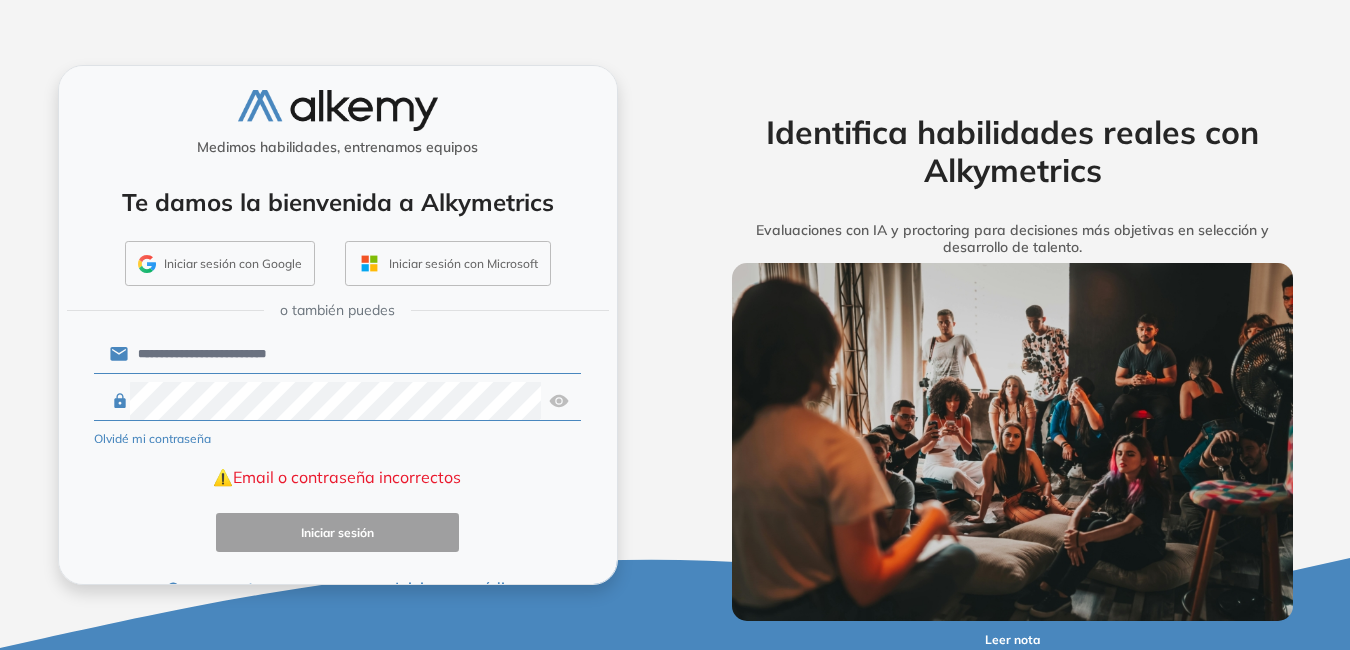 click on "**********" at bounding box center [337, 325] 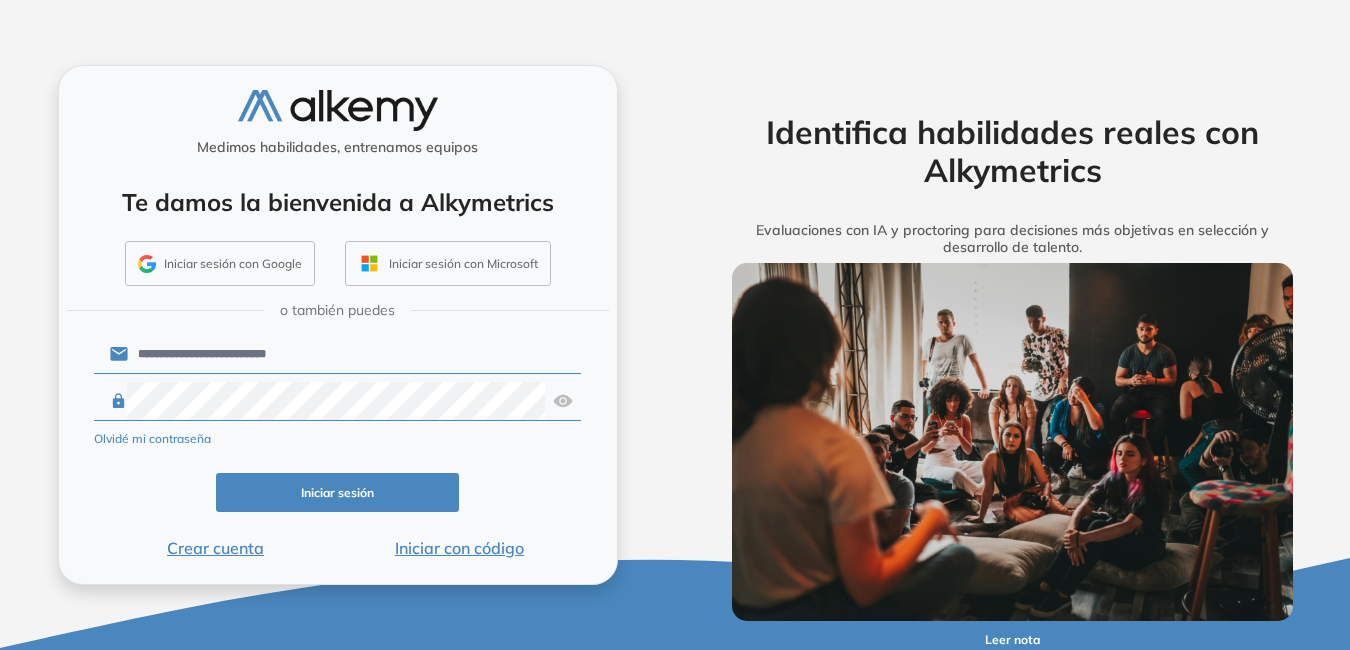 click on "Iniciar sesión" at bounding box center (338, 492) 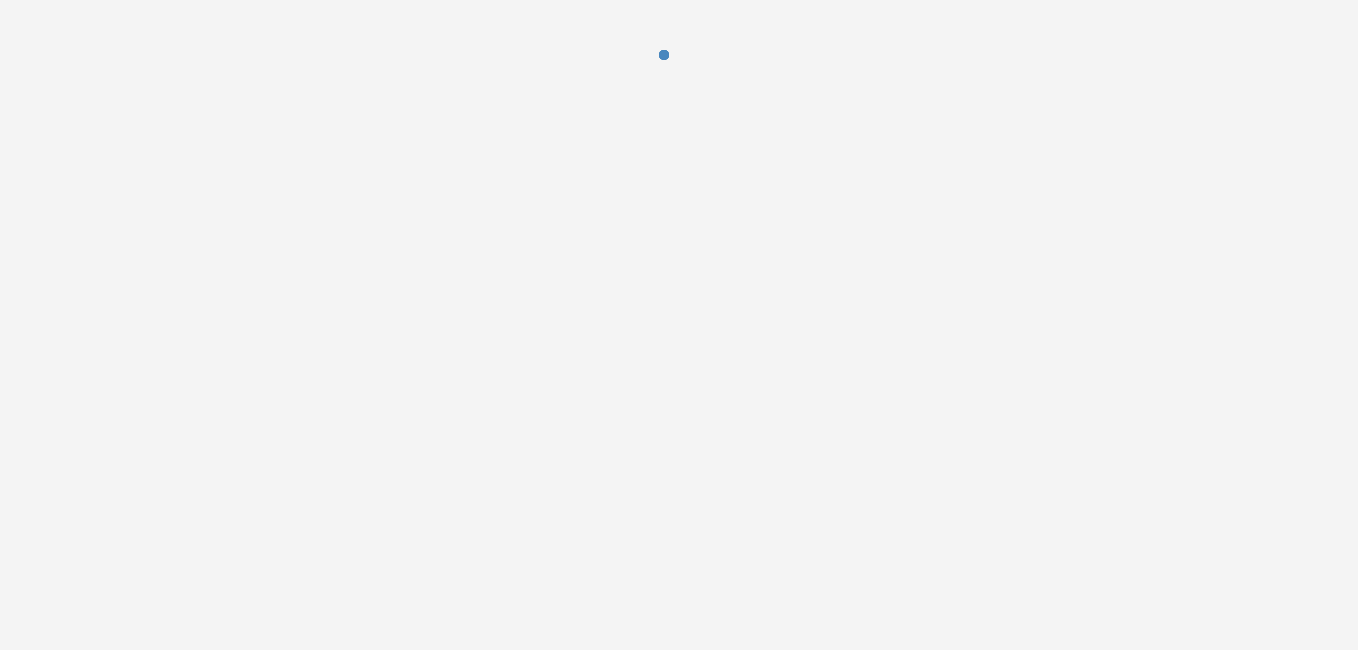 scroll, scrollTop: 0, scrollLeft: 0, axis: both 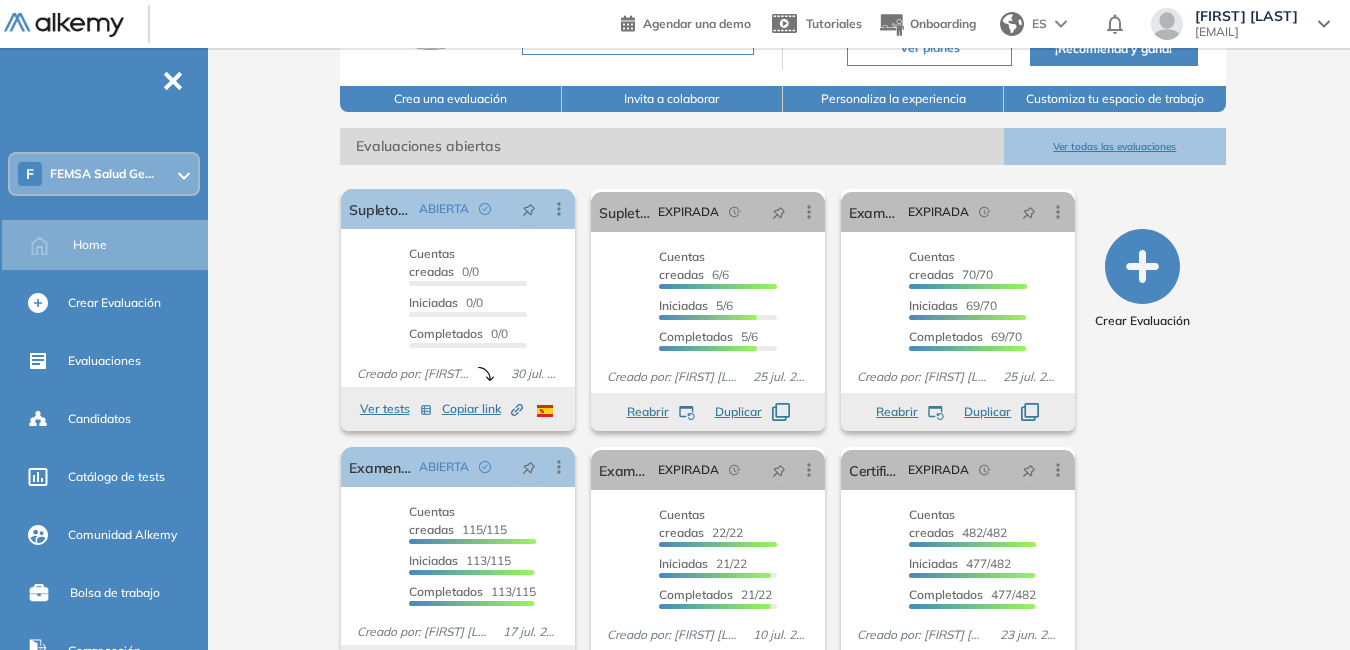 click on "Ver todas las evaluaciones" at bounding box center (1114, 146) 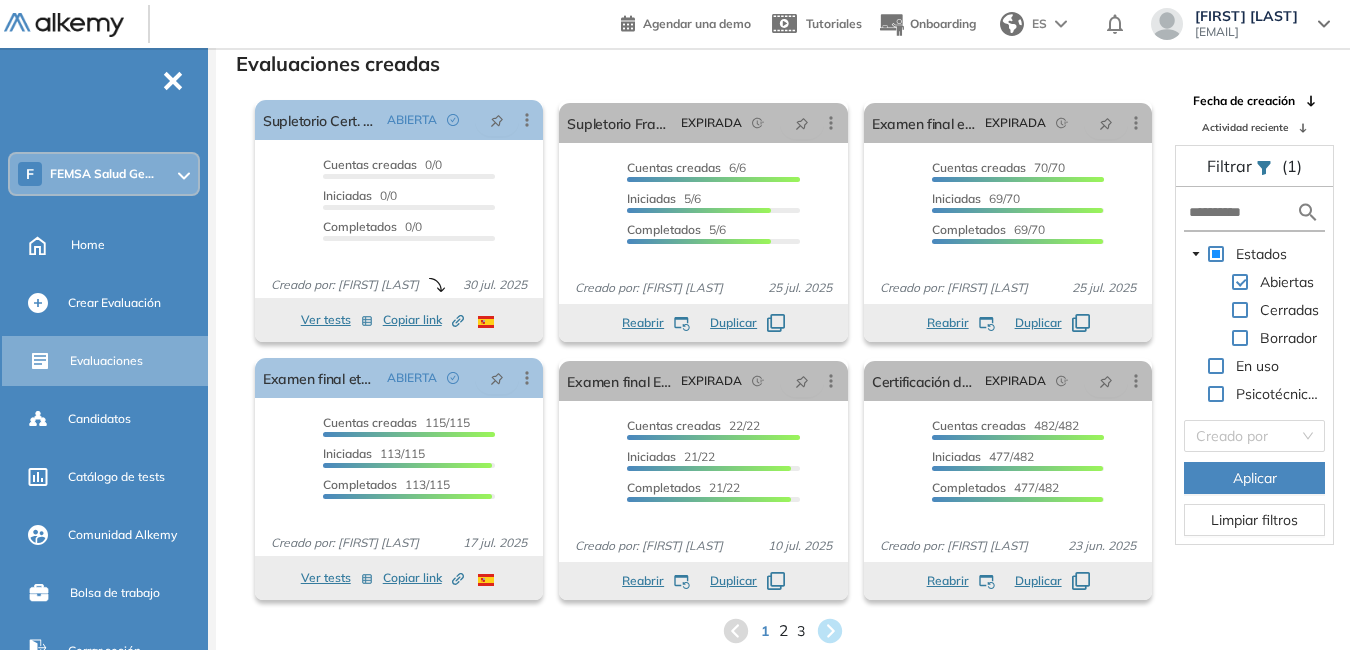 click on "2" at bounding box center [783, 630] 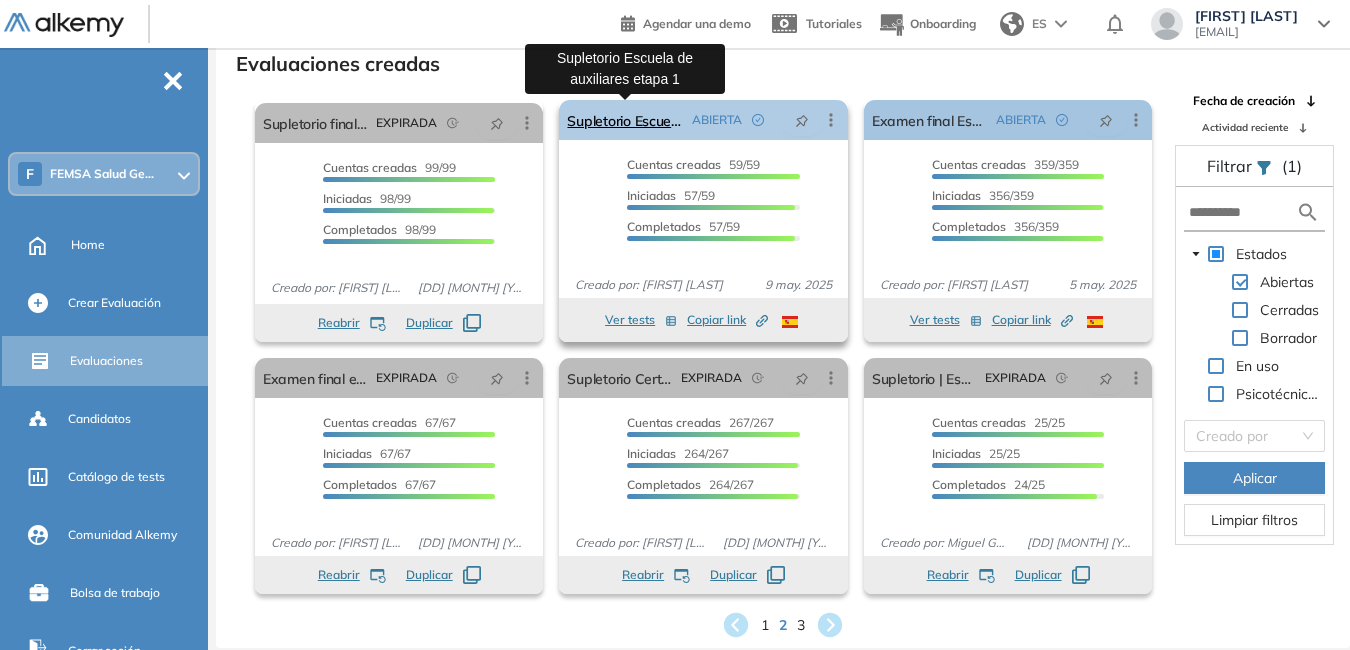 click on "Supletorio Escuela de auxiliares etapa 1" at bounding box center [625, 120] 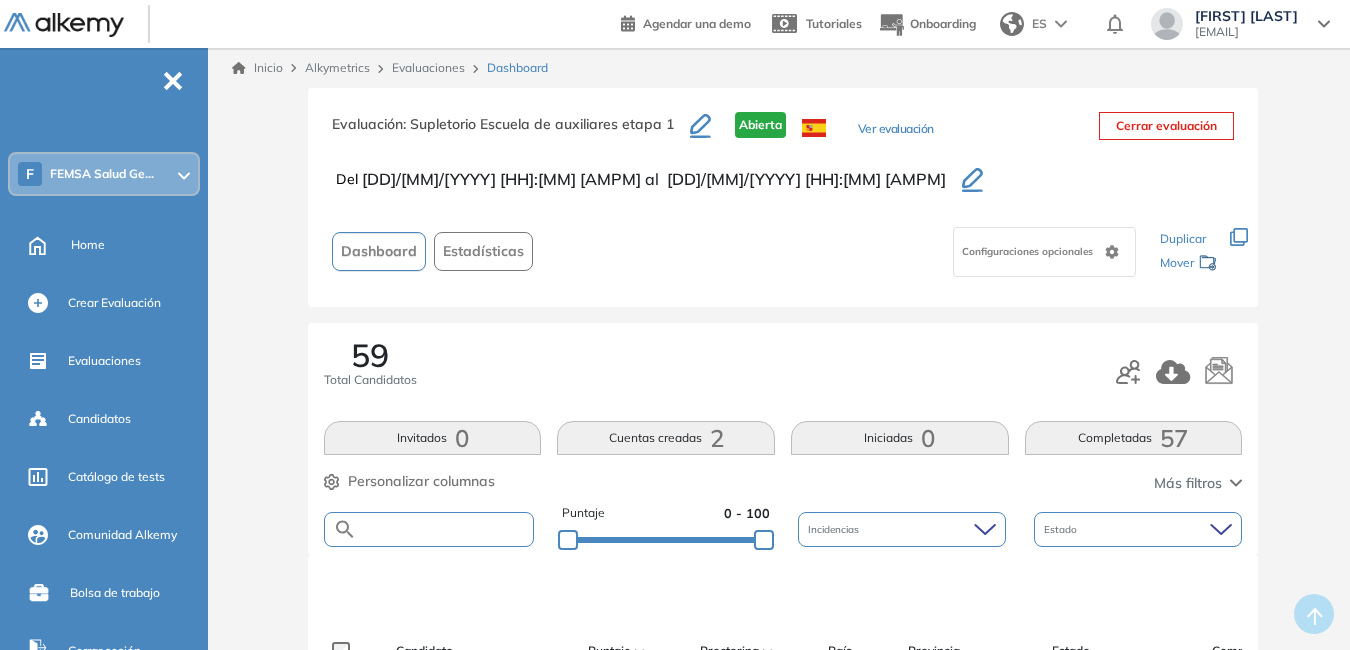 click at bounding box center (445, 529) 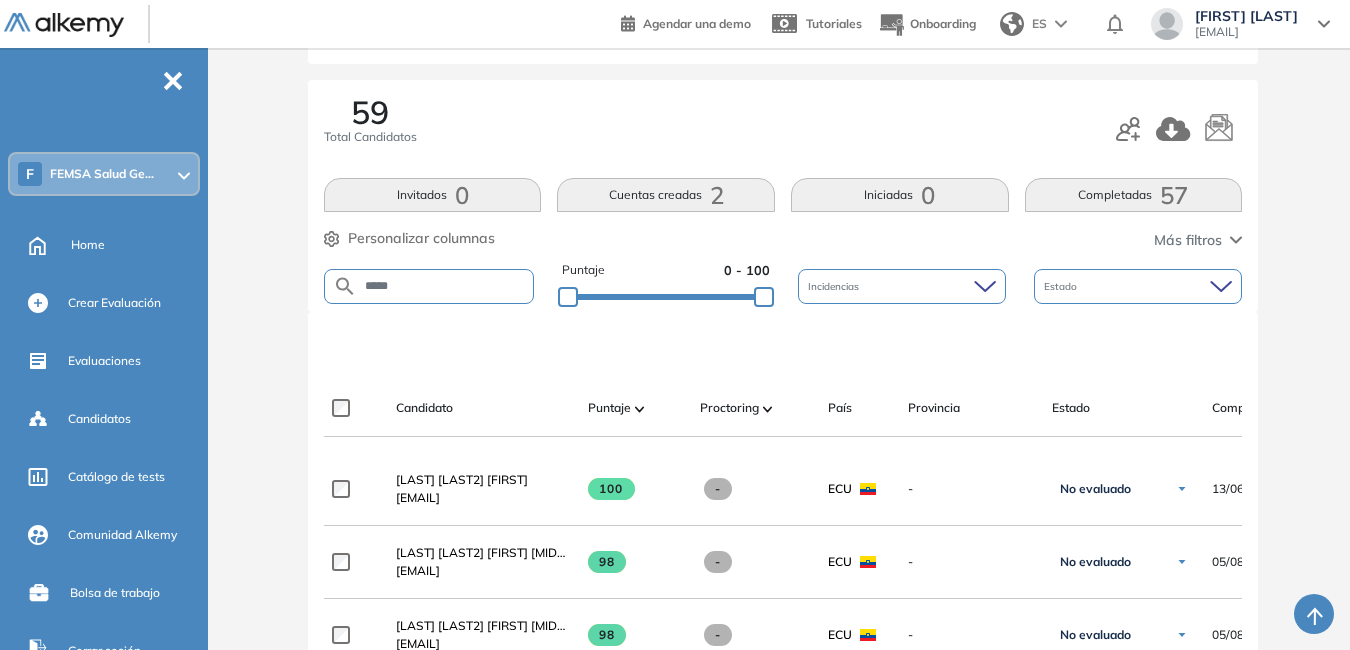 scroll, scrollTop: 250, scrollLeft: 0, axis: vertical 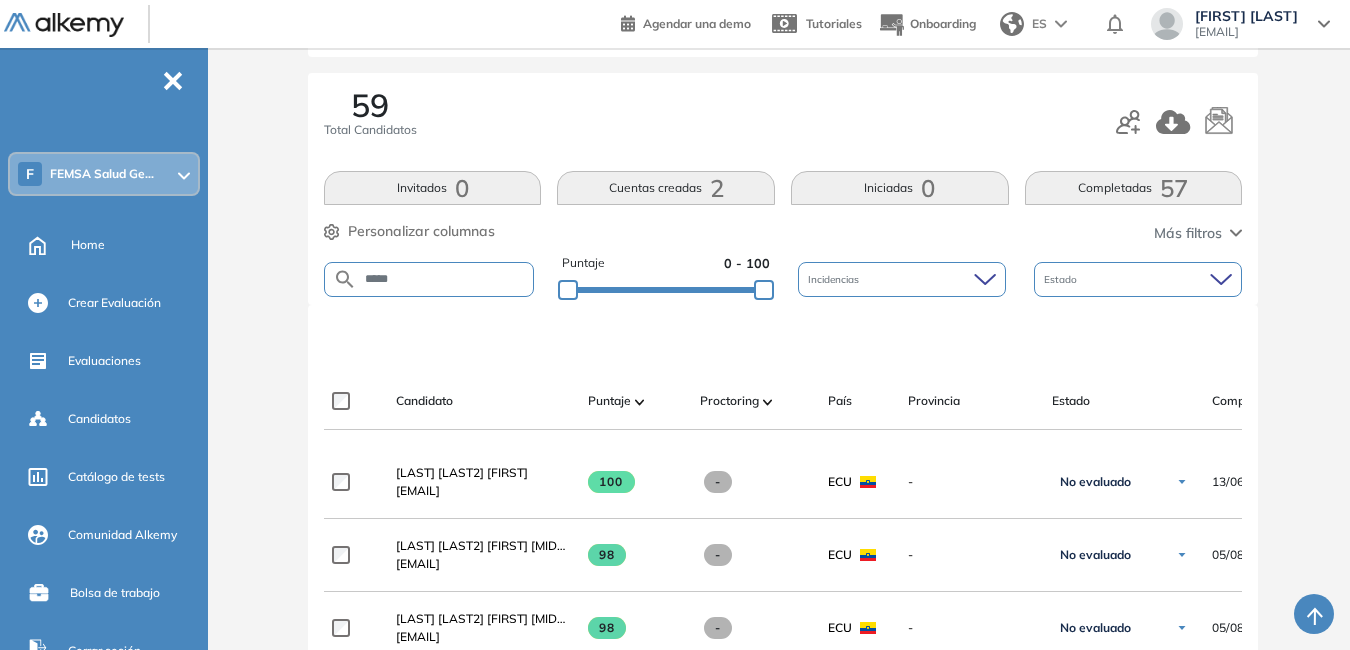 type on "*****" 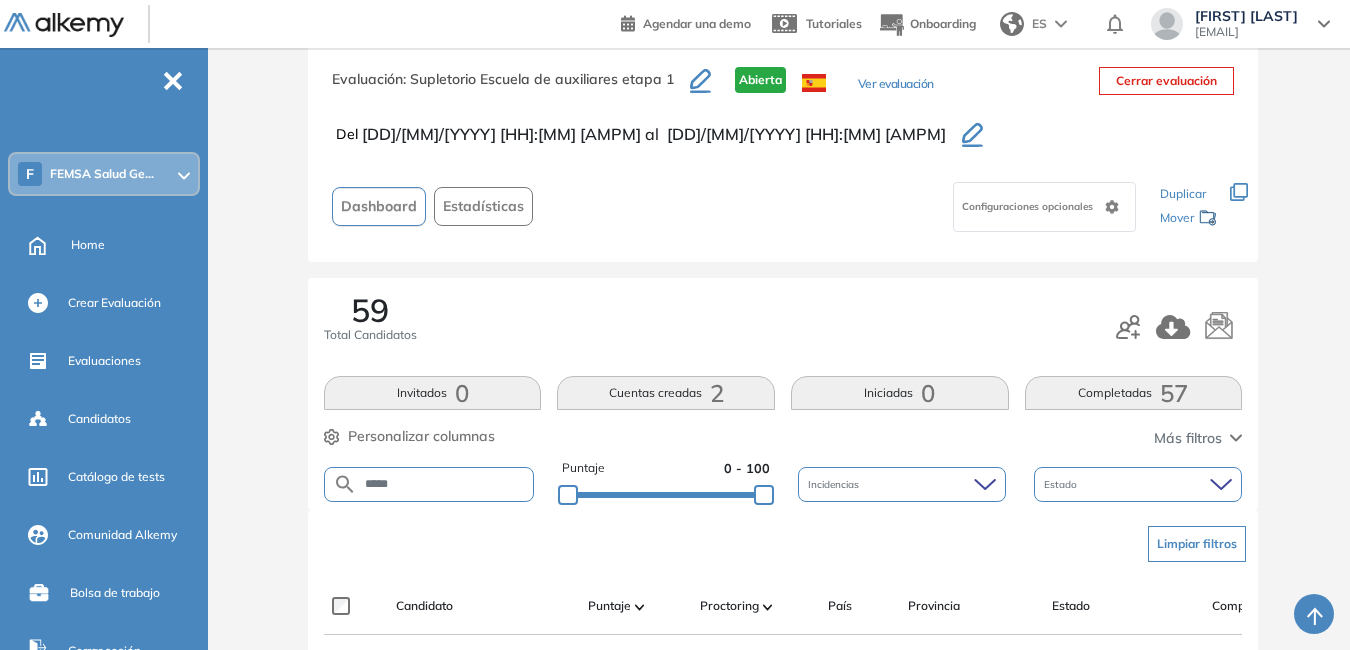scroll, scrollTop: 250, scrollLeft: 0, axis: vertical 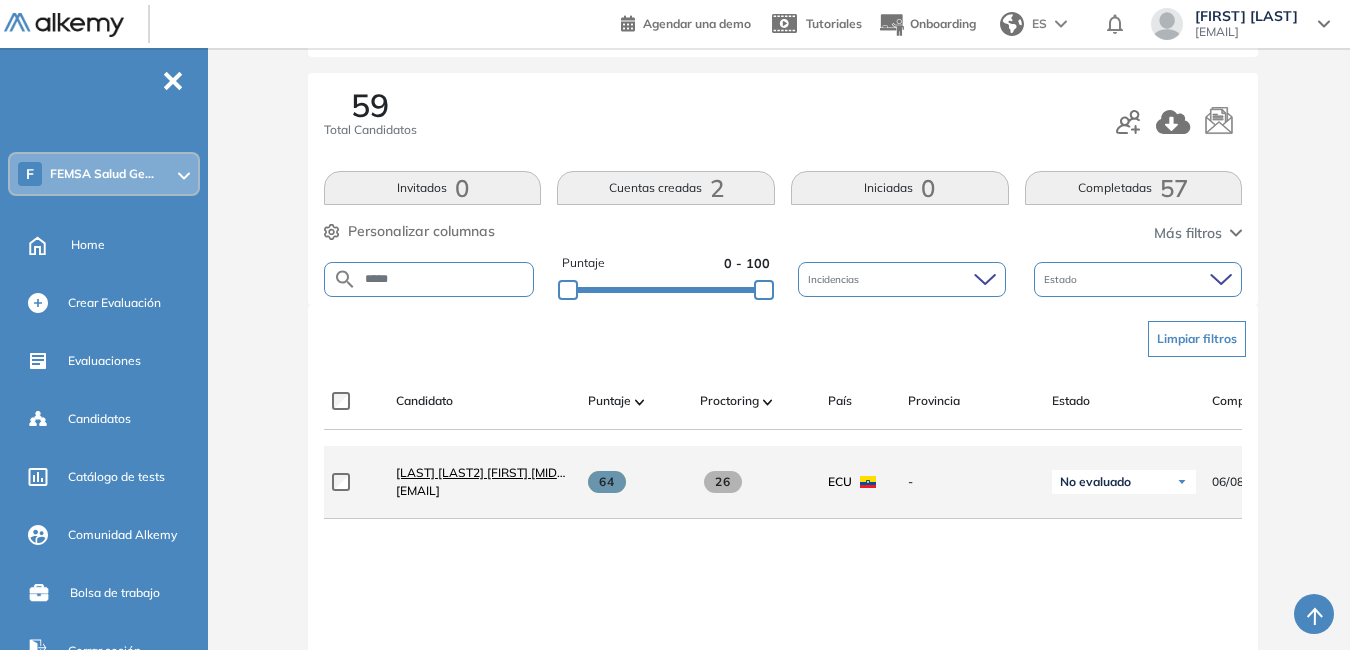 click on "Reyes Cherrez Kenia Nicole" at bounding box center (490, 472) 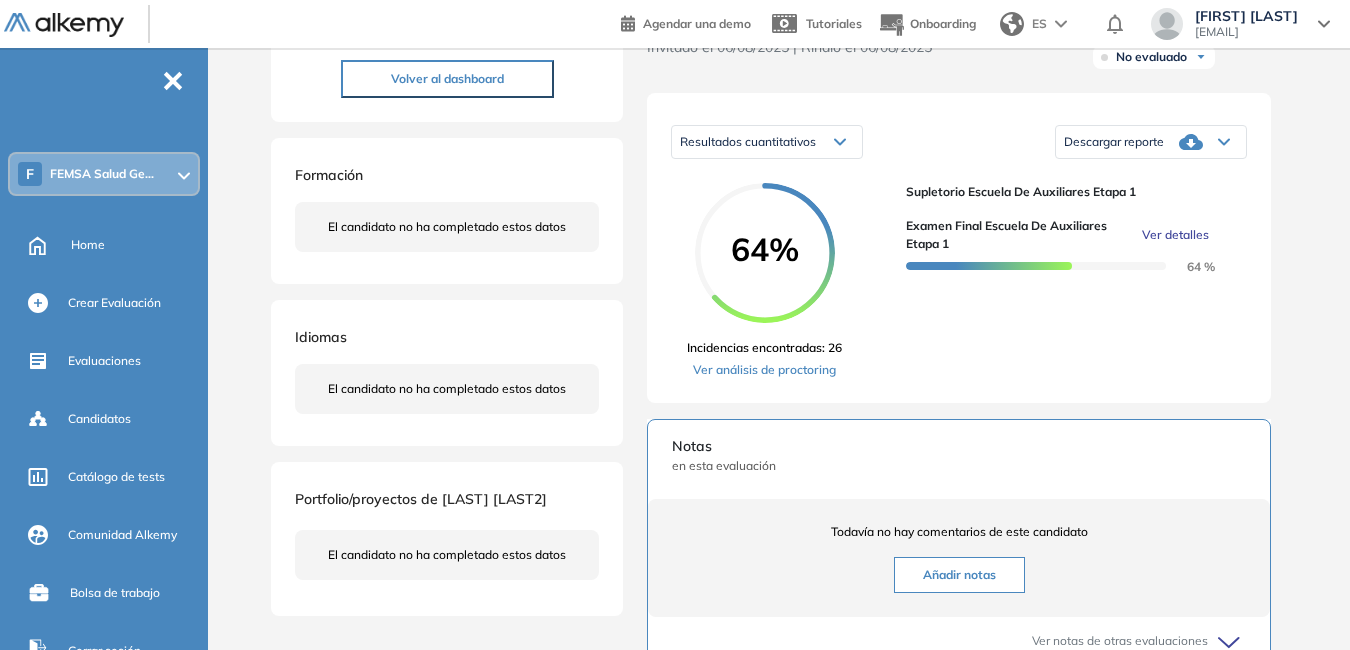 scroll, scrollTop: 286, scrollLeft: 0, axis: vertical 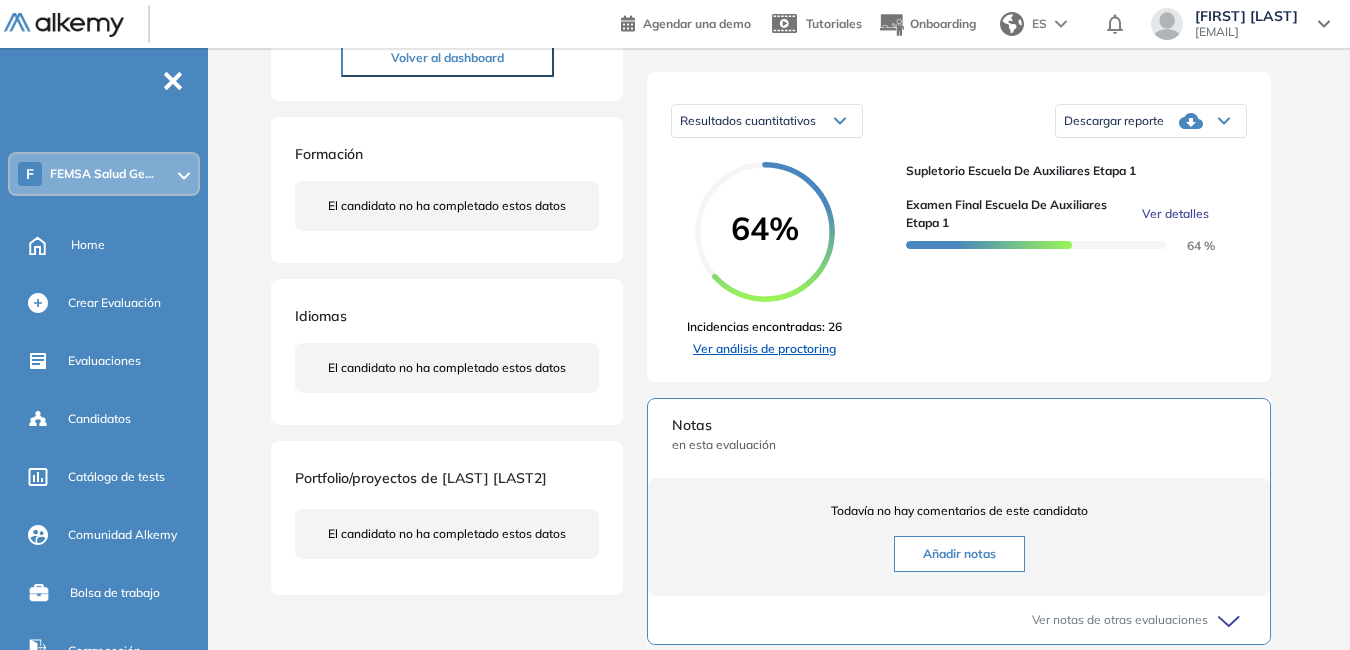 click on "Ver análisis de proctoring" at bounding box center [764, 349] 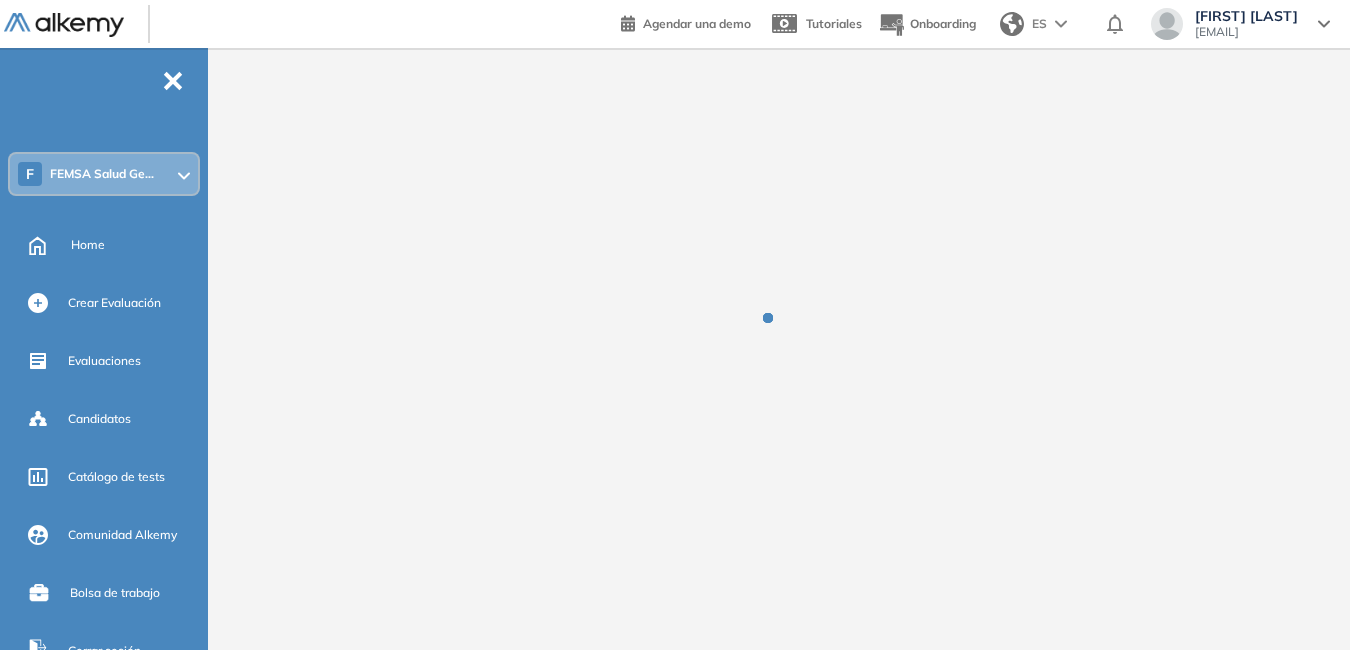 scroll, scrollTop: 0, scrollLeft: 0, axis: both 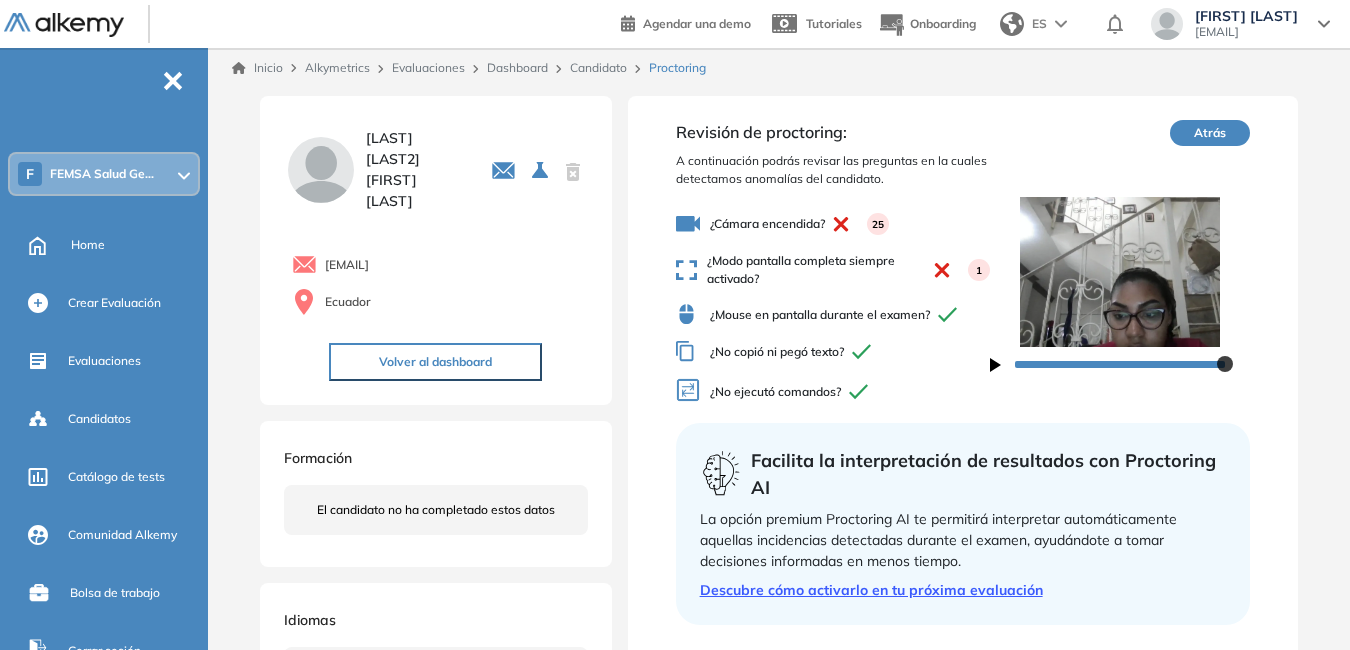 click 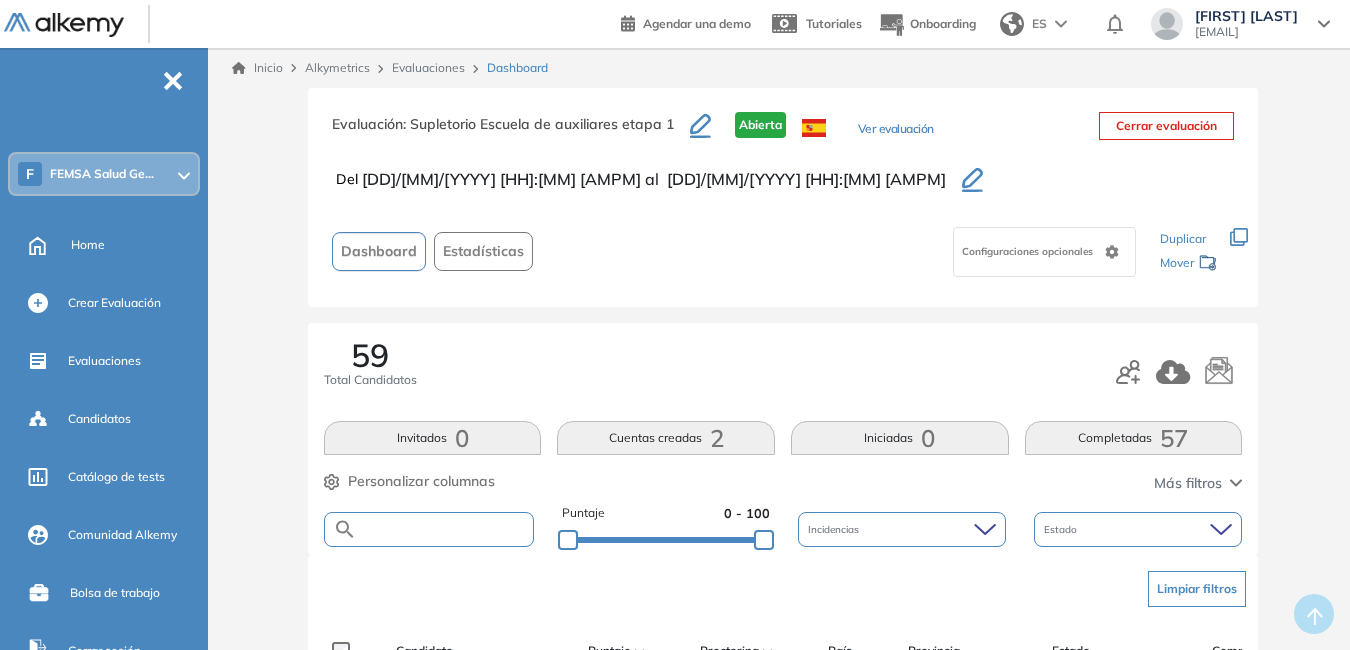 click at bounding box center [445, 529] 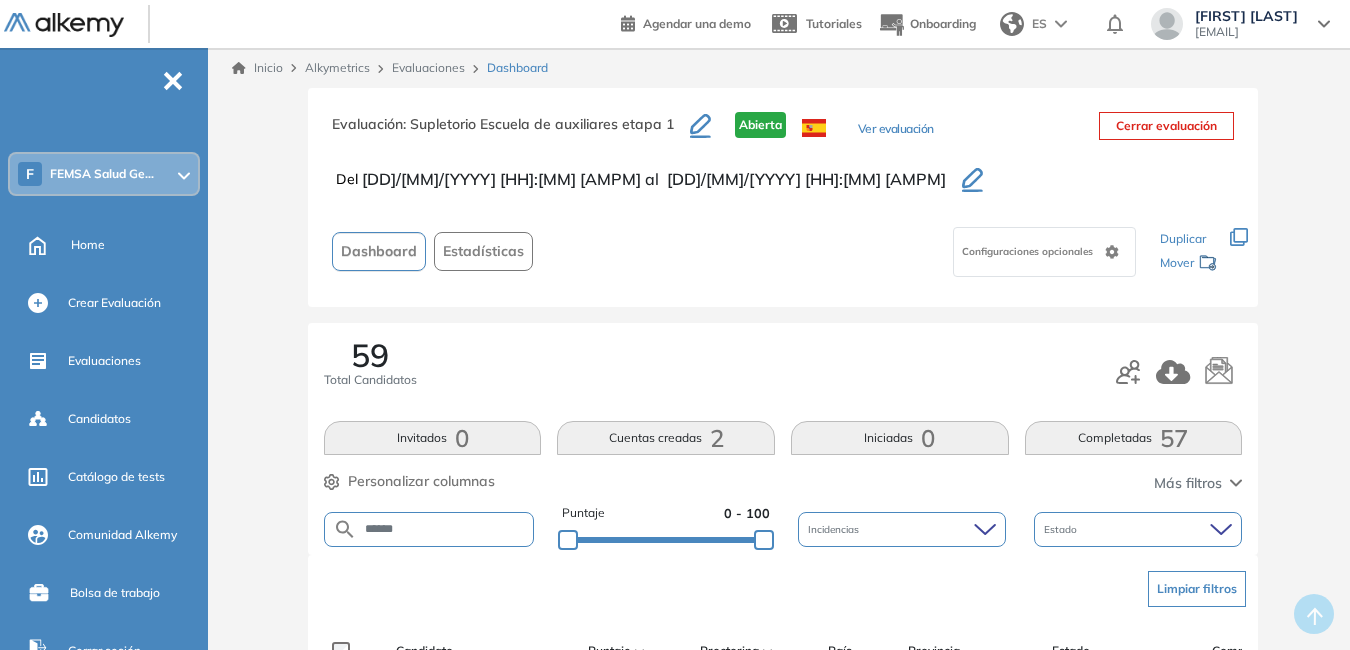 type on "******" 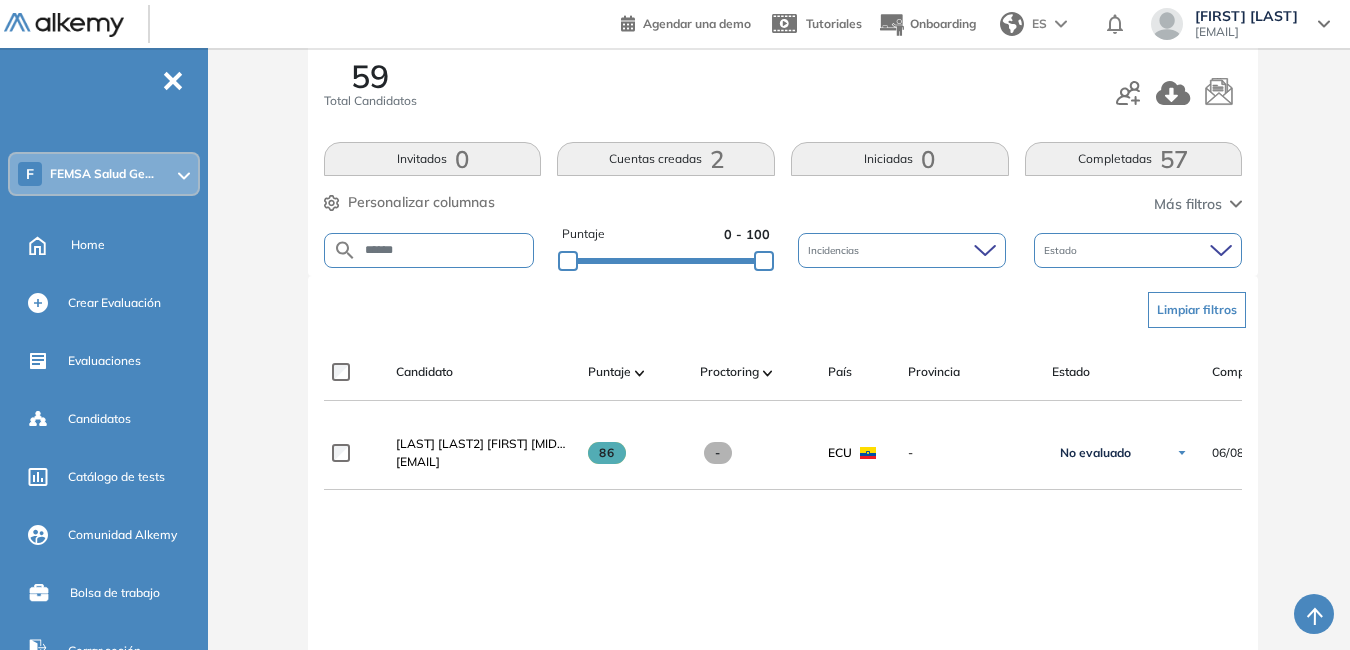 scroll, scrollTop: 301, scrollLeft: 0, axis: vertical 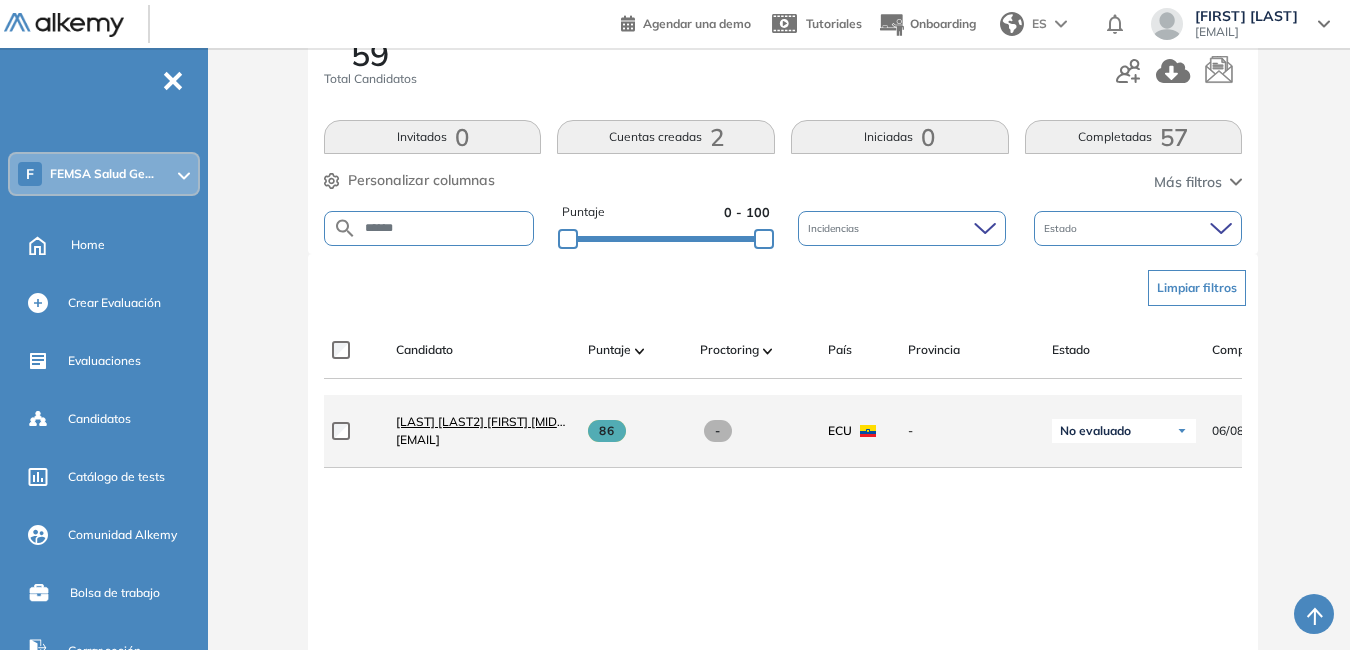 click on "Medina Yepez Gisley Anais" at bounding box center [490, 421] 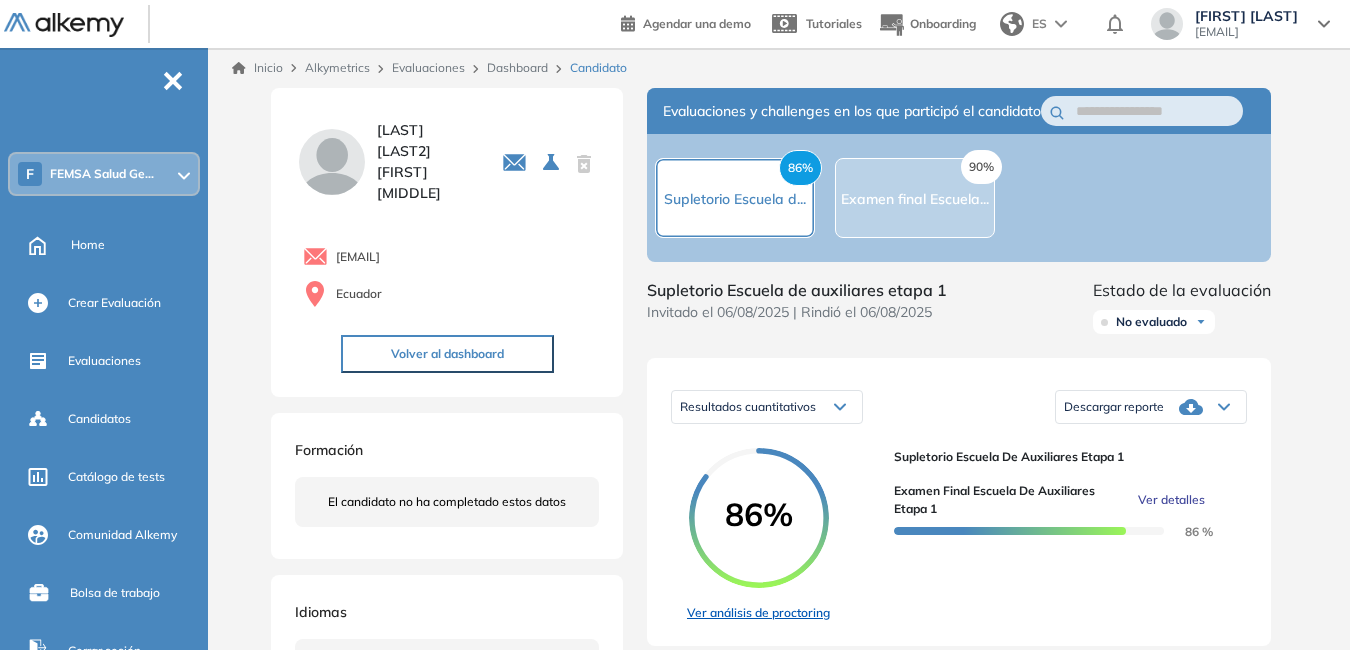 click on "Ver análisis de proctoring" at bounding box center [758, 613] 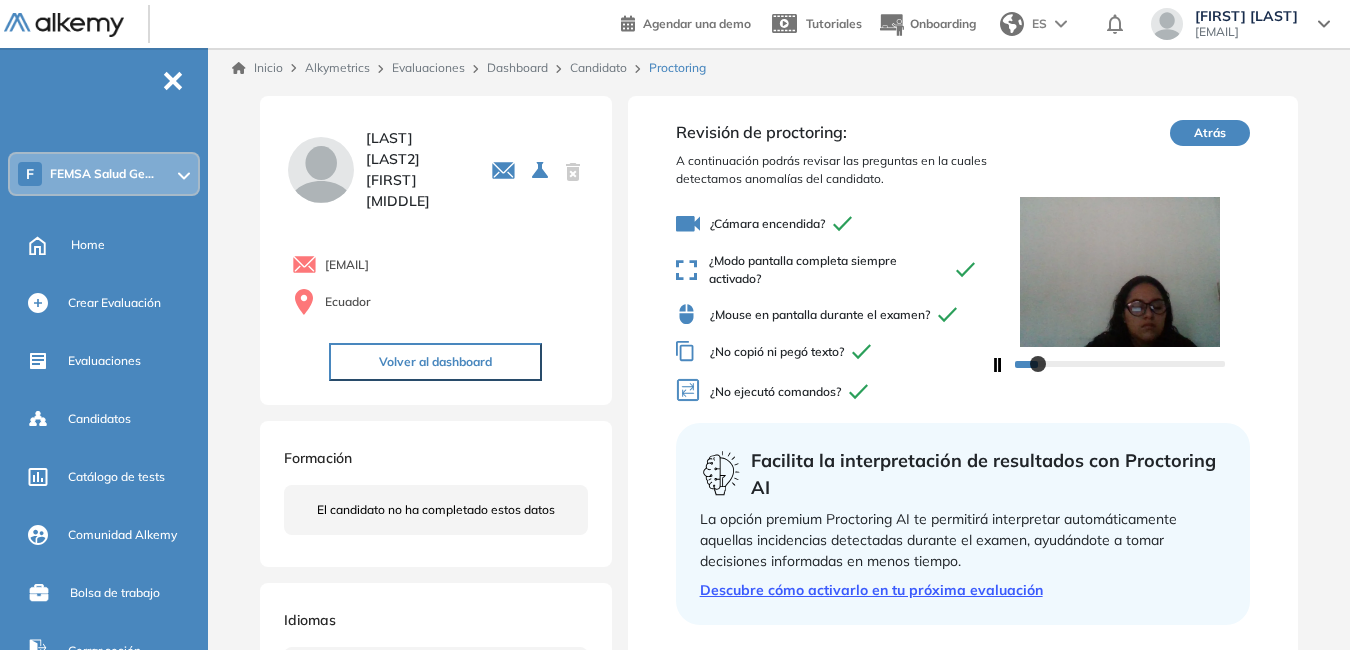 click on "Atrás" at bounding box center [1210, 133] 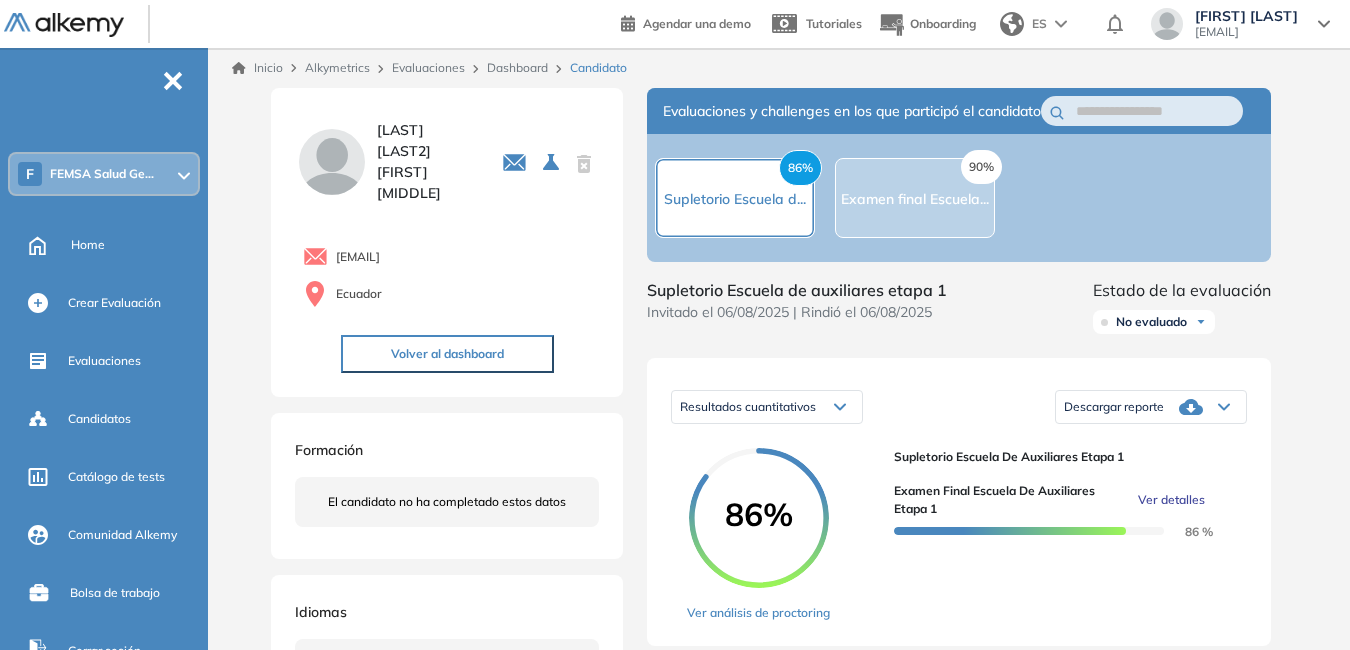 click on "[FIRST]. [LAST]@[DOMAIN]" at bounding box center [1246, 32] 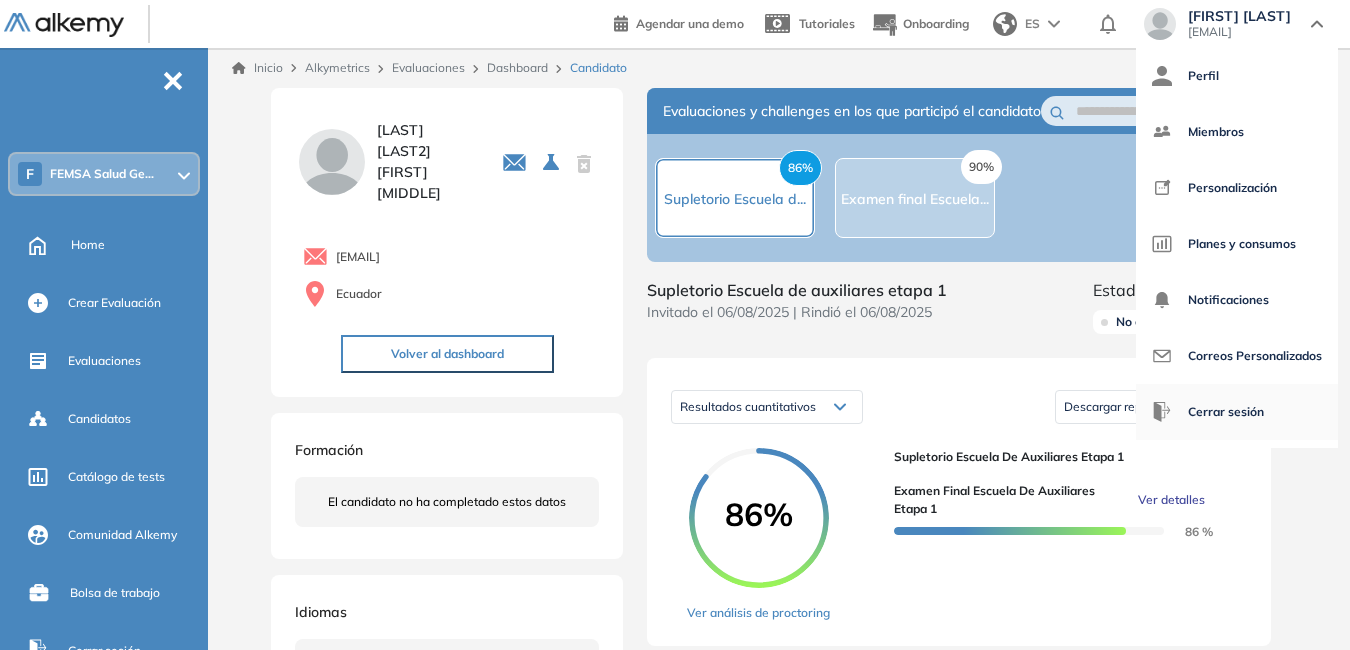 click on "Cerrar sesión" at bounding box center [1226, 412] 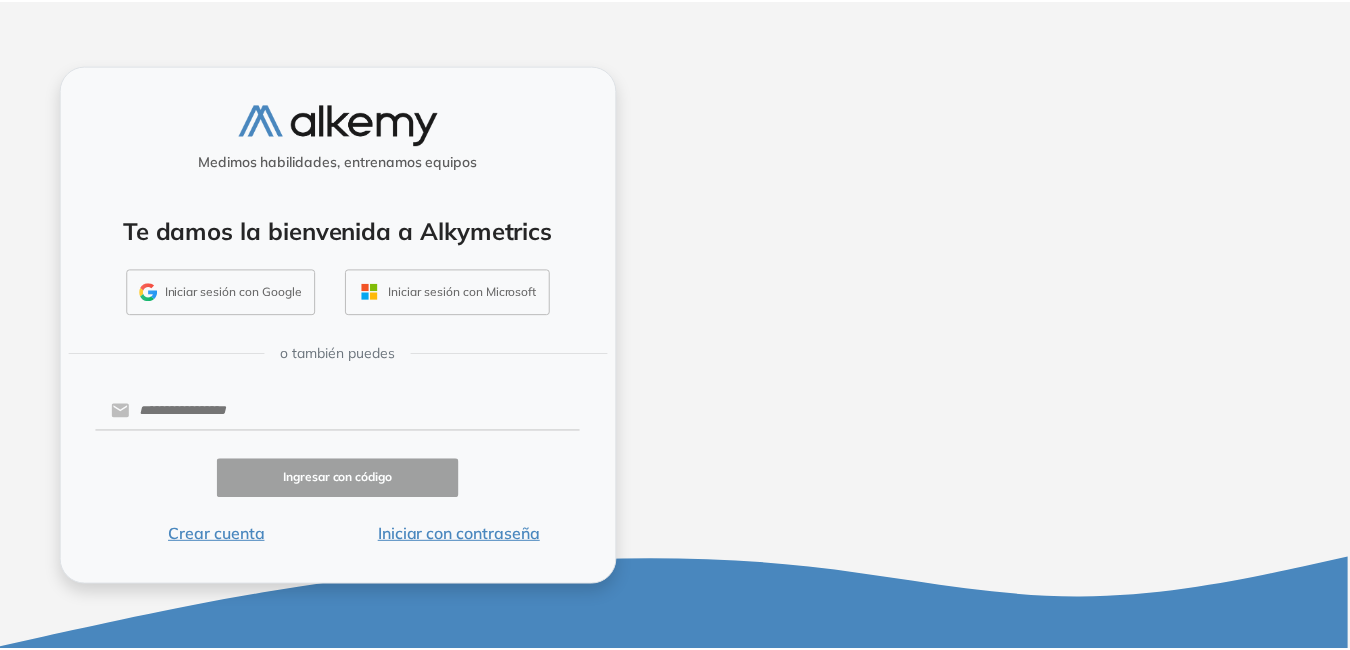 scroll, scrollTop: 0, scrollLeft: 0, axis: both 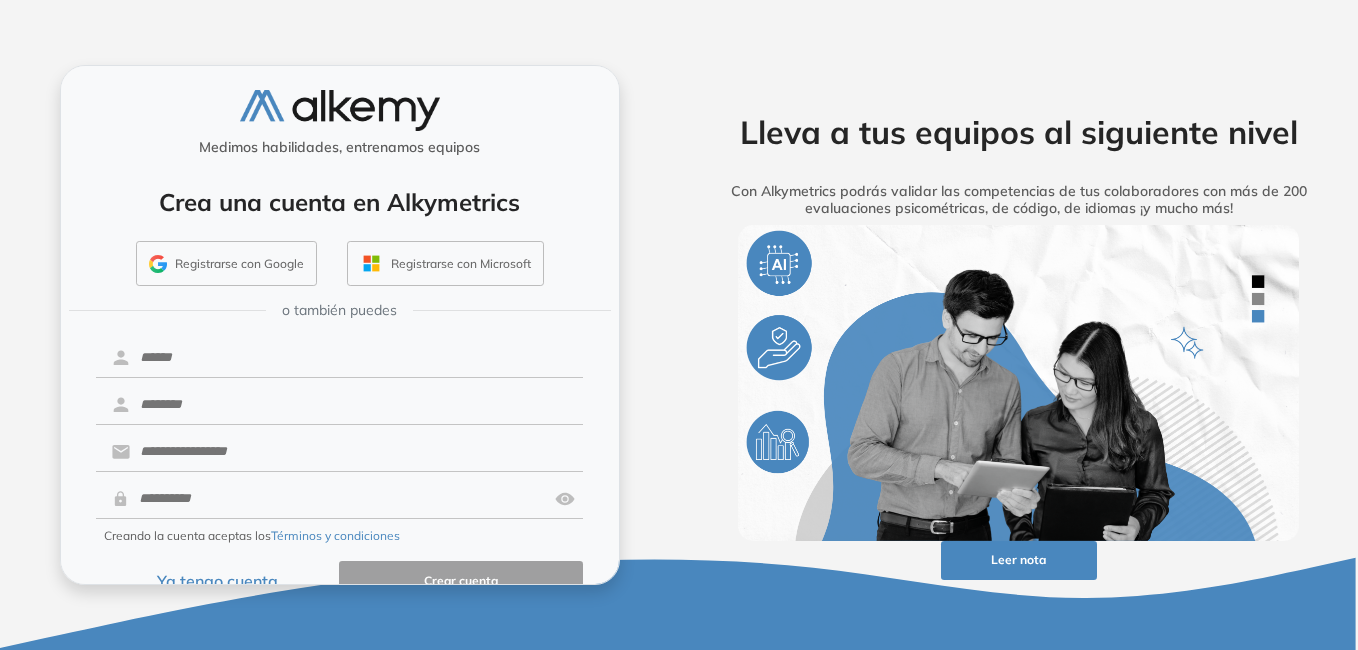 click on "Ya tengo cuenta" at bounding box center [218, 580] 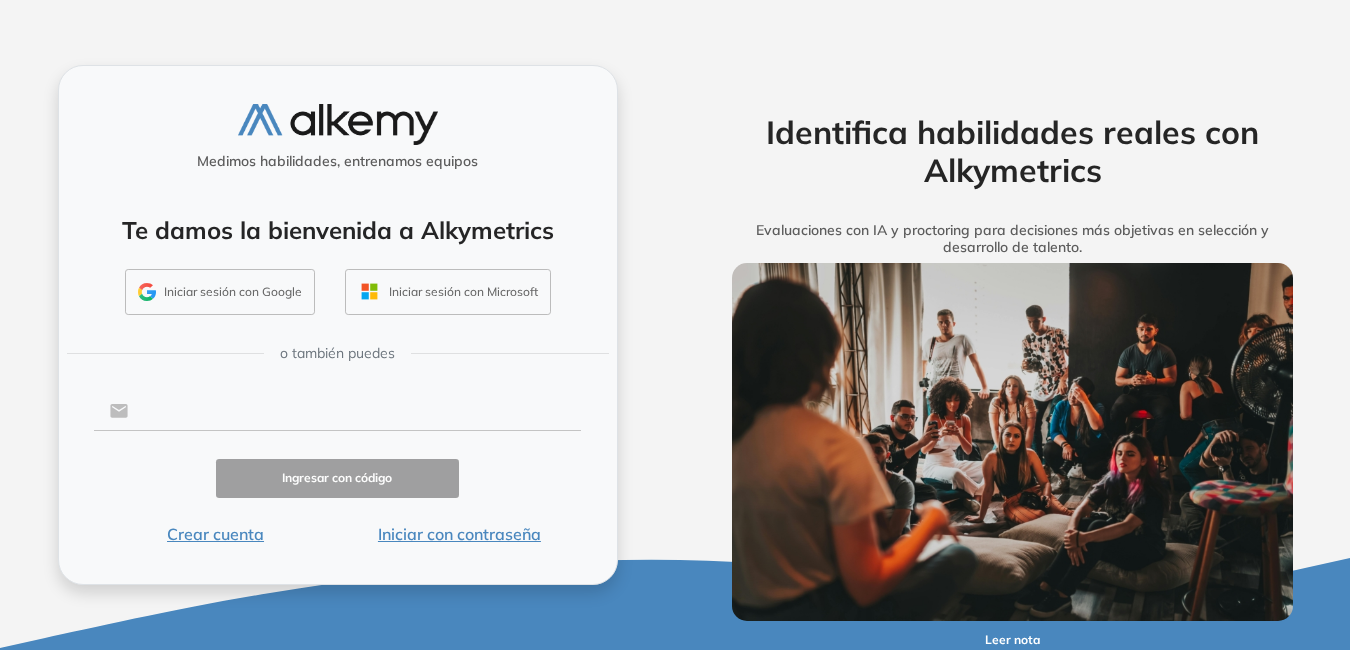 click at bounding box center (354, 411) 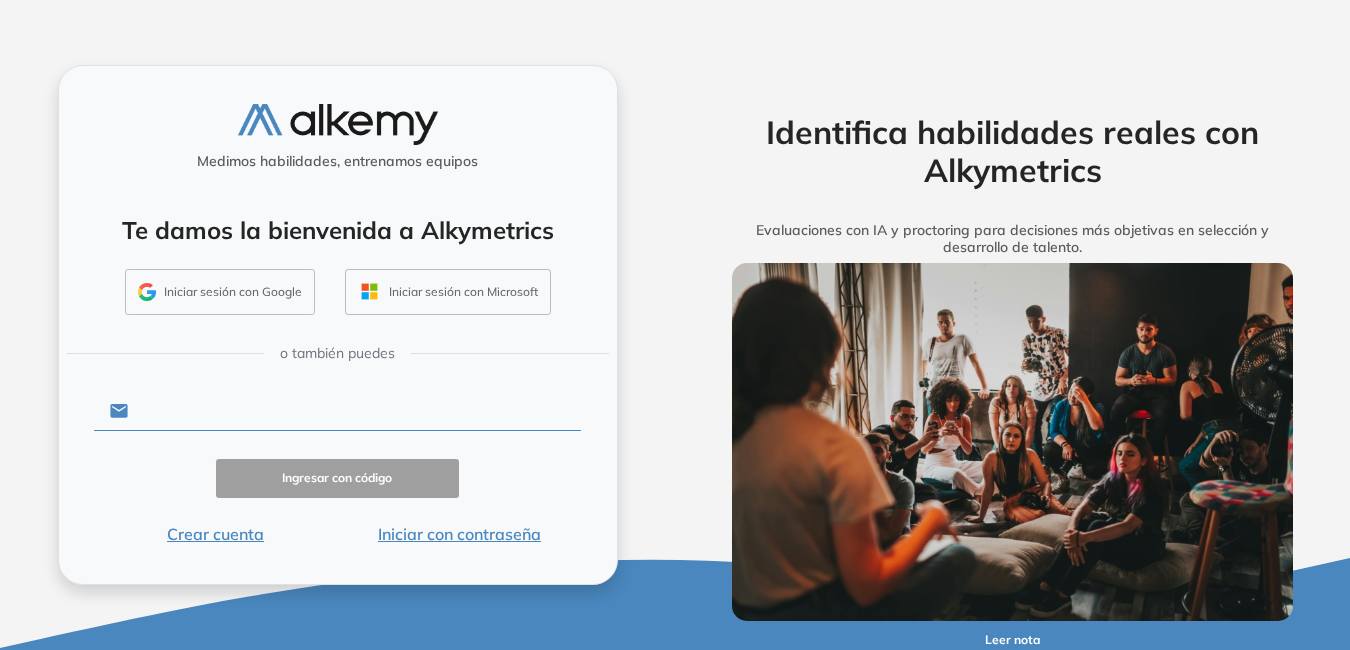 type on "**********" 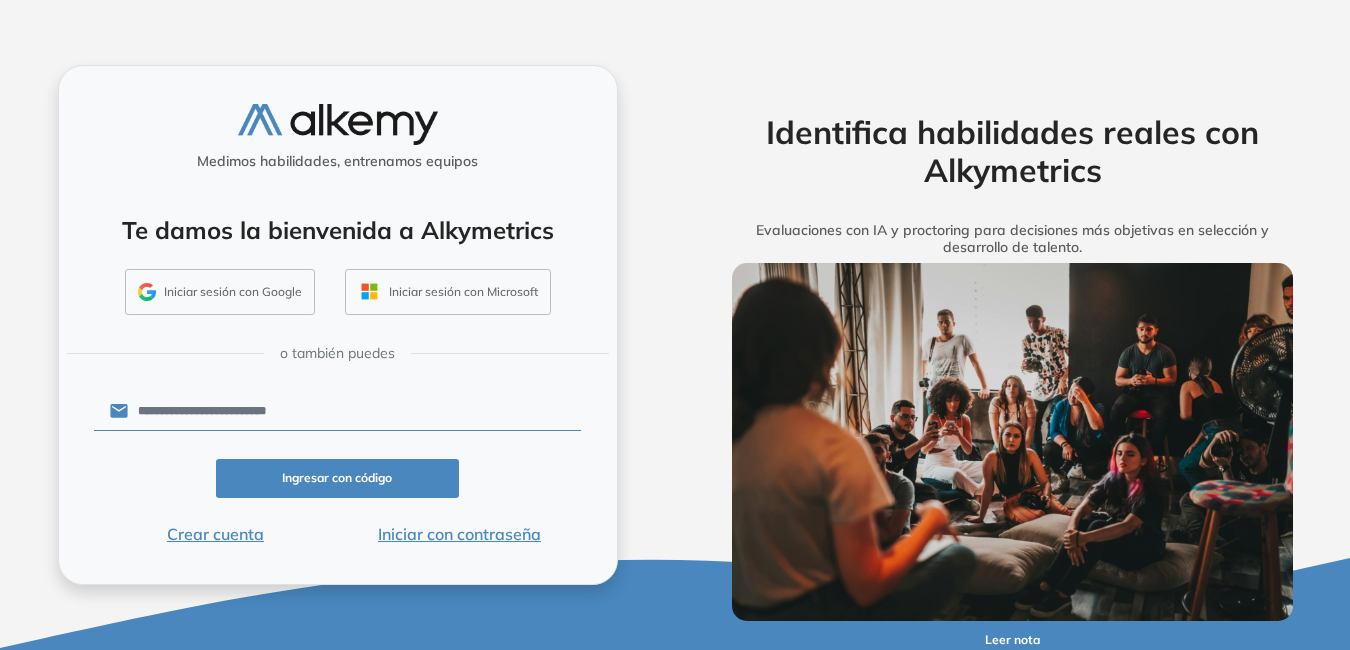 click on "Iniciar con contraseña" at bounding box center (459, 534) 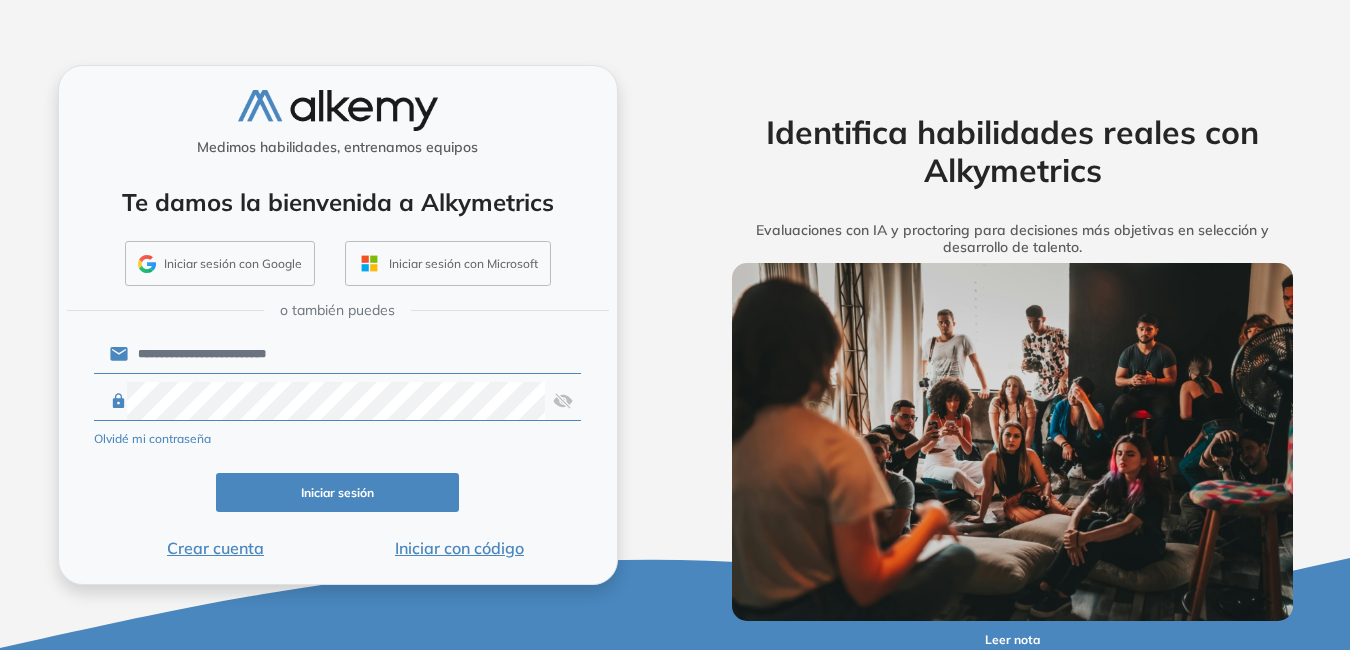 click at bounding box center [563, 401] 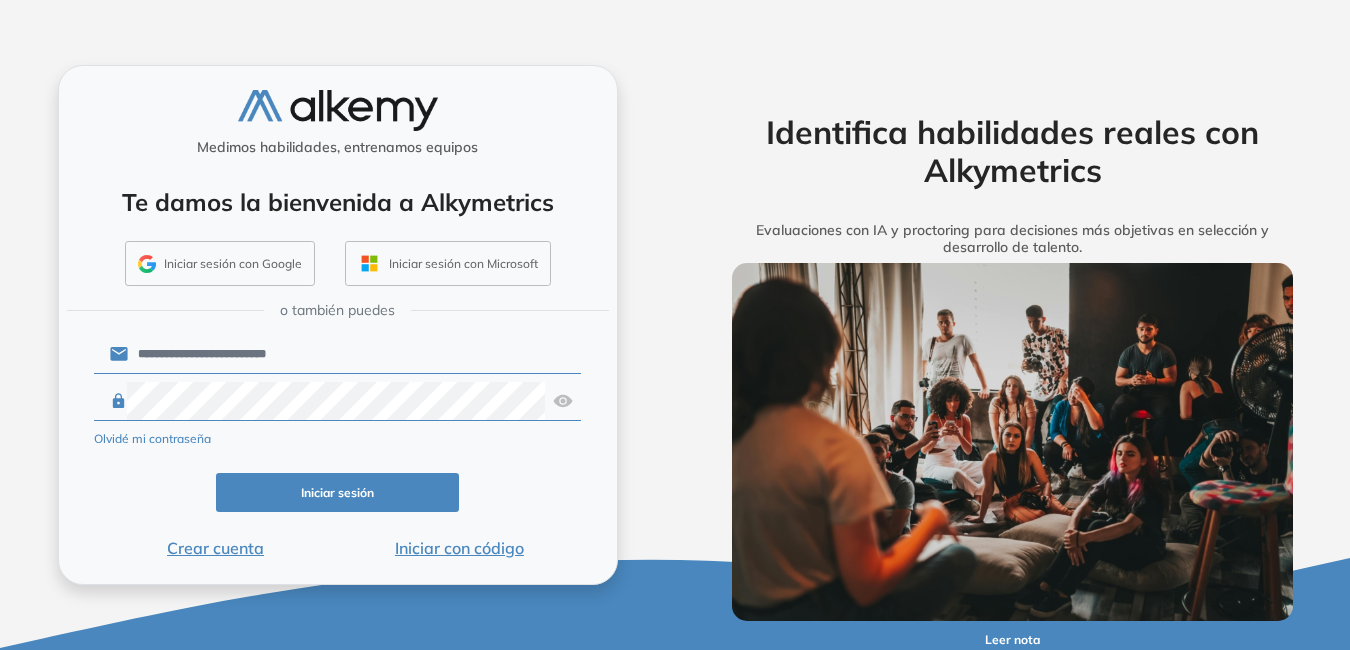 click on "Iniciar sesión" at bounding box center [338, 492] 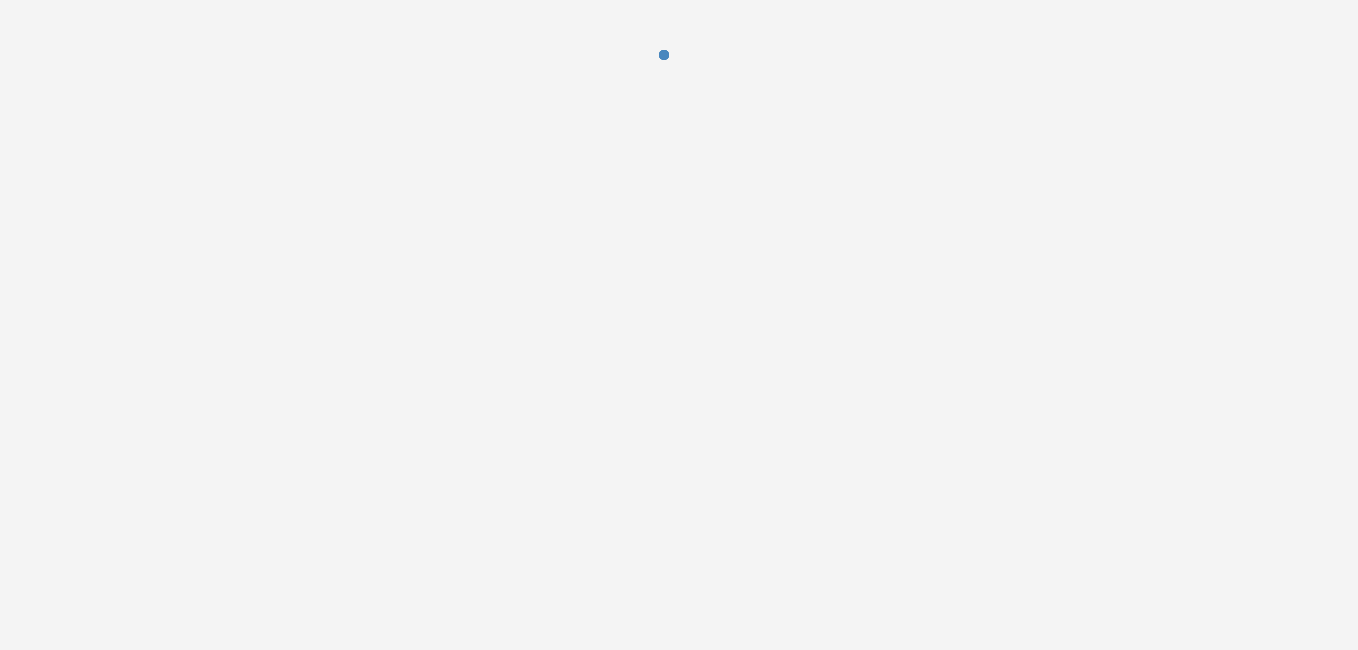 scroll, scrollTop: 0, scrollLeft: 0, axis: both 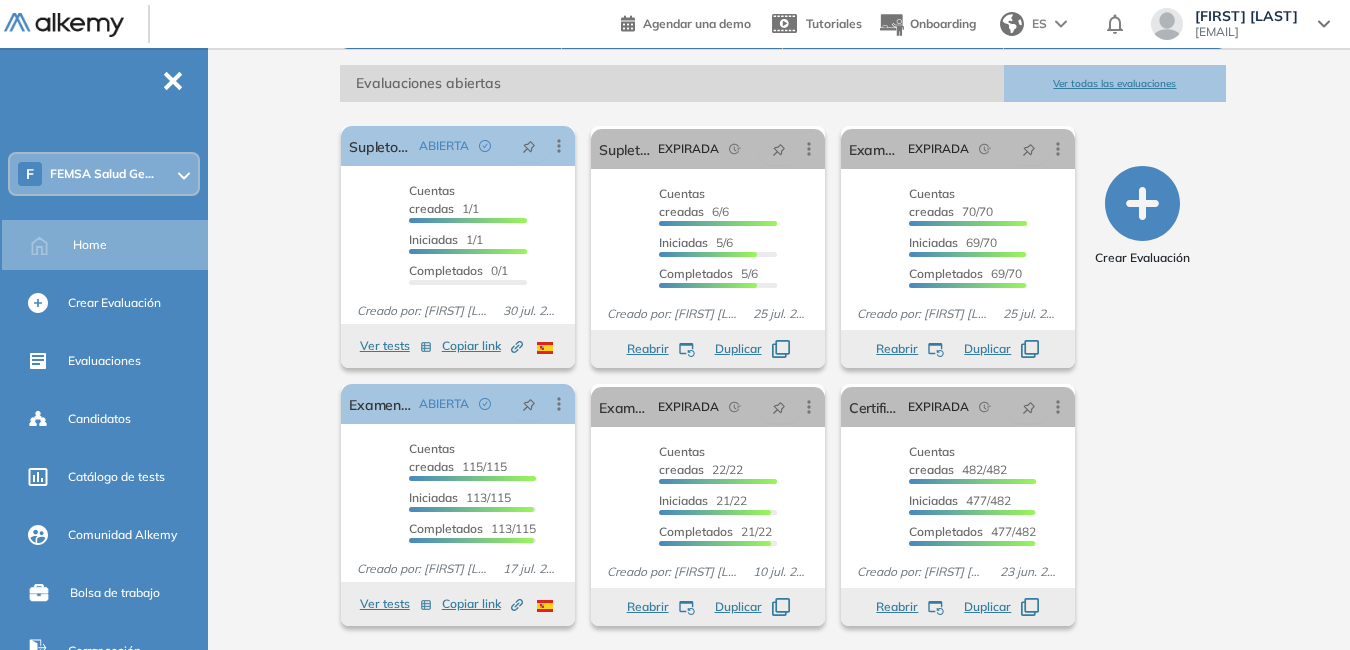click on "Ver todas las evaluaciones" at bounding box center [1114, 83] 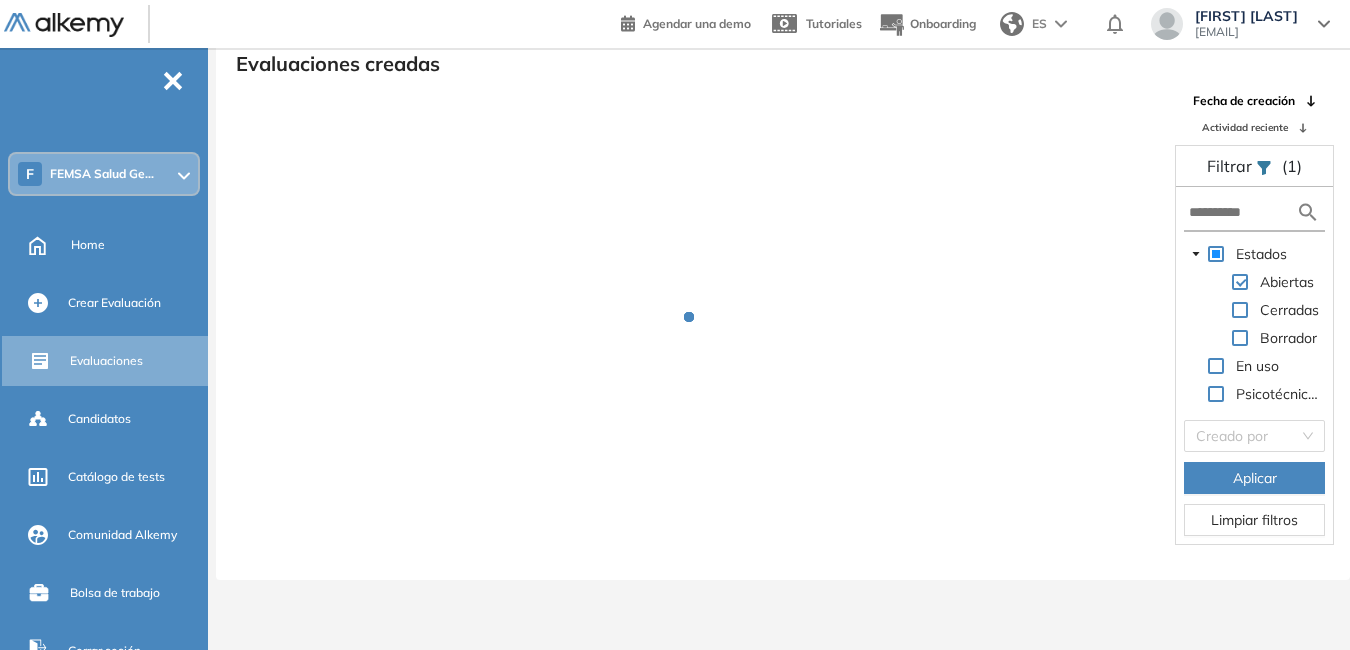 scroll, scrollTop: 48, scrollLeft: 0, axis: vertical 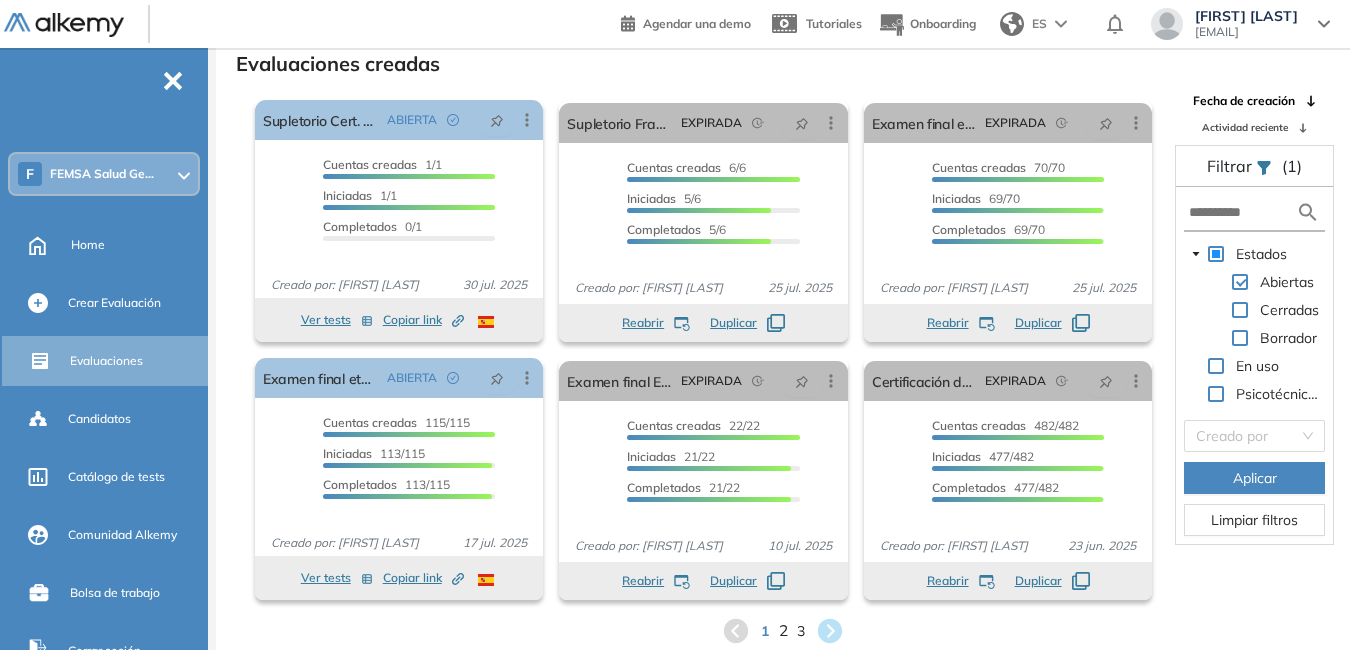 click on "2" at bounding box center (783, 630) 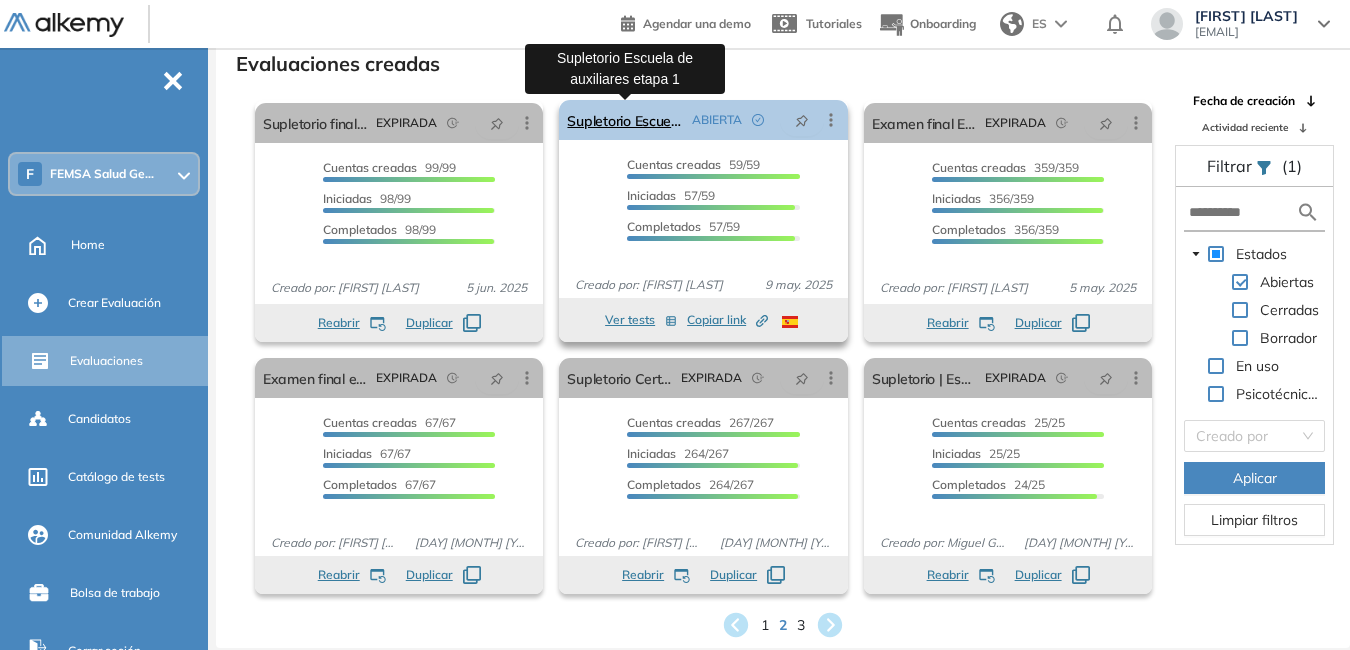 click on "Supletorio Escuela de auxiliares etapa 1" at bounding box center (625, 120) 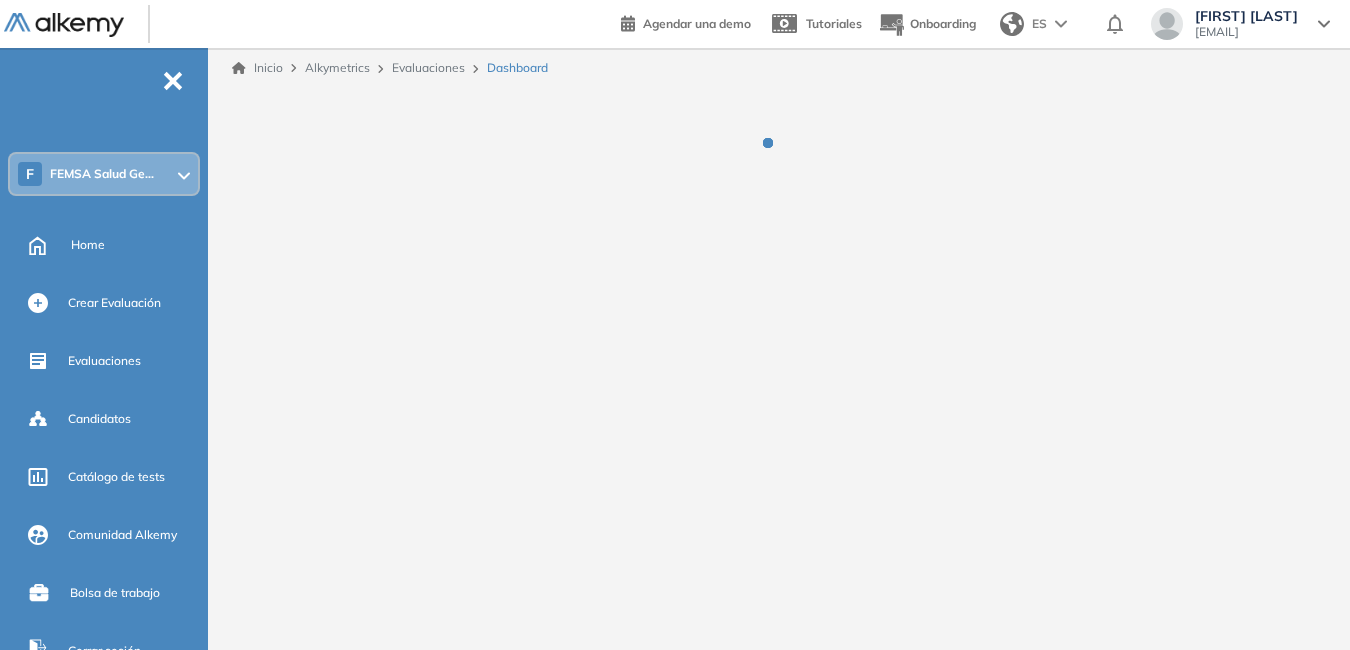 scroll, scrollTop: 0, scrollLeft: 0, axis: both 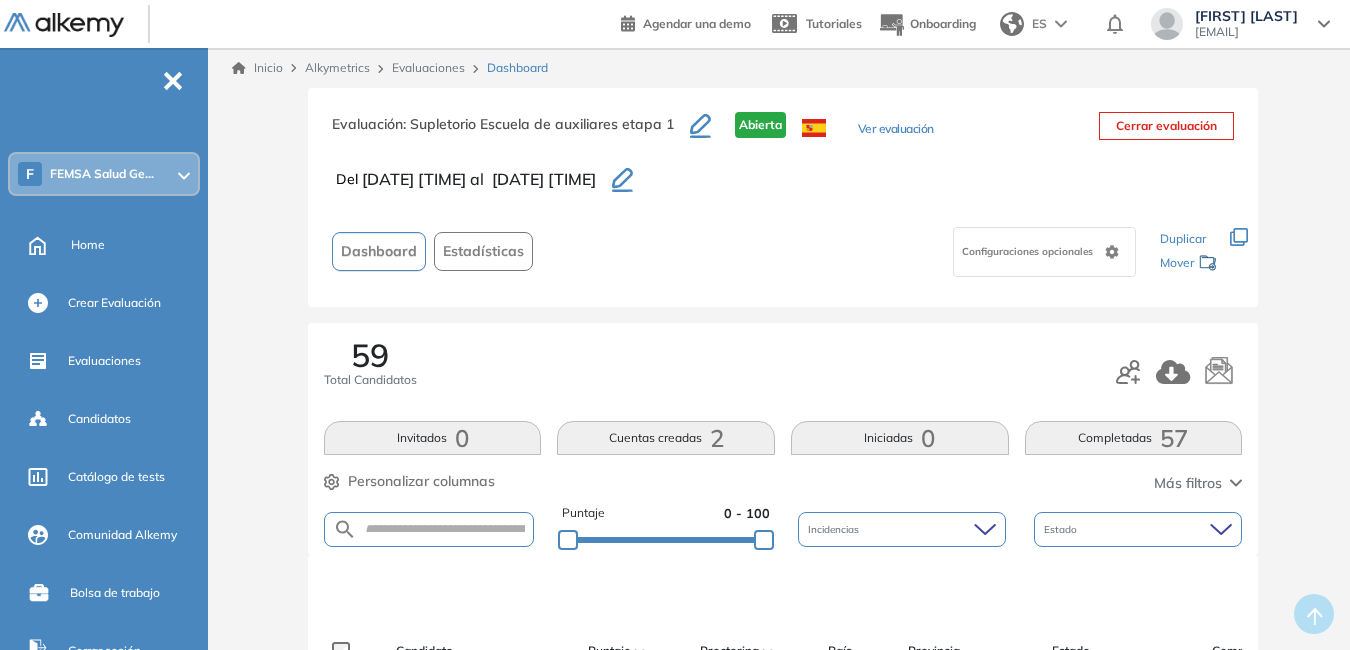 click at bounding box center [429, 529] 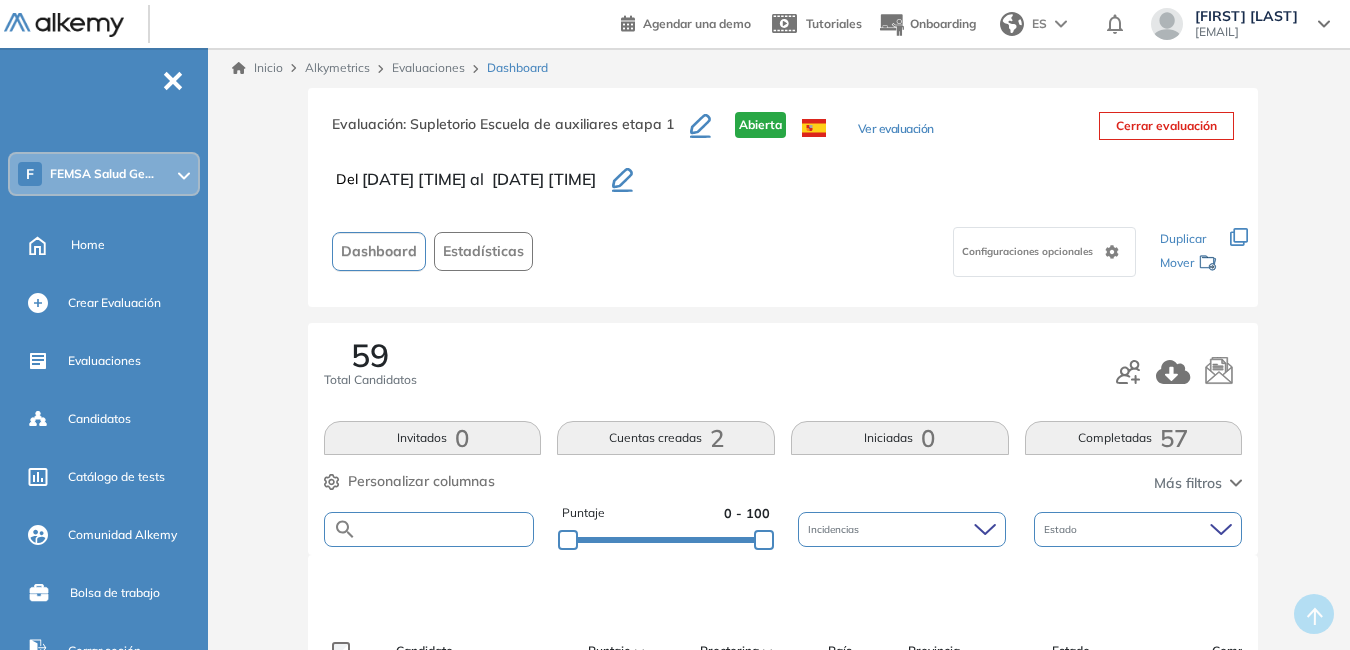 click at bounding box center (445, 529) 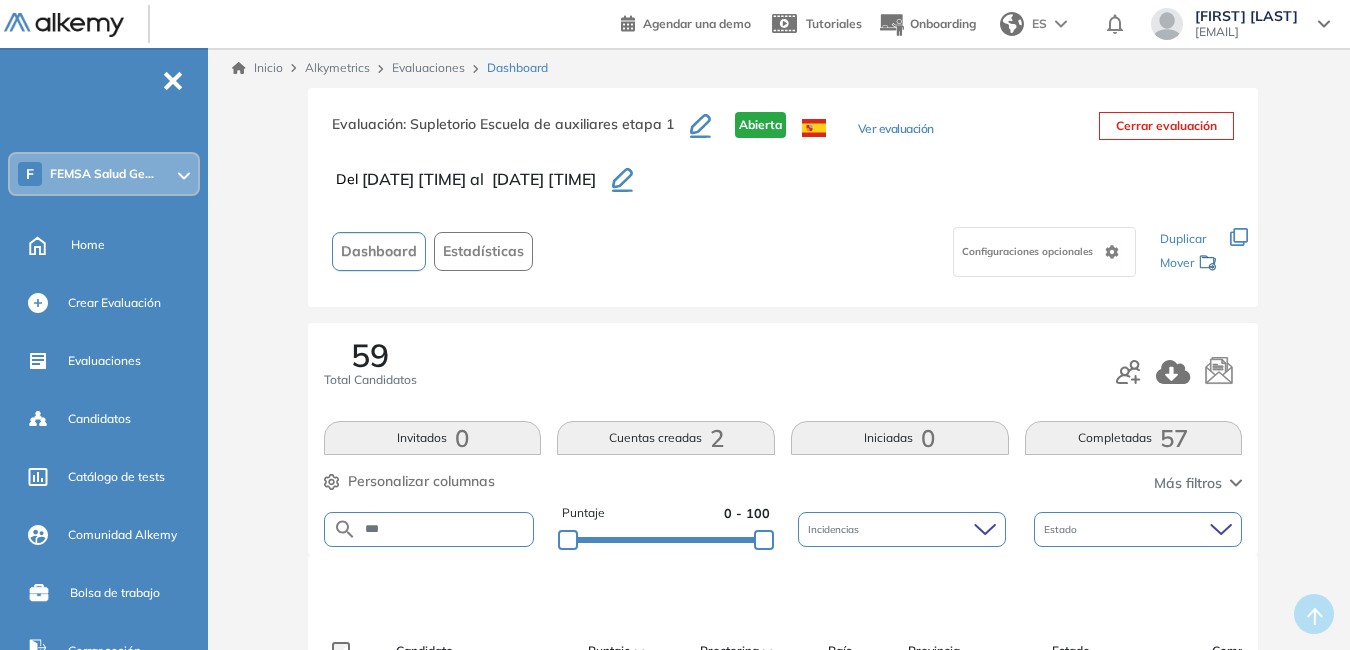 type on "***" 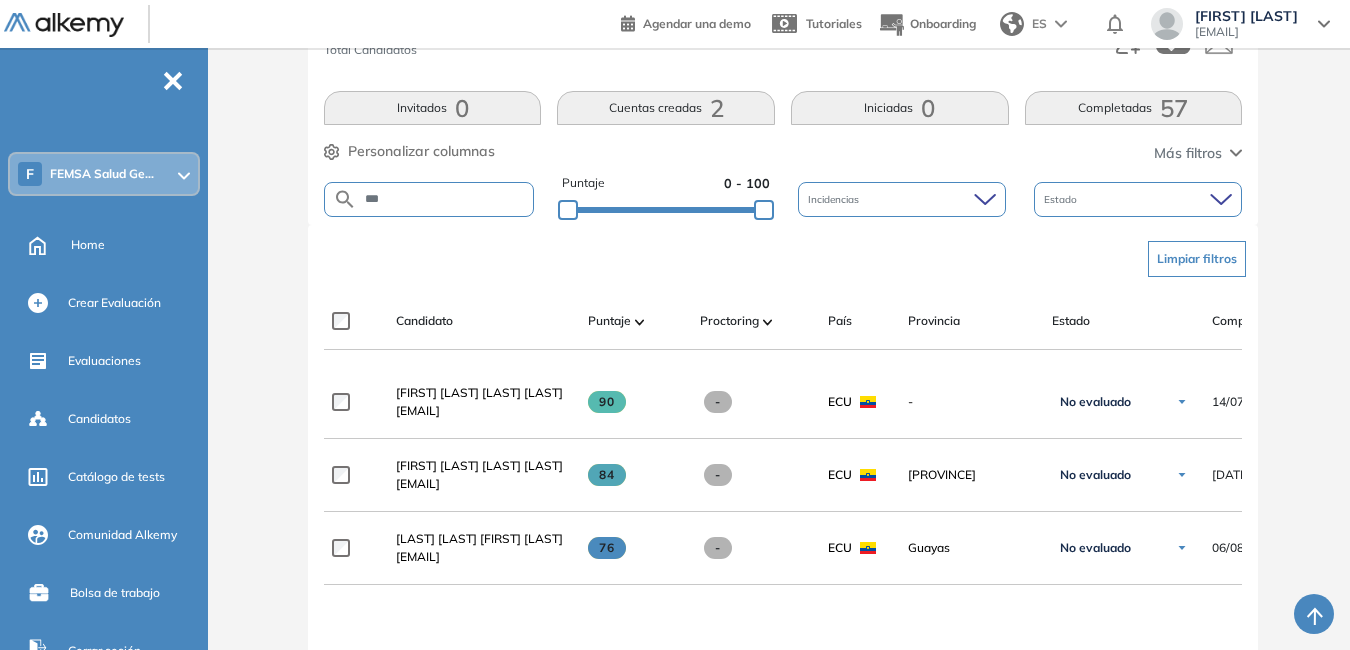 scroll, scrollTop: 337, scrollLeft: 0, axis: vertical 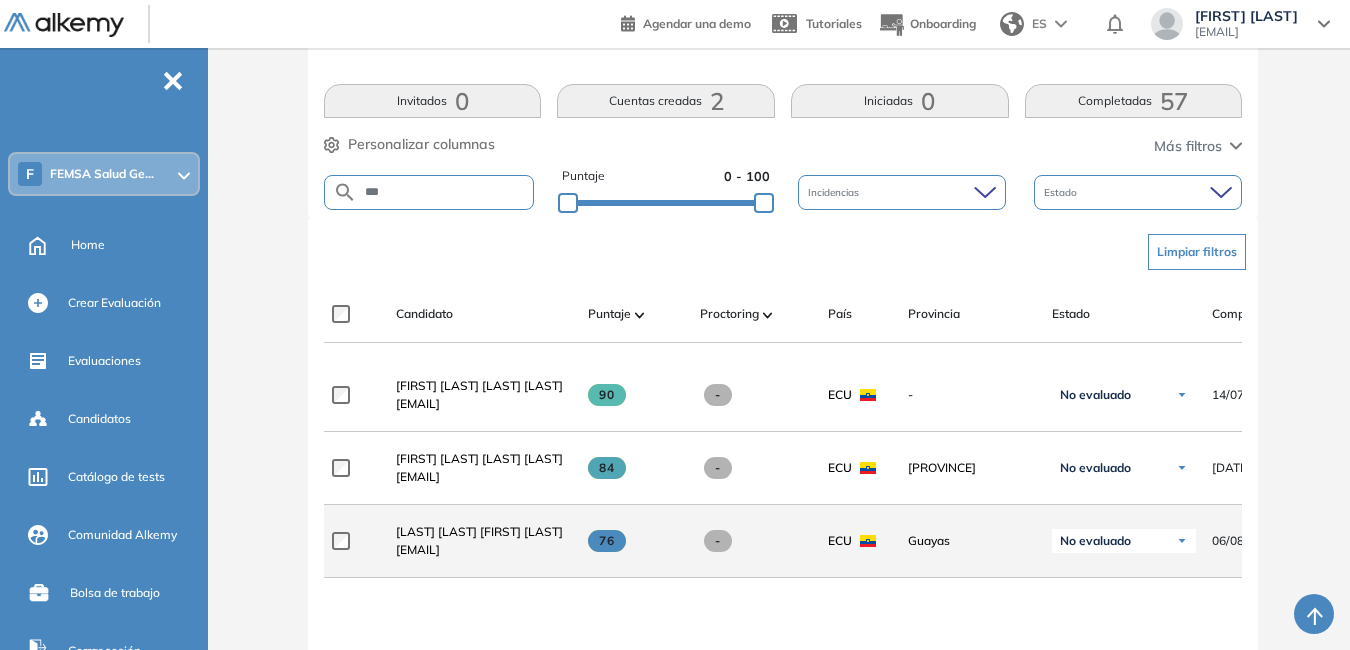 drag, startPoint x: 394, startPoint y: 558, endPoint x: 536, endPoint y: 558, distance: 142 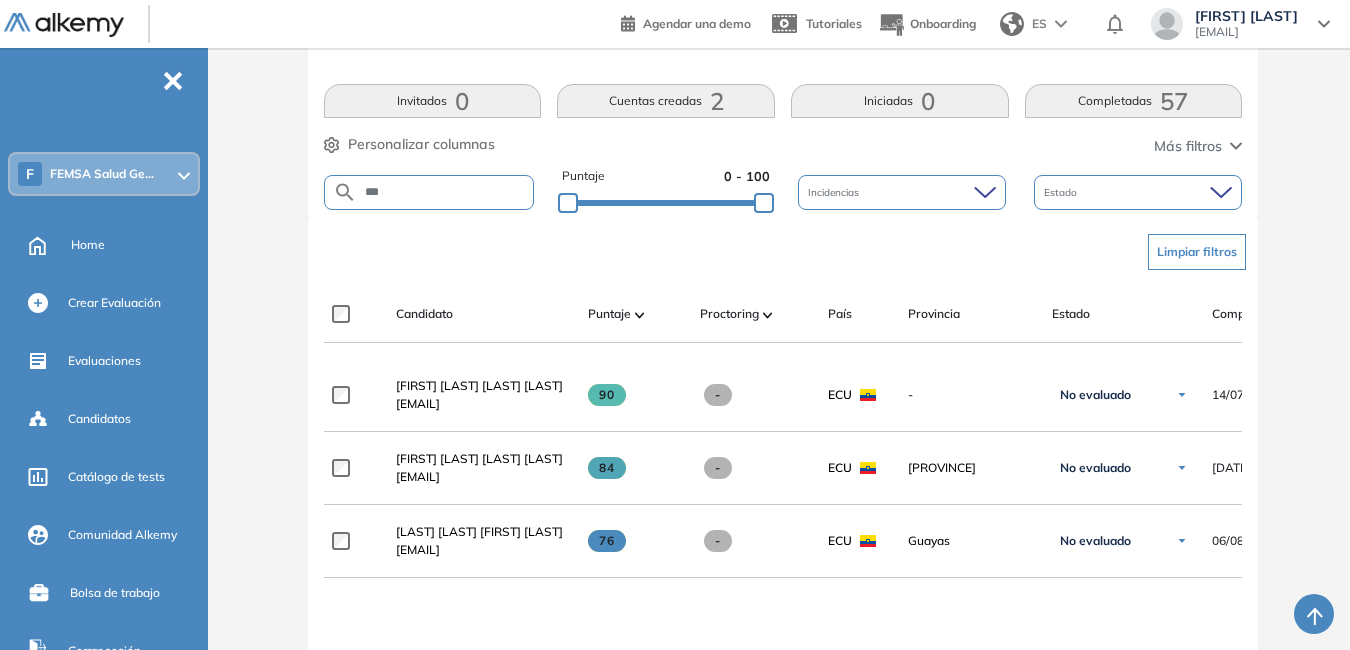 click on "**********" at bounding box center (783, 636) 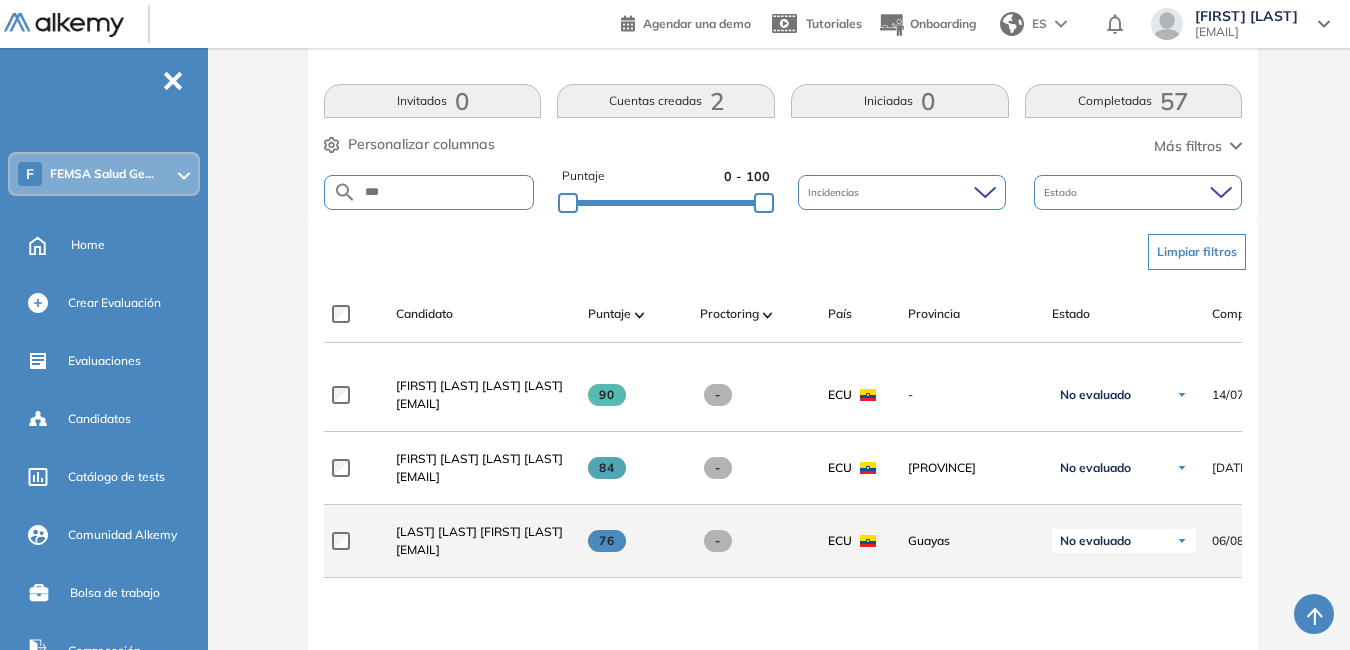 drag, startPoint x: 396, startPoint y: 562, endPoint x: 542, endPoint y: 560, distance: 146.0137 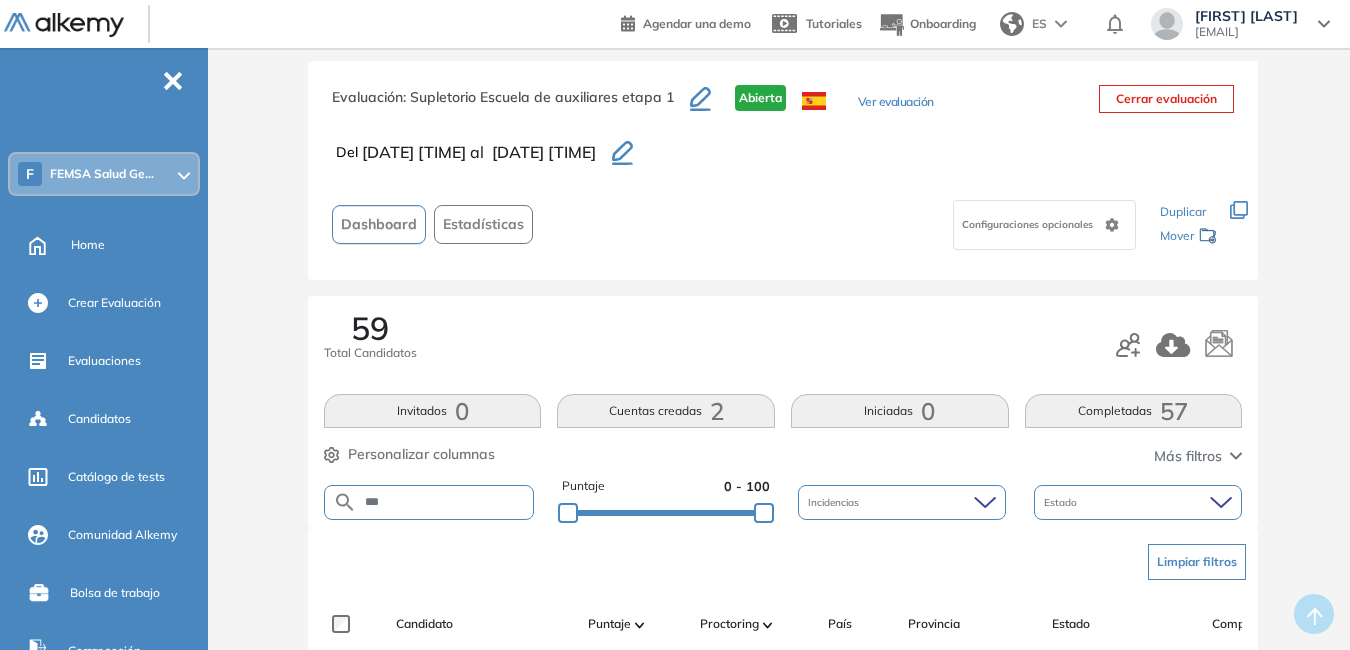 scroll, scrollTop: 0, scrollLeft: 0, axis: both 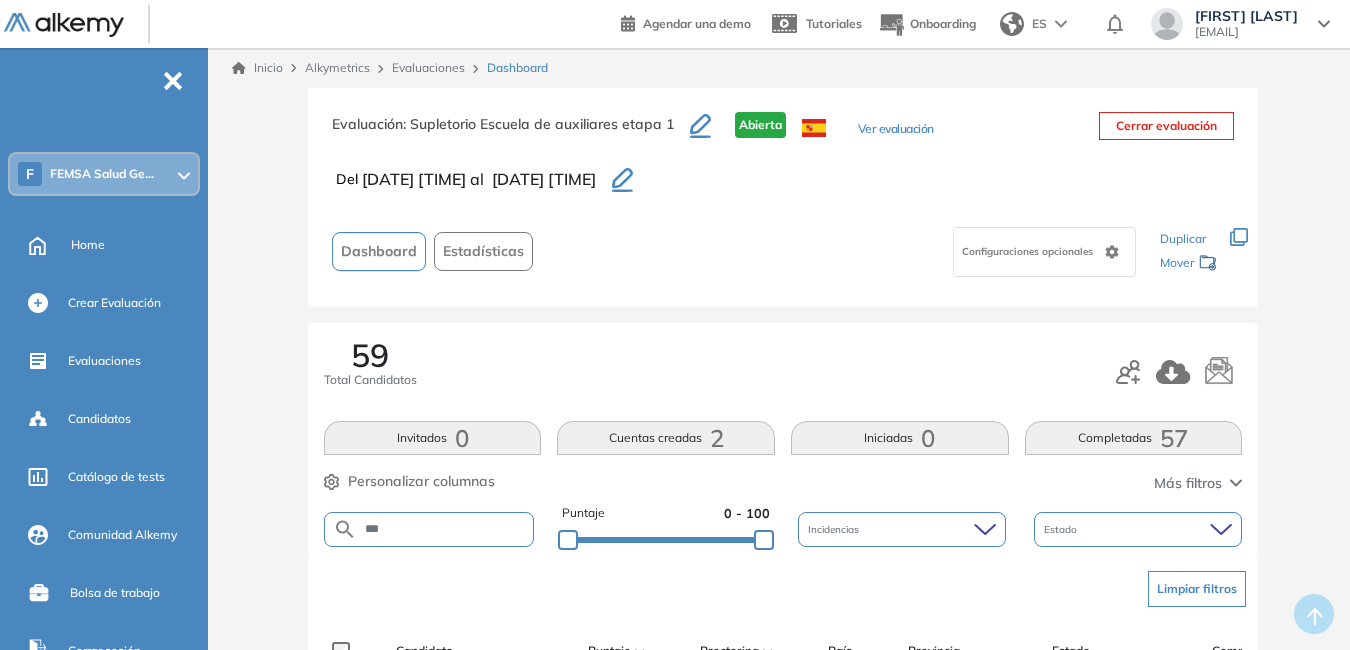 click on "Evaluaciones" at bounding box center [428, 67] 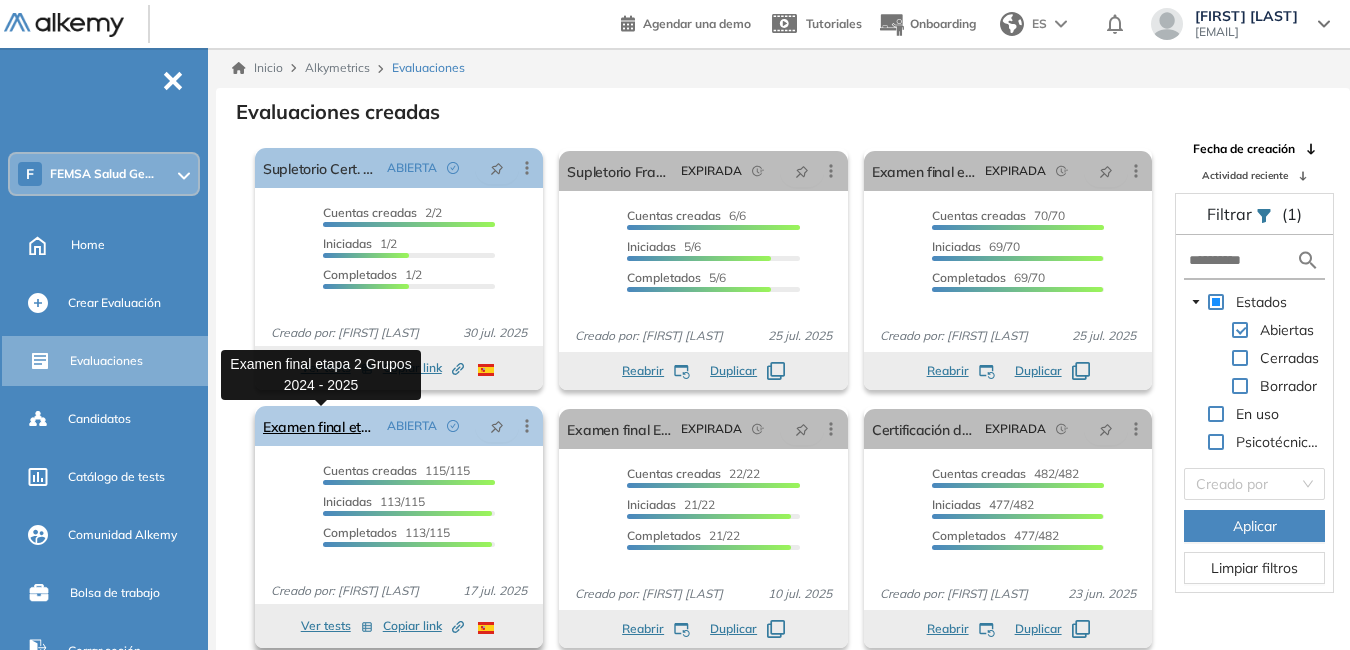 click on "Examen final etapa 2 Grupos 2024 - 2025" at bounding box center [321, 426] 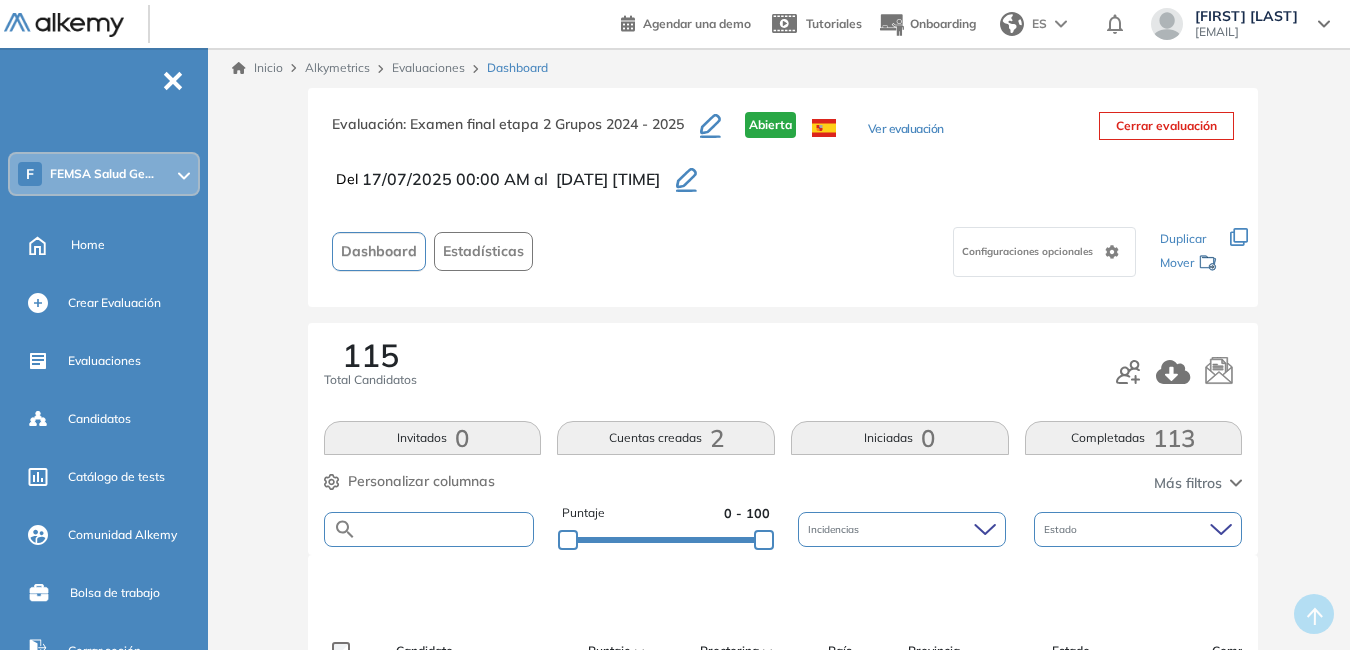 click at bounding box center (445, 529) 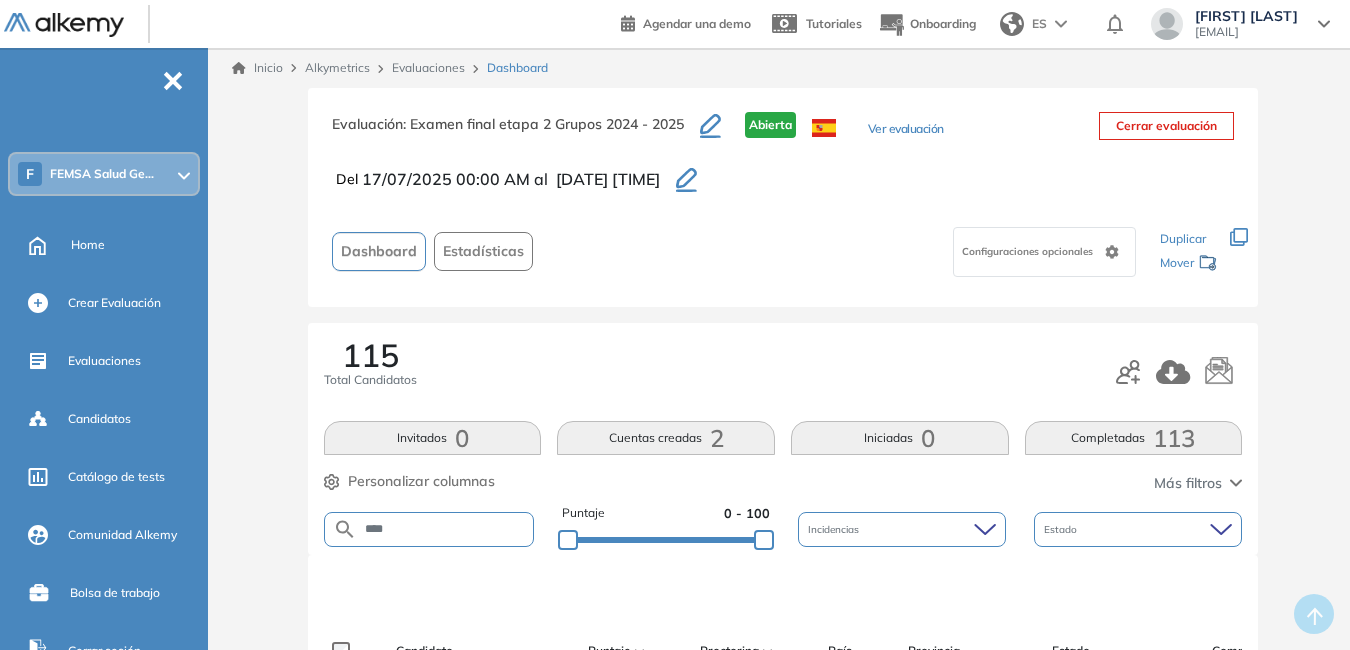 type on "****" 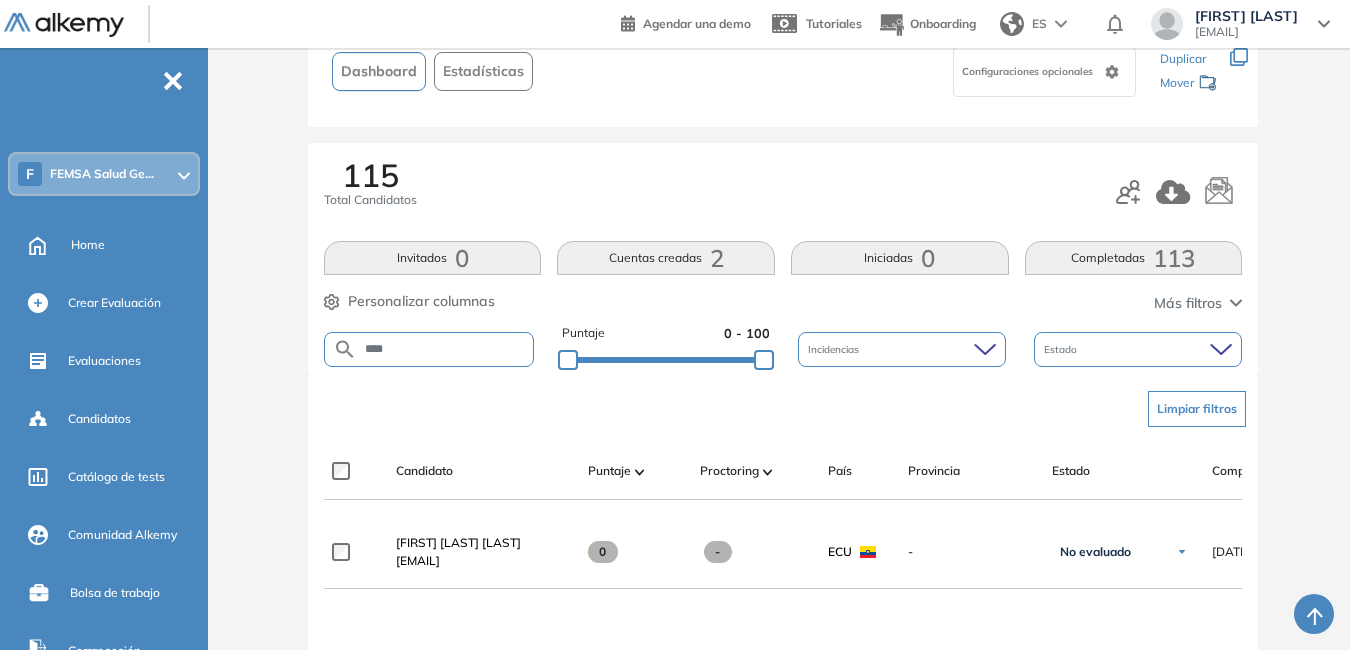 scroll, scrollTop: 181, scrollLeft: 0, axis: vertical 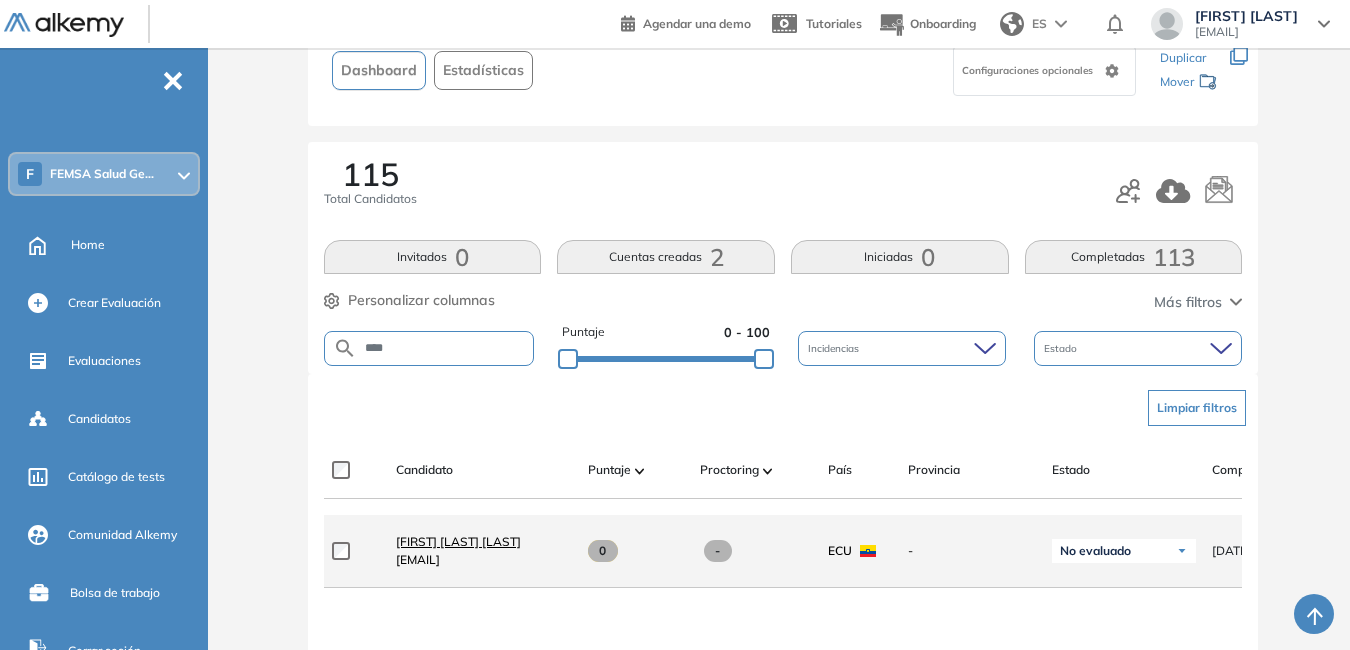 click on "[FIRST] [LAST] [LAST]" at bounding box center [458, 541] 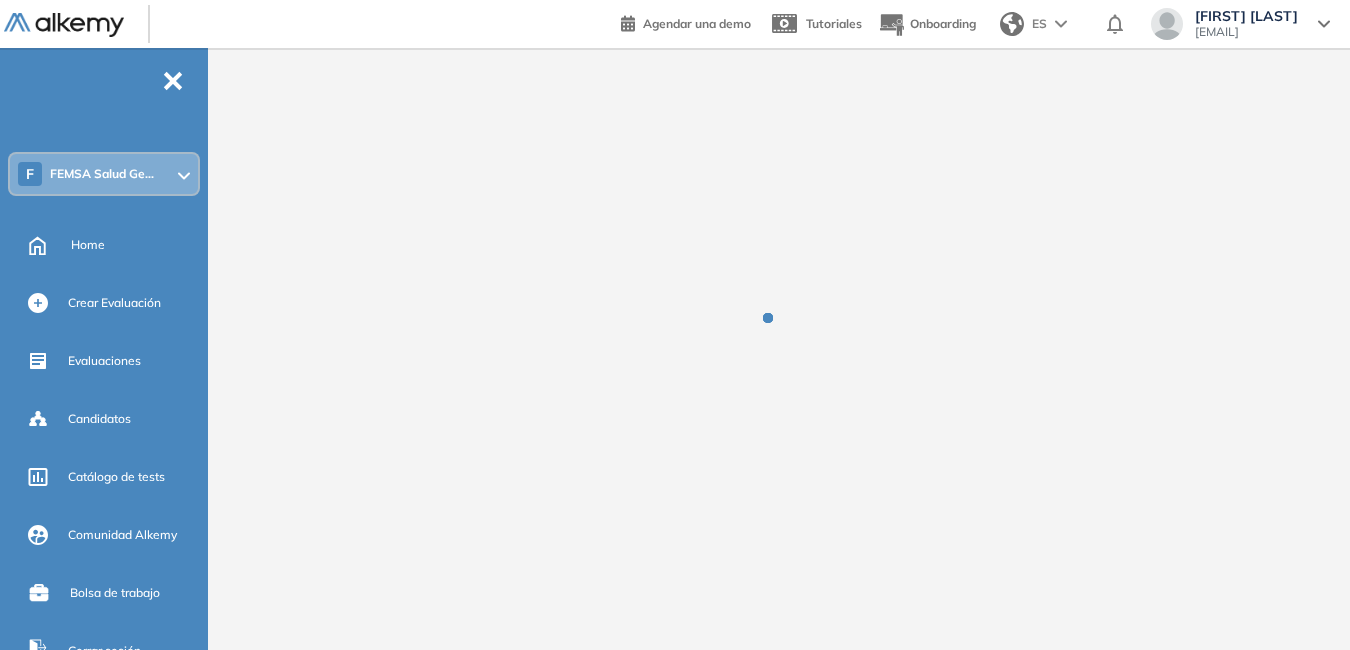 scroll, scrollTop: 0, scrollLeft: 0, axis: both 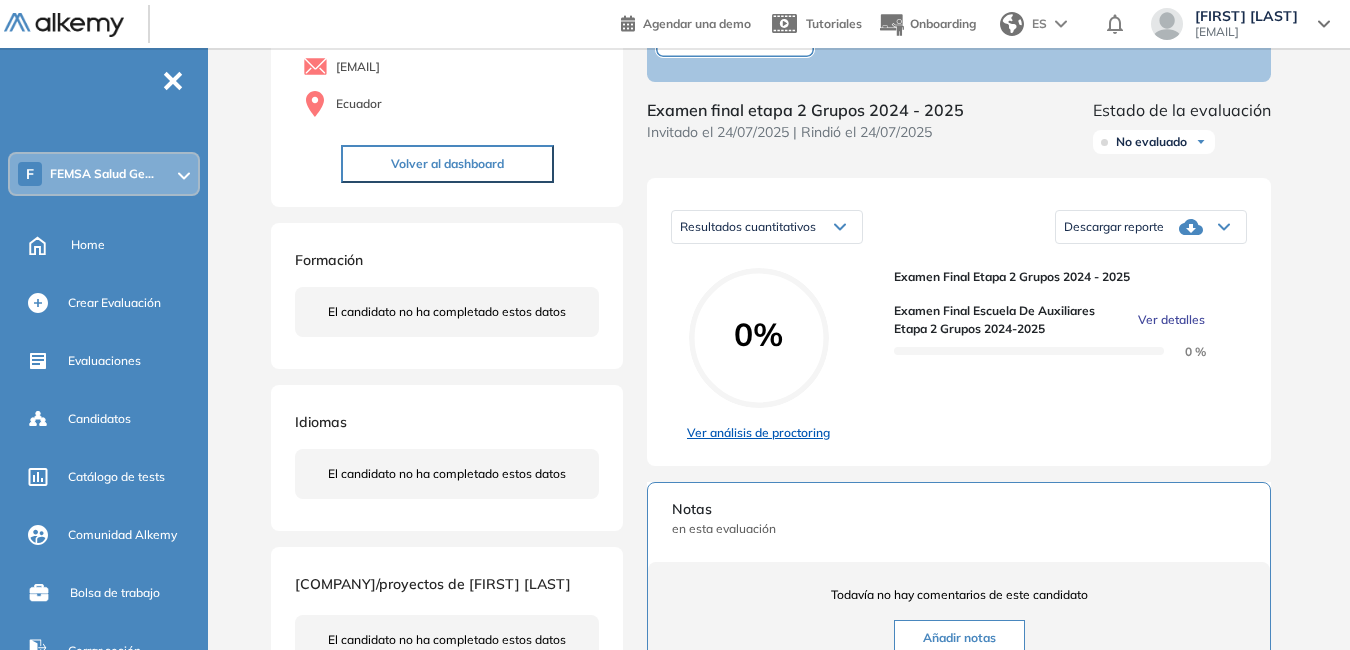 click on "Ver análisis de proctoring" at bounding box center [758, 433] 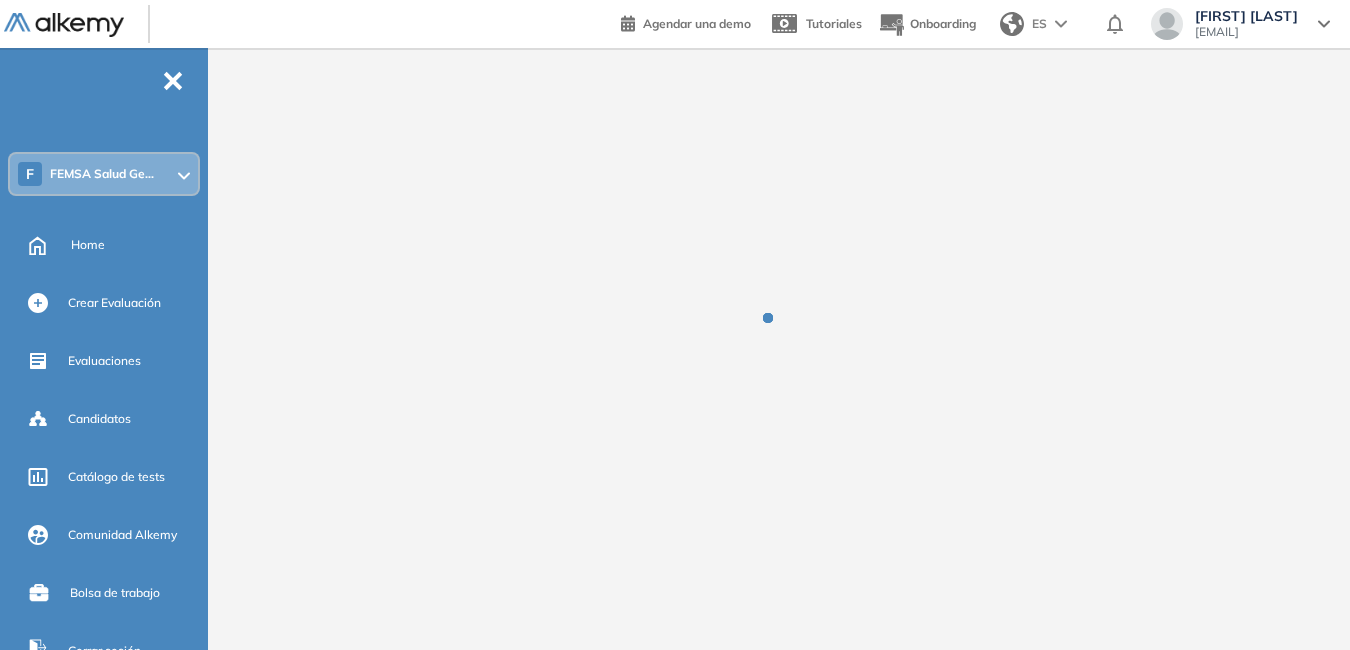 scroll, scrollTop: 0, scrollLeft: 0, axis: both 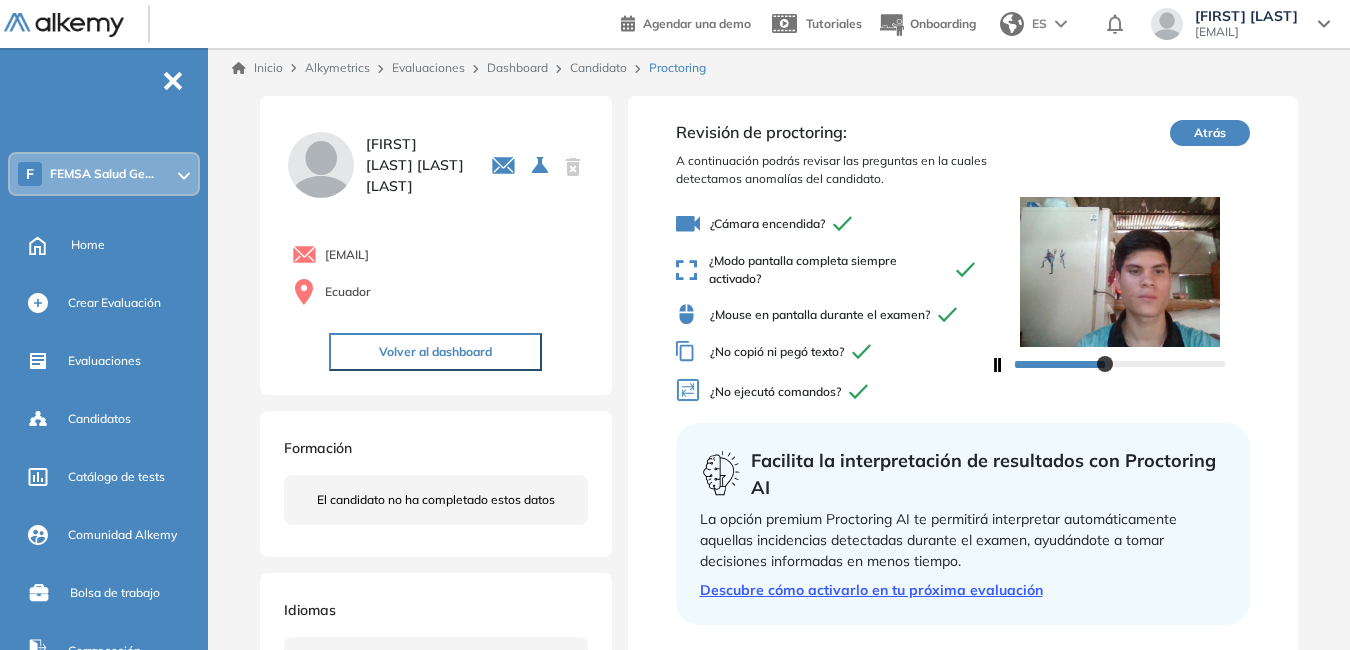 click on "Atrás" at bounding box center [1210, 133] 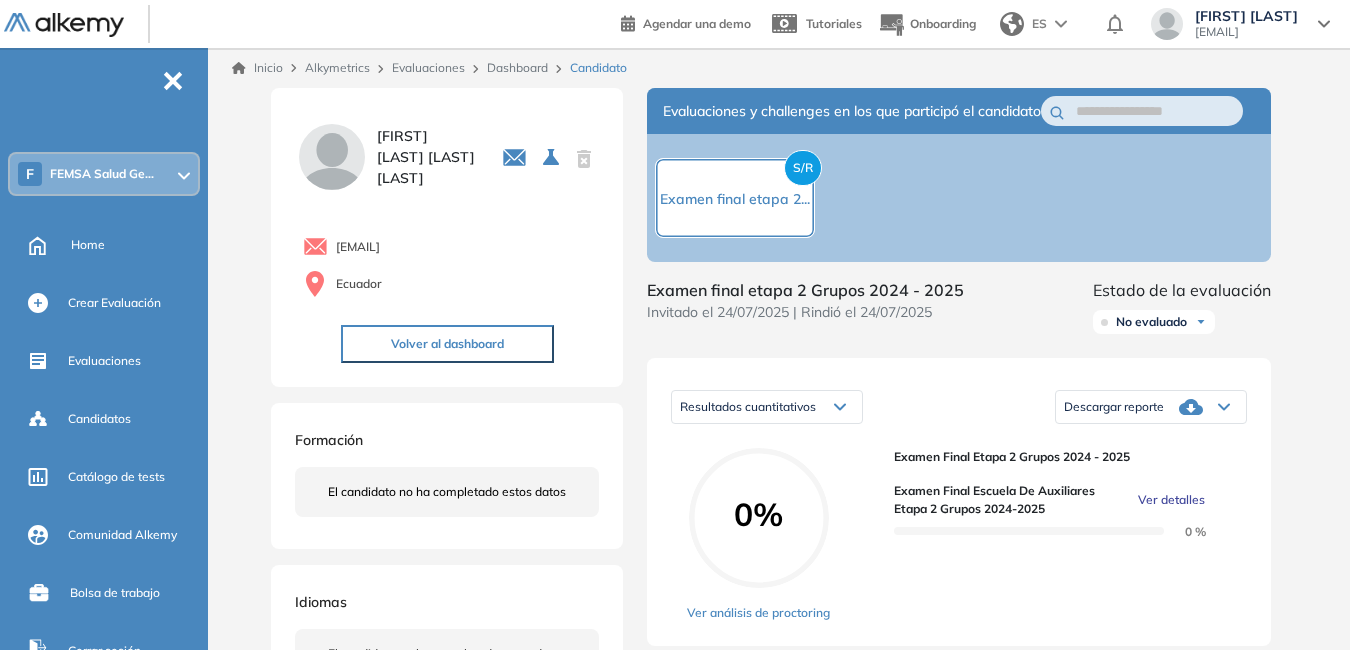 click 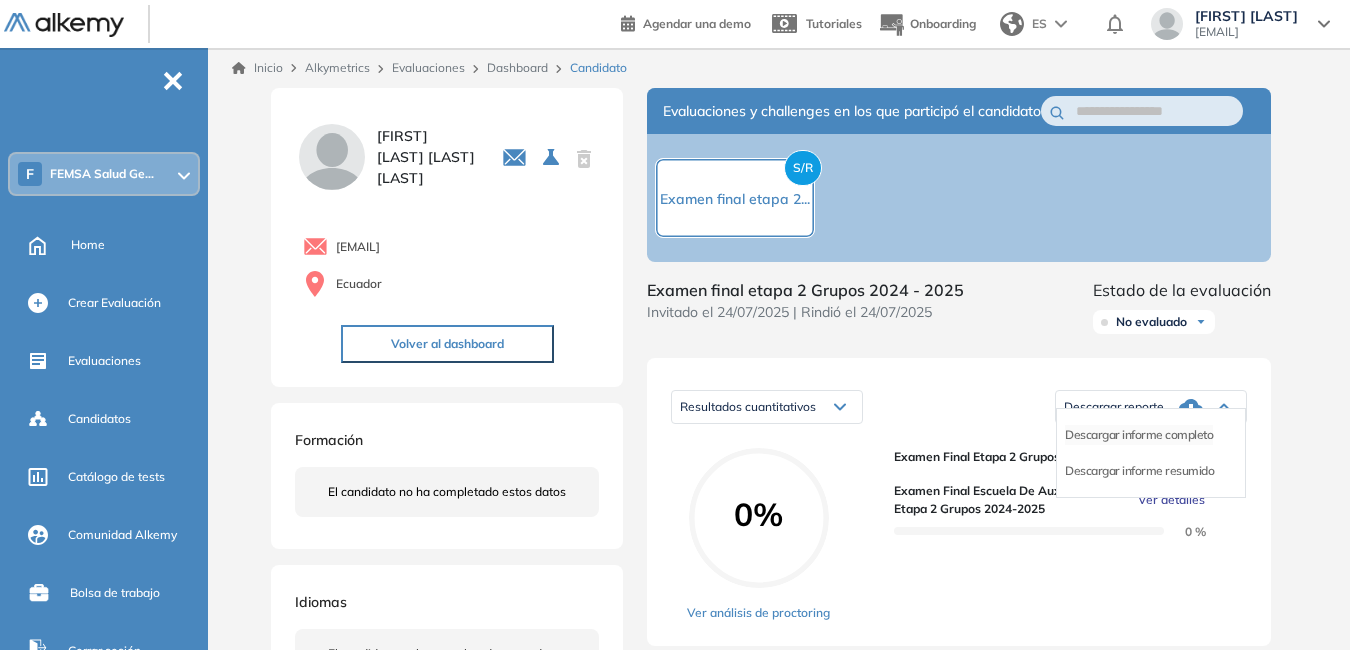 click on "Descargar informe completo" at bounding box center [1139, 435] 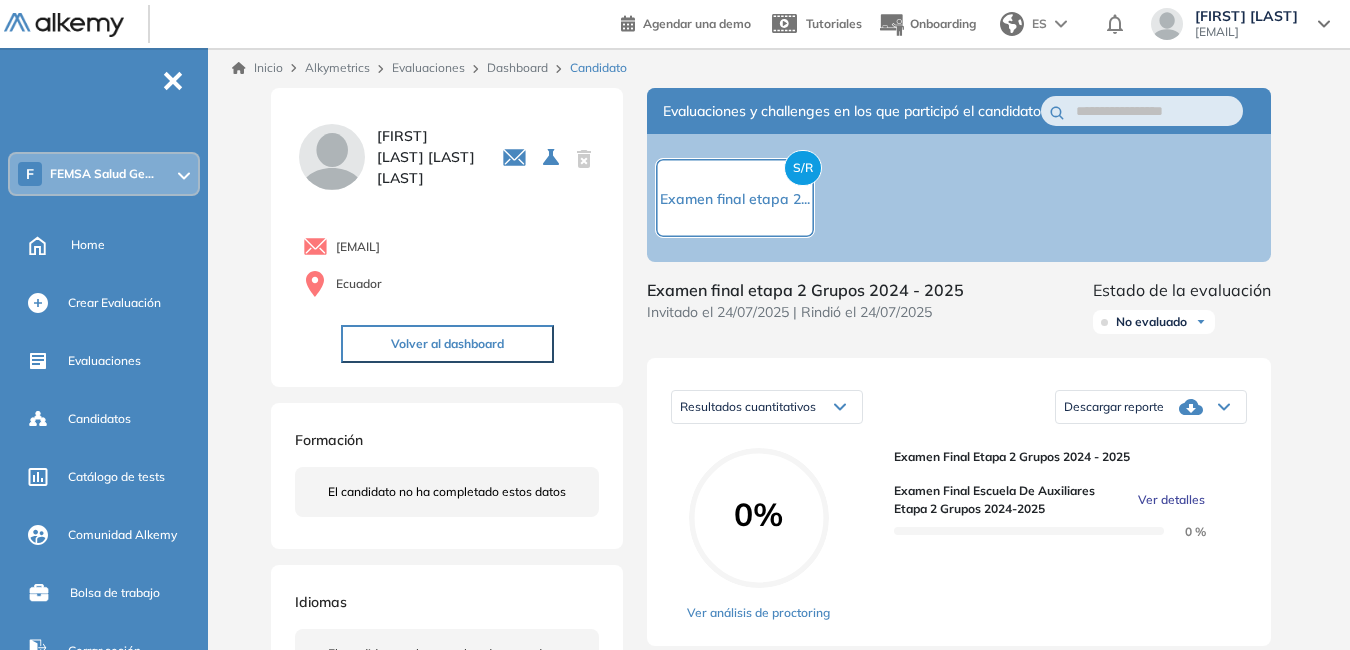 click on "Evaluaciones" at bounding box center (431, 68) 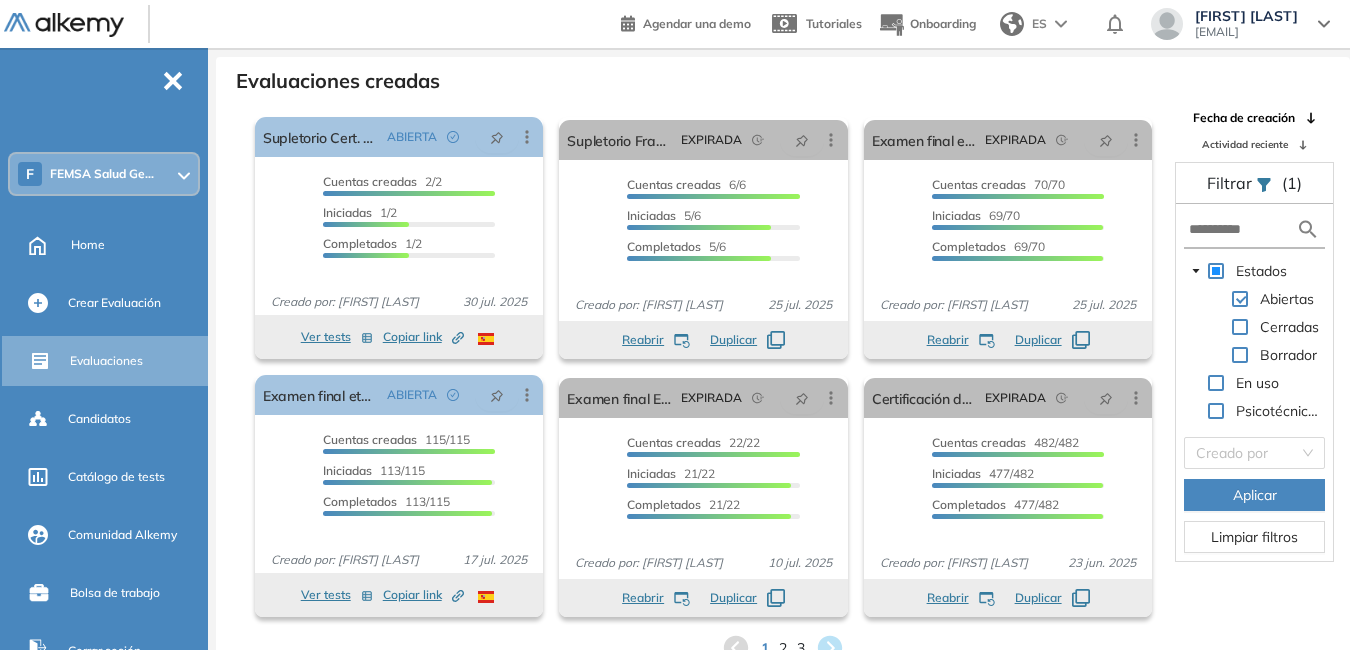 scroll, scrollTop: 48, scrollLeft: 0, axis: vertical 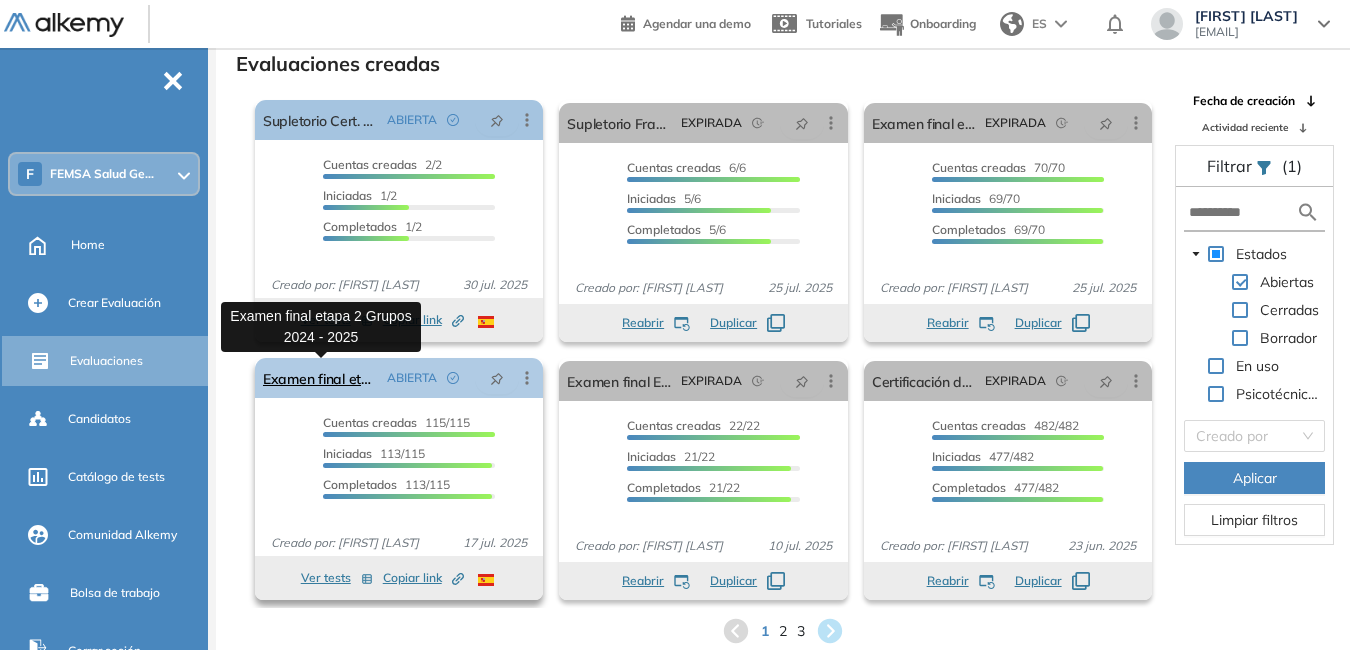 click on "Examen final etapa 2 Grupos 2024 - 2025" at bounding box center (321, 378) 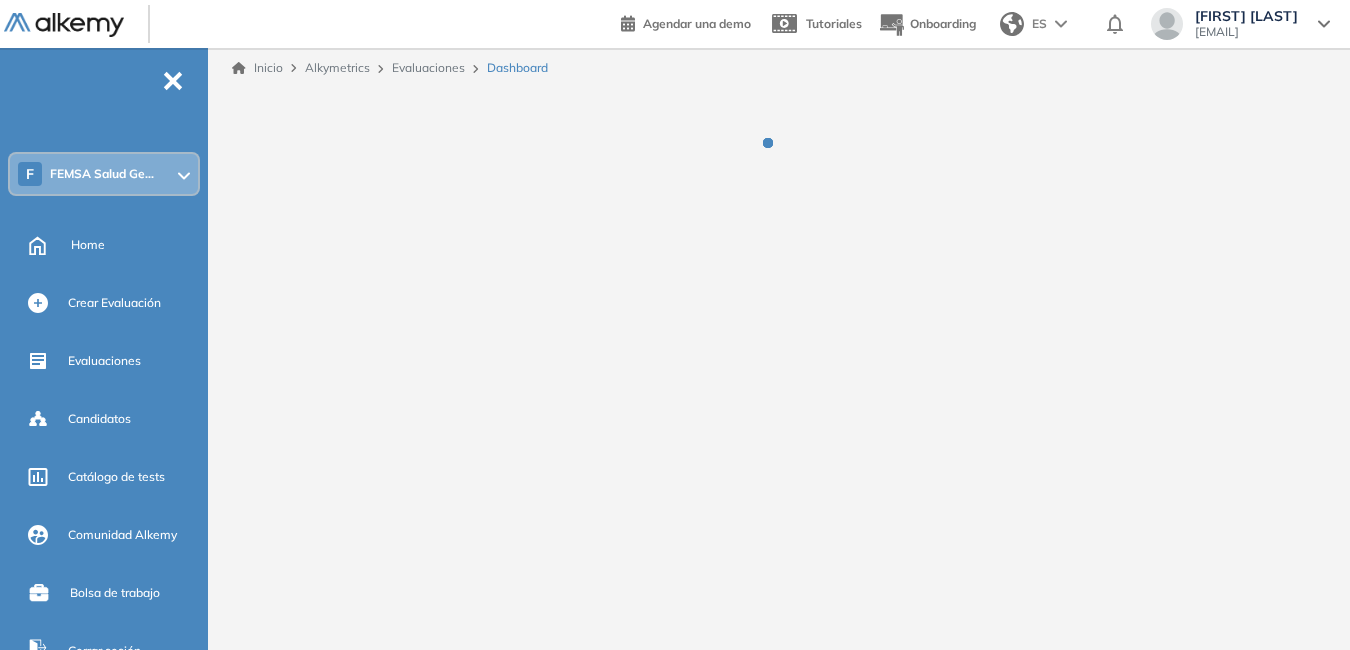 scroll, scrollTop: 0, scrollLeft: 0, axis: both 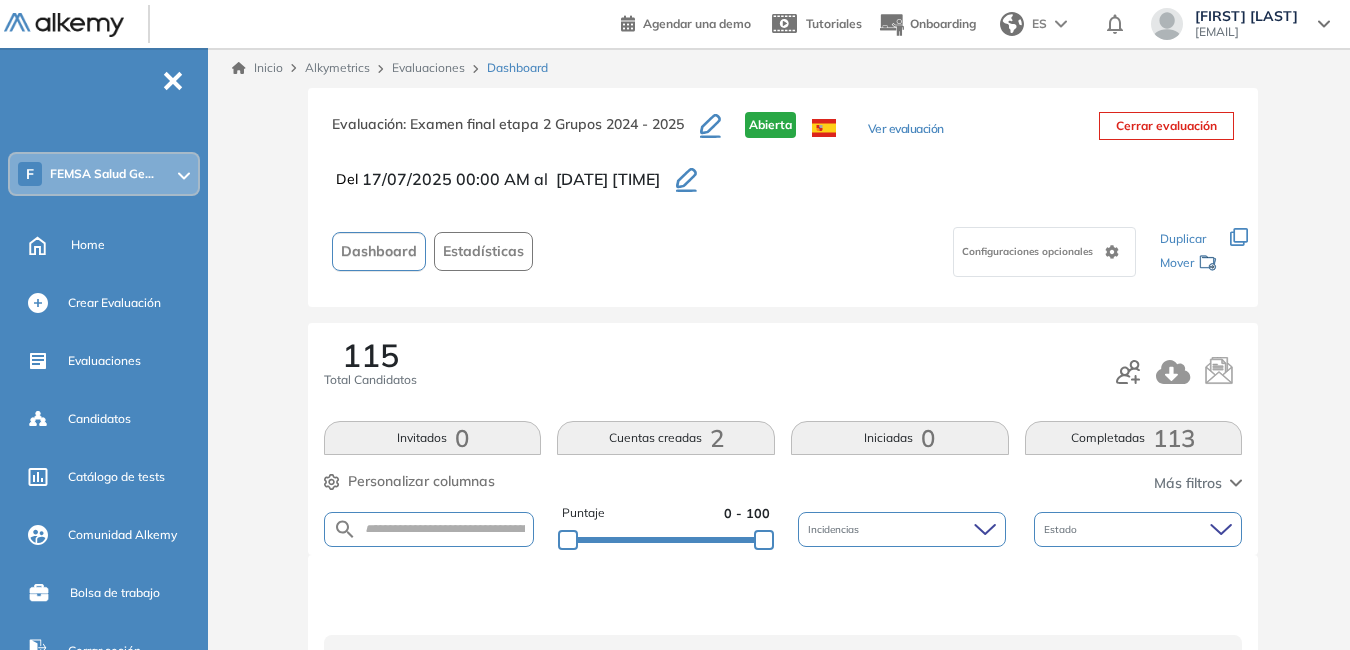 click on "115 Total Candidatos" at bounding box center [783, 372] 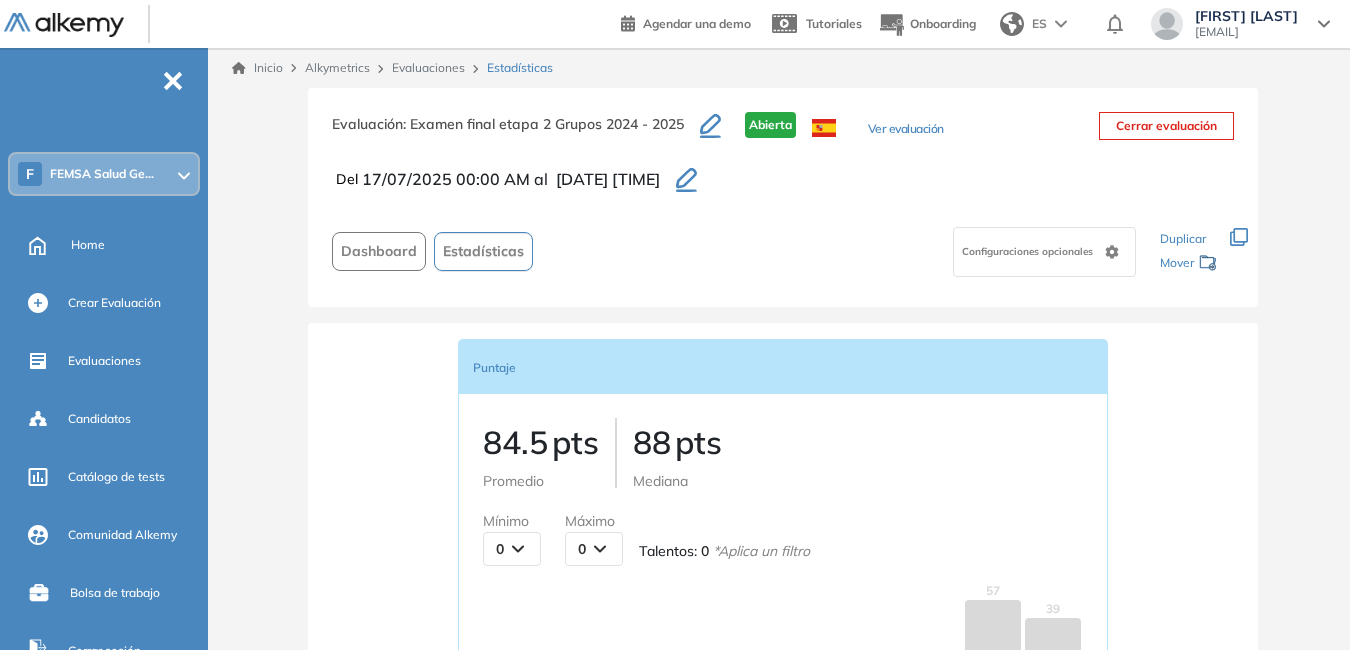 click on "Dashboard" at bounding box center (379, 251) 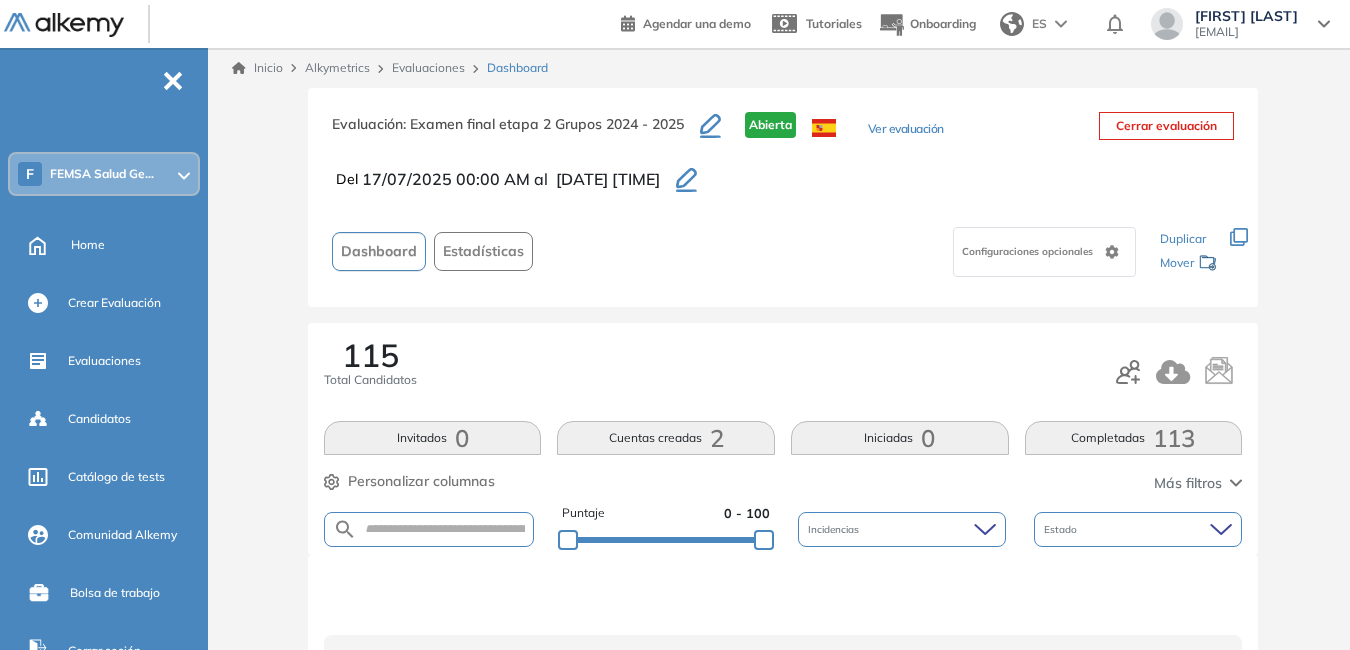 click on "Evaluaciones" at bounding box center [428, 67] 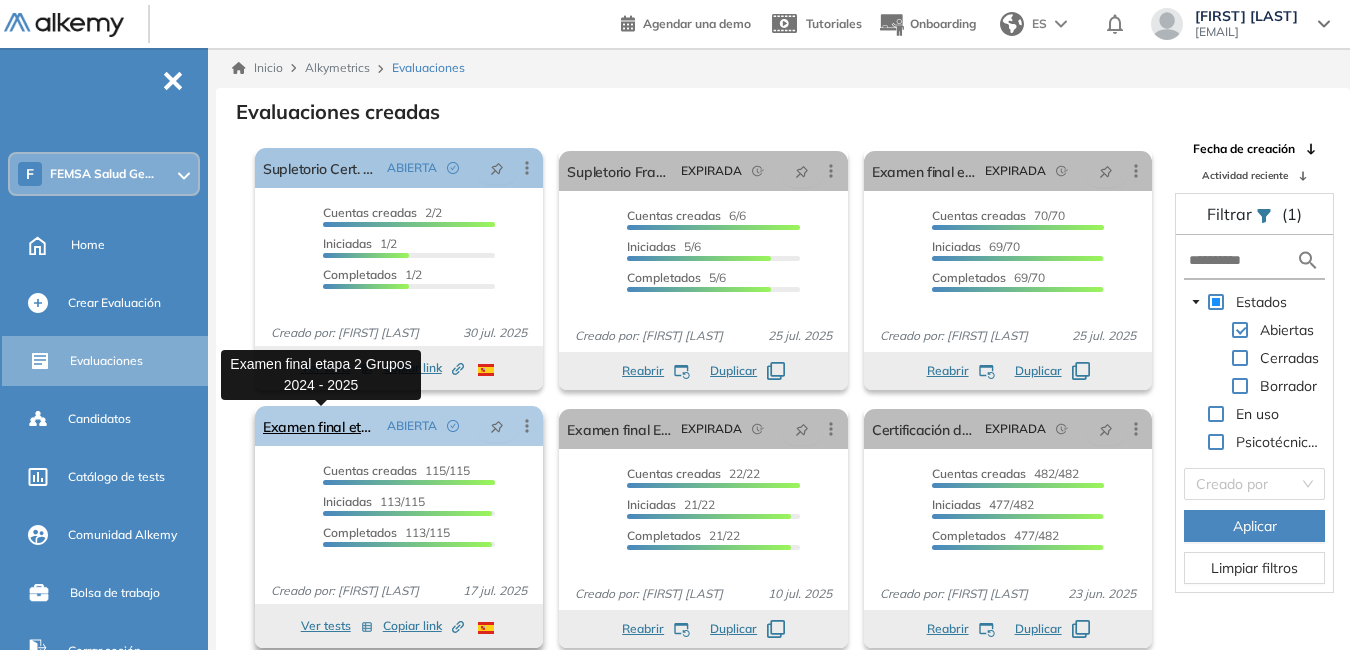 click on "Examen final etapa 2 Grupos 2024 - 2025" at bounding box center (321, 426) 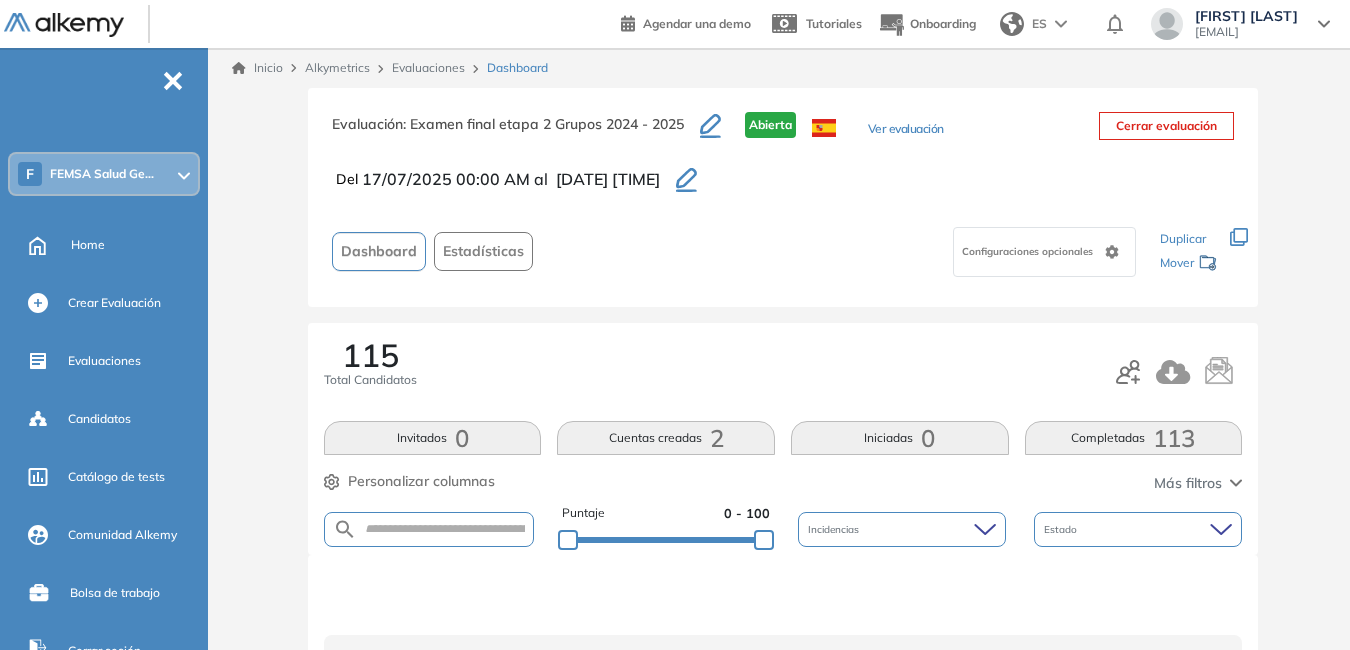 click on "[EMAIL]" at bounding box center [1246, 32] 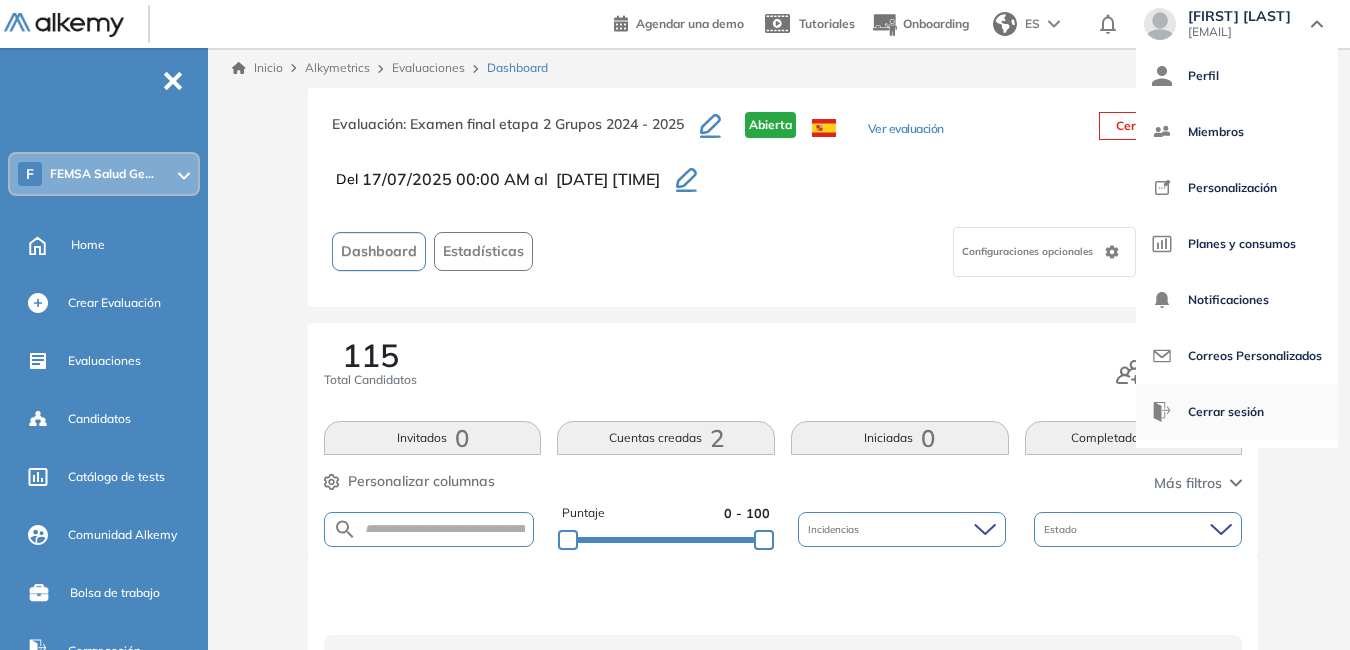 click on "Cerrar sesión" at bounding box center [1226, 412] 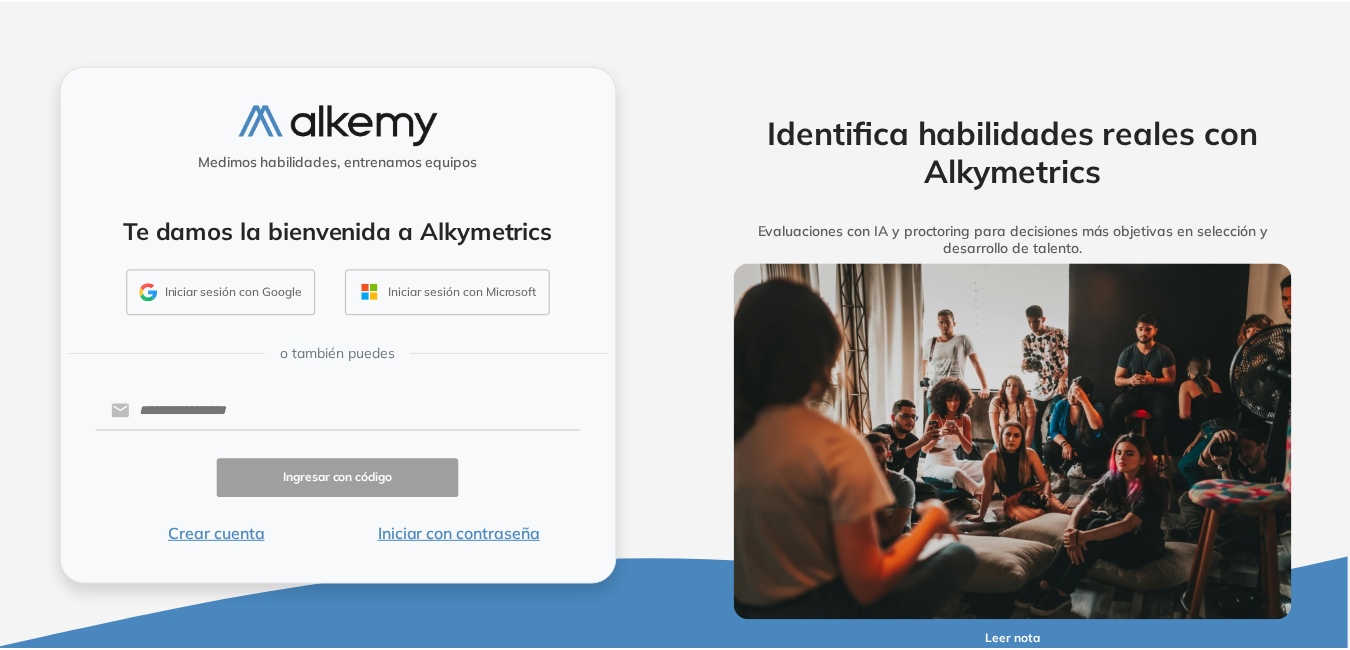 scroll, scrollTop: 0, scrollLeft: 0, axis: both 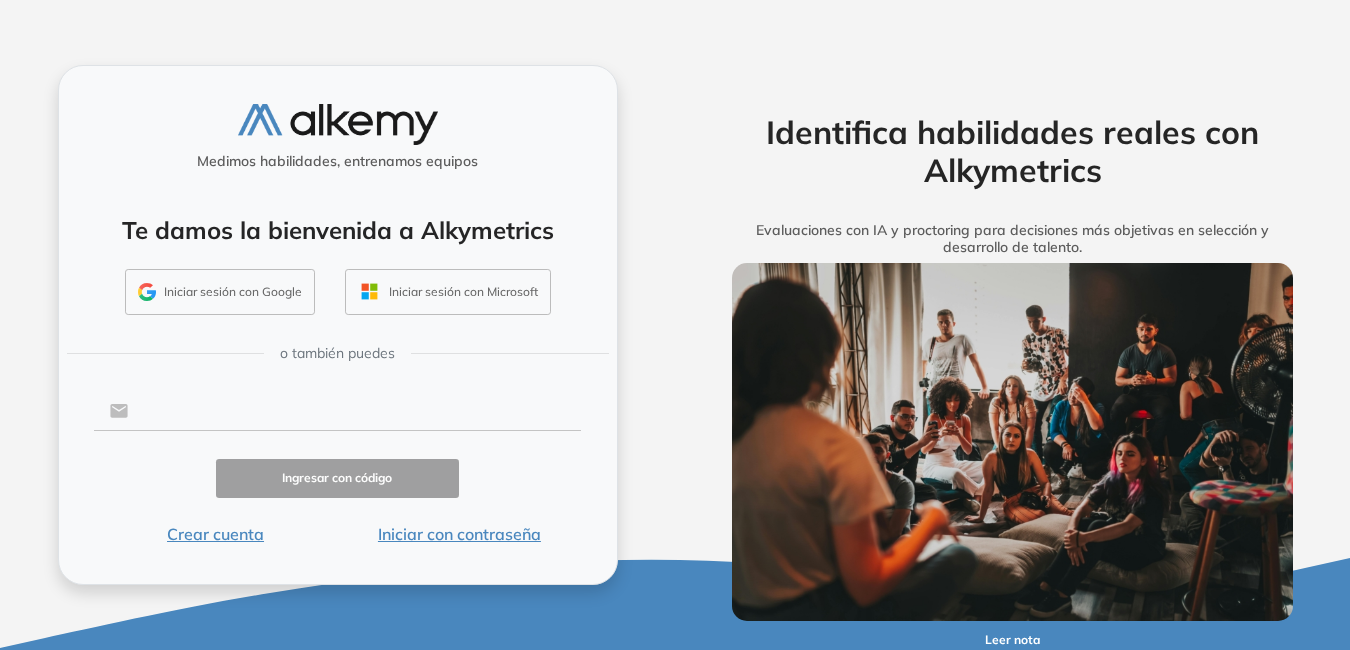 click at bounding box center (354, 411) 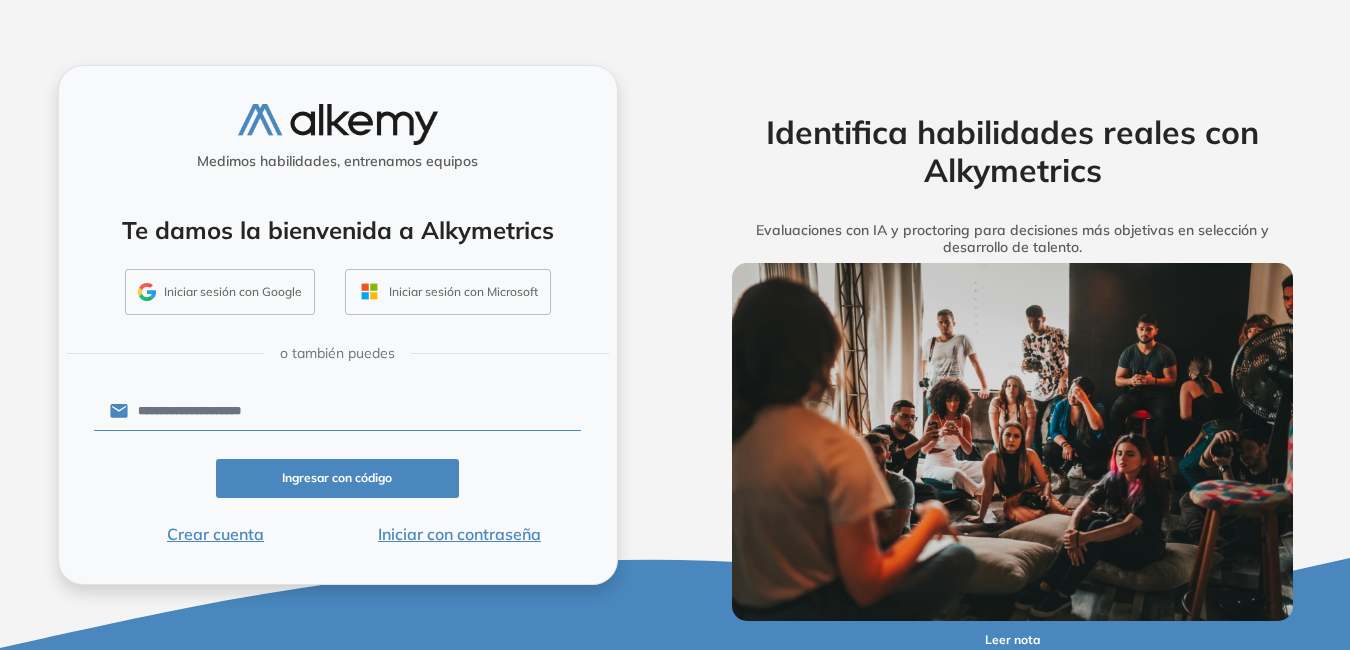drag, startPoint x: 305, startPoint y: 412, endPoint x: -4, endPoint y: 366, distance: 312.40518 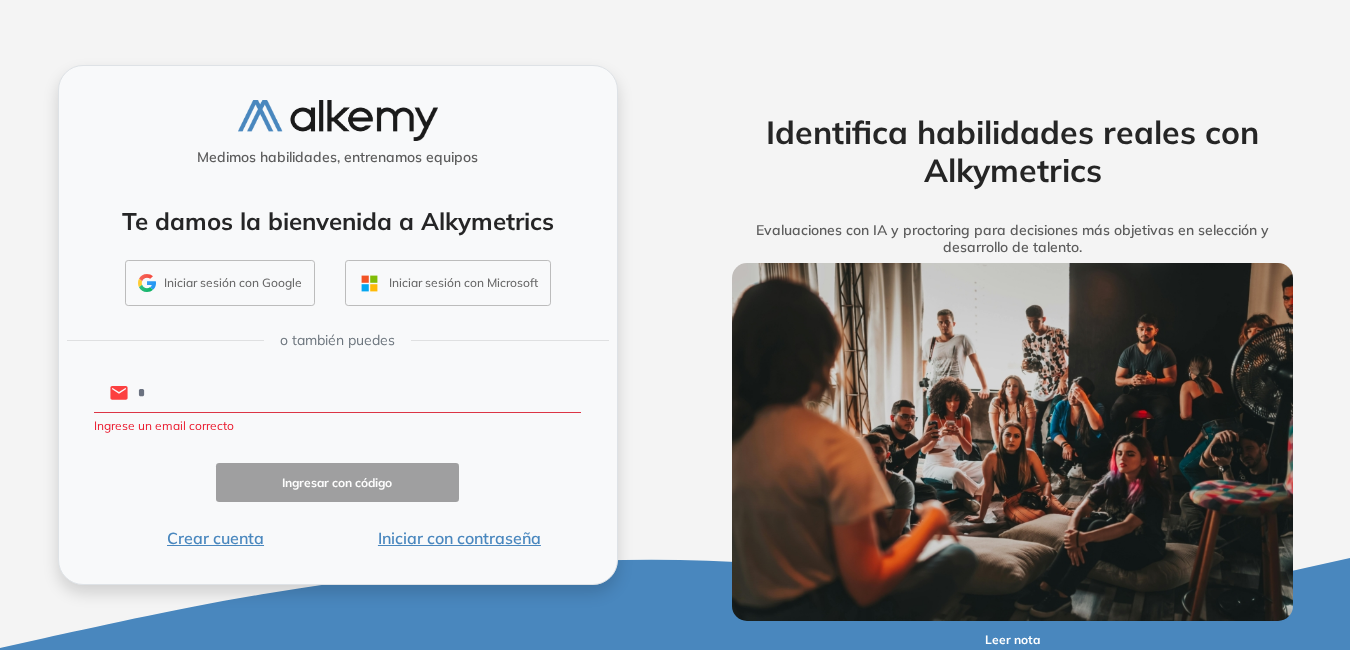 type on "**********" 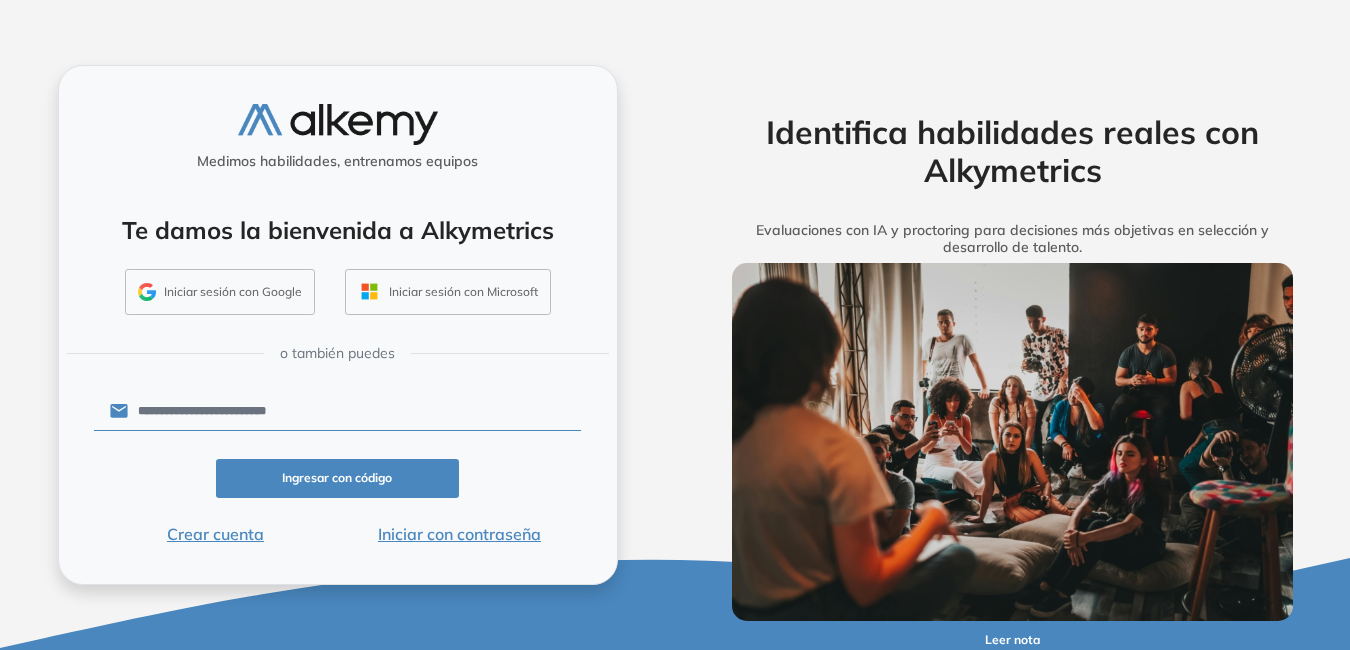 click on "Iniciar con contraseña" at bounding box center [459, 534] 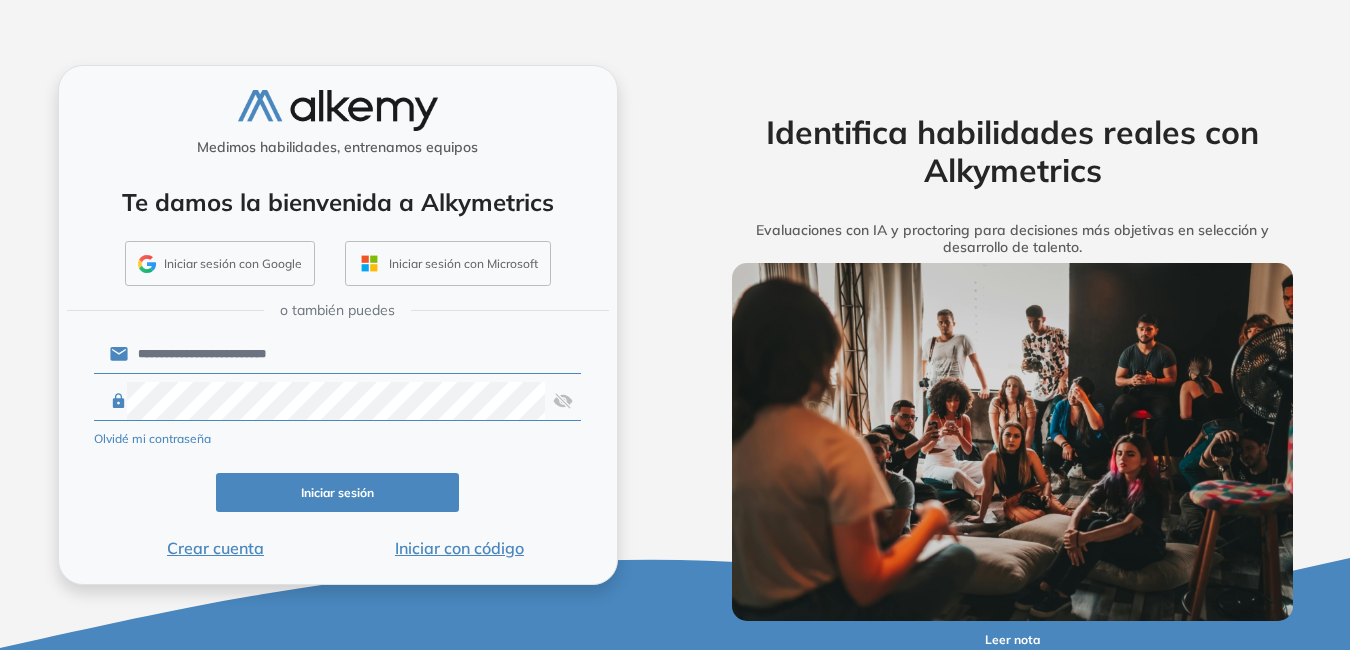 click on "Iniciar sesión" at bounding box center [338, 492] 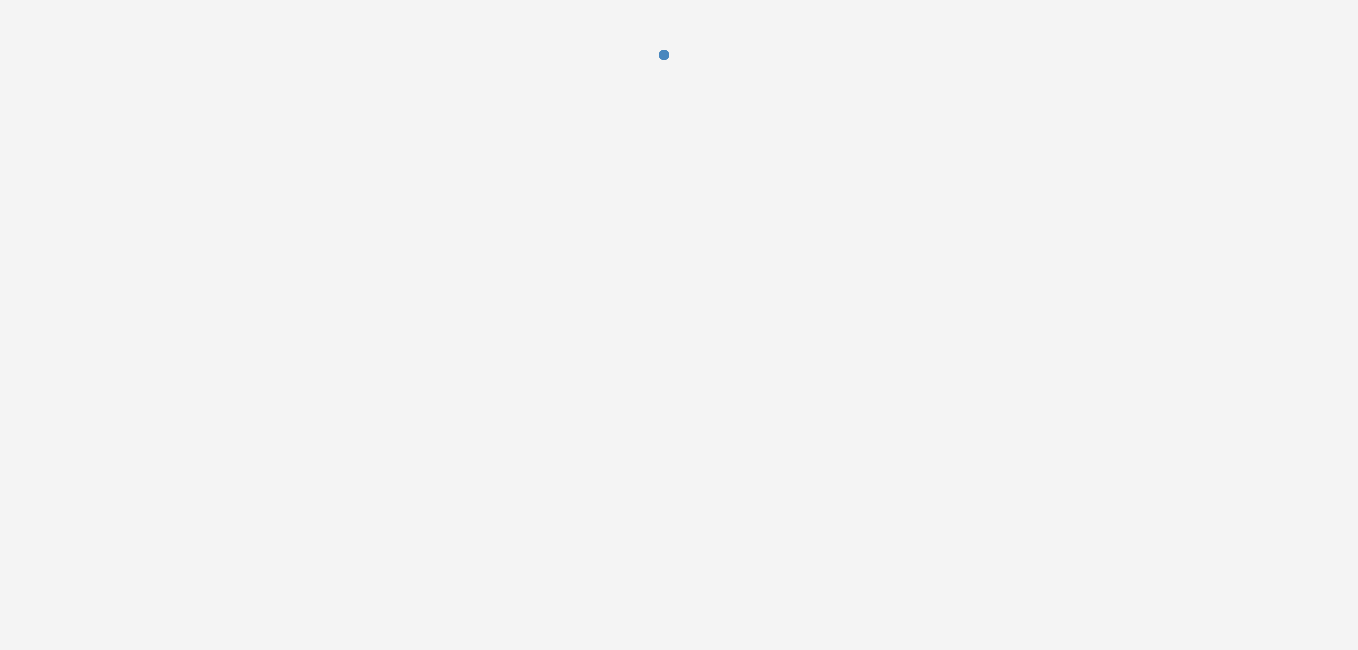scroll, scrollTop: 0, scrollLeft: 0, axis: both 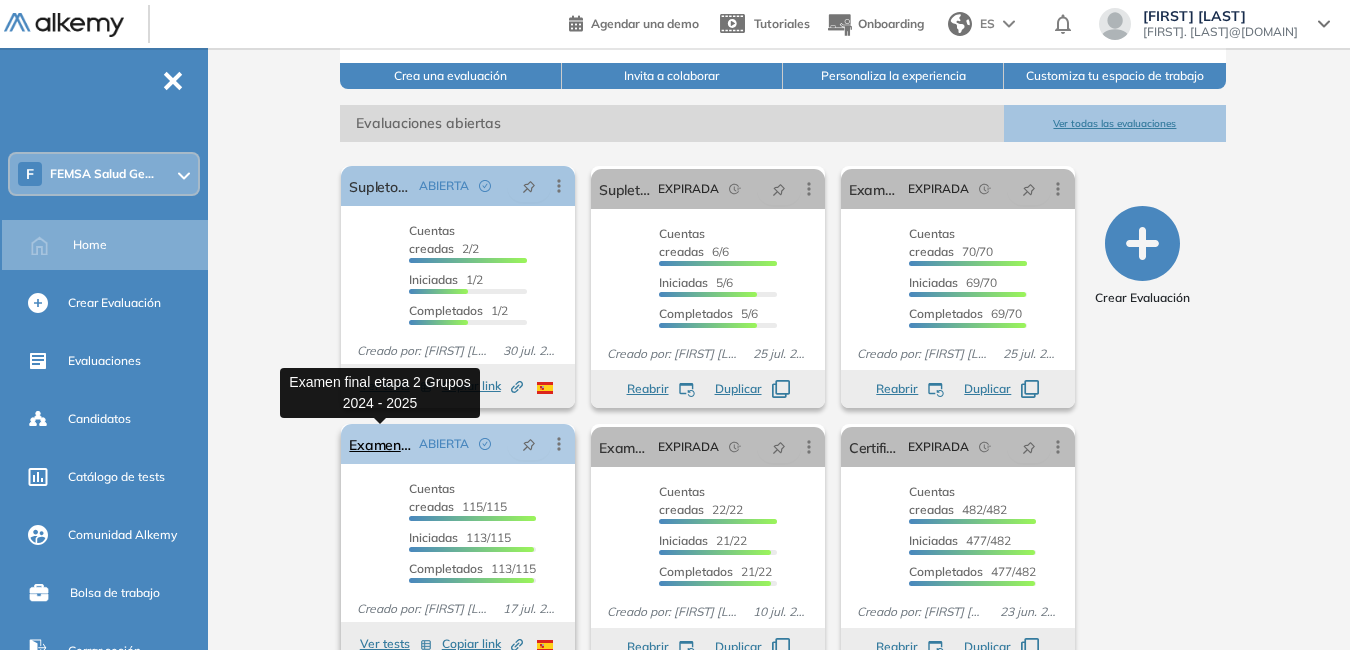 click on "Examen final etapa 2 Grupos 2024 - 2025" at bounding box center (380, 444) 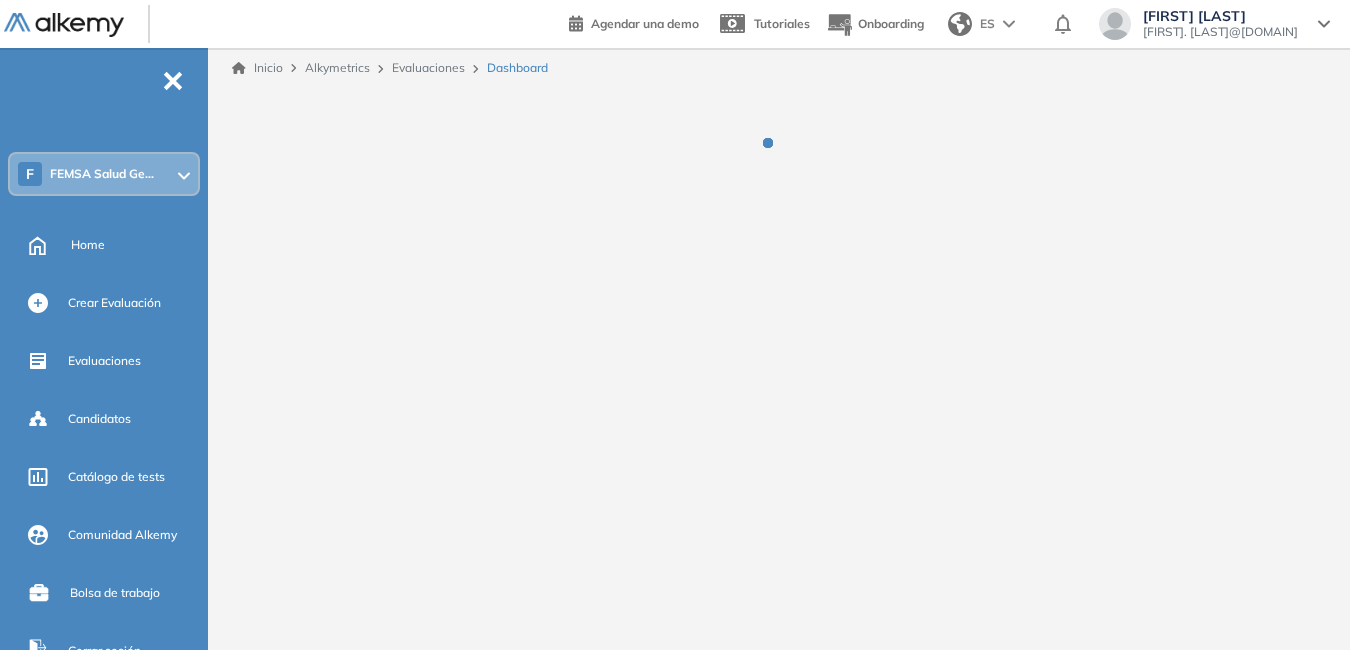 scroll, scrollTop: 0, scrollLeft: 0, axis: both 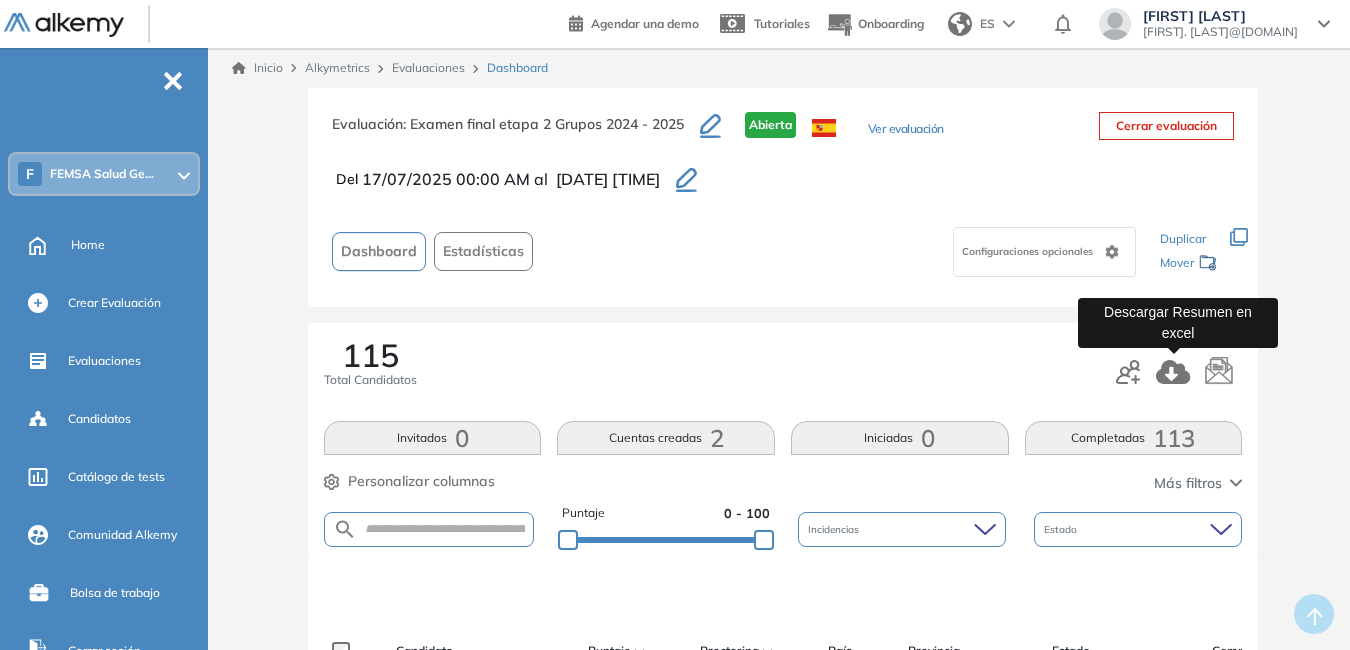 click 